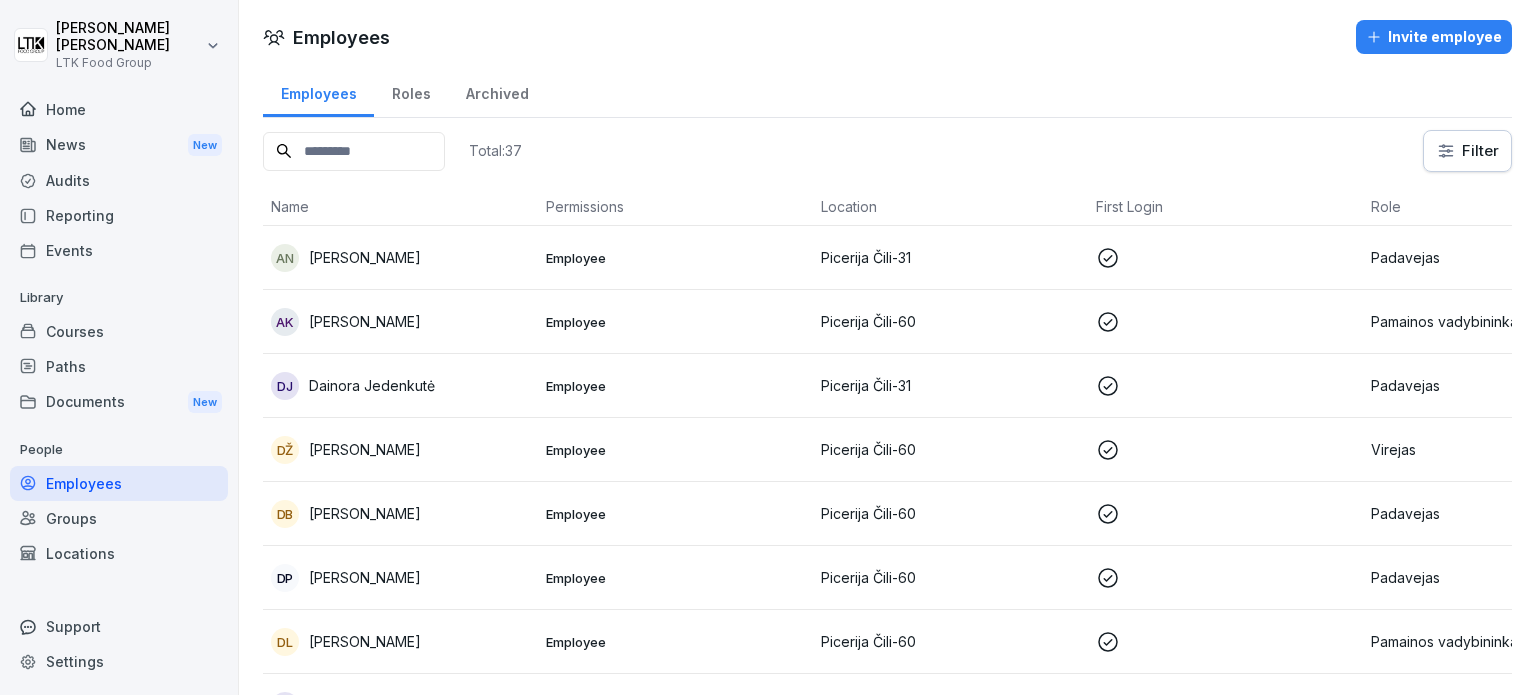 scroll, scrollTop: 0, scrollLeft: 0, axis: both 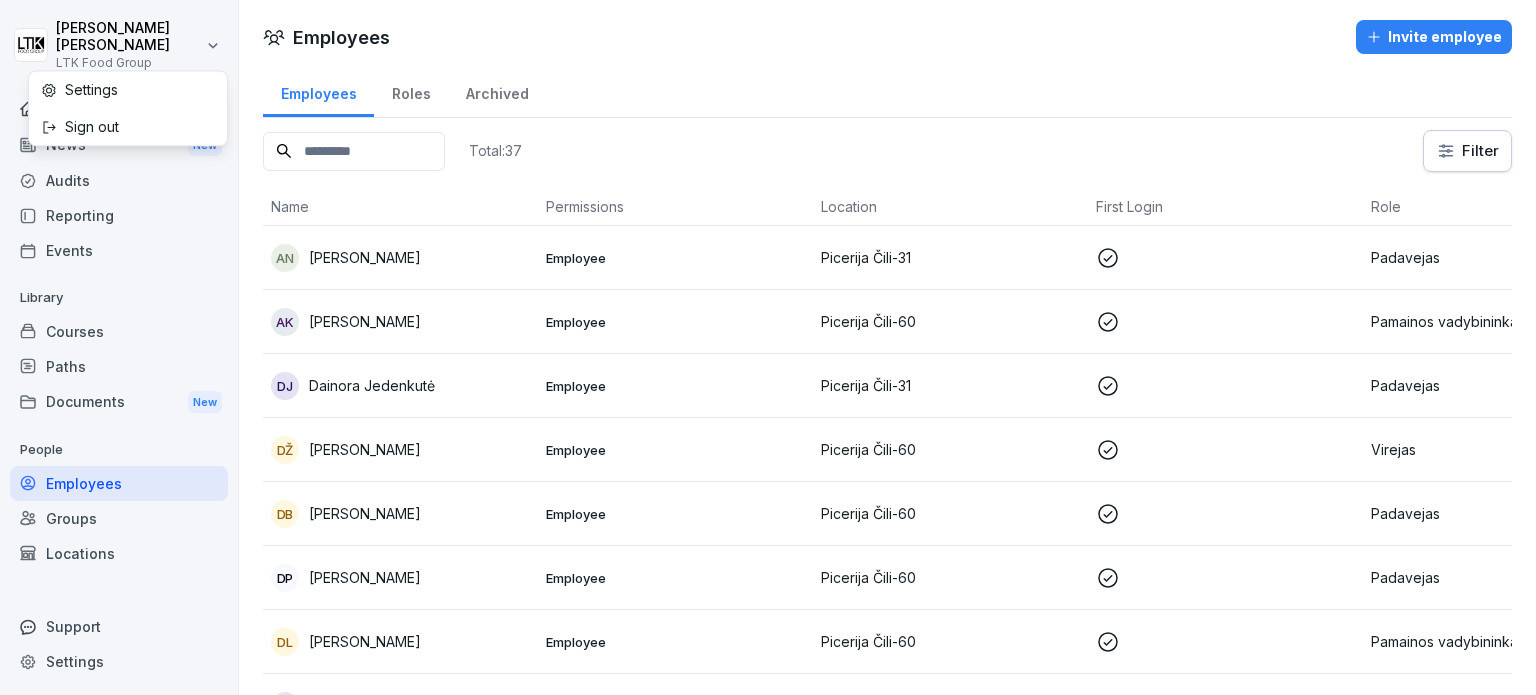 click on "[PERSON_NAME] LTK Food Group Home News New Audits Reporting Events Library Courses Paths Documents New People Employees Groups Locations Support Settings Employees Invite employee Employees Roles Archived Total:  37 Filter Name Permissions Location First Login Role AN Aistė Norbutaitė Employee Picerija Čili-31 Padavejas AK [PERSON_NAME] Employee Picerija Čili-60 Pamainos vadybininkas [PERSON_NAME] Jedenkutė Employee Picerija Čili-31 Padavejas DŽ [PERSON_NAME] Employee Picerija Čili-60 Virejas DB Deimantė Bagdonavičiūtė Employee Picerija Čili-60 Padavejas DP [PERSON_NAME] Employee Picerija Čili-60 Padavejas DL [PERSON_NAME] Employee Picerija Čili-60 Pamainos vadybininkas [PERSON_NAME] Employee Picerija Čili-31 Padavejas [PERSON_NAME] Employee Picerija Čili-31 Padavejas IM Inesa Mitkutė Employee Picerija [GEOGRAPHIC_DATA]-31 Padavejas IN [GEOGRAPHIC_DATA] [GEOGRAPHIC_DATA] Employee Picerija Čili-31 Virejas IB [PERSON_NAME] Employee Picerija Čili-31 Virejas JB [PERSON_NAME] KM" at bounding box center (768, 347) 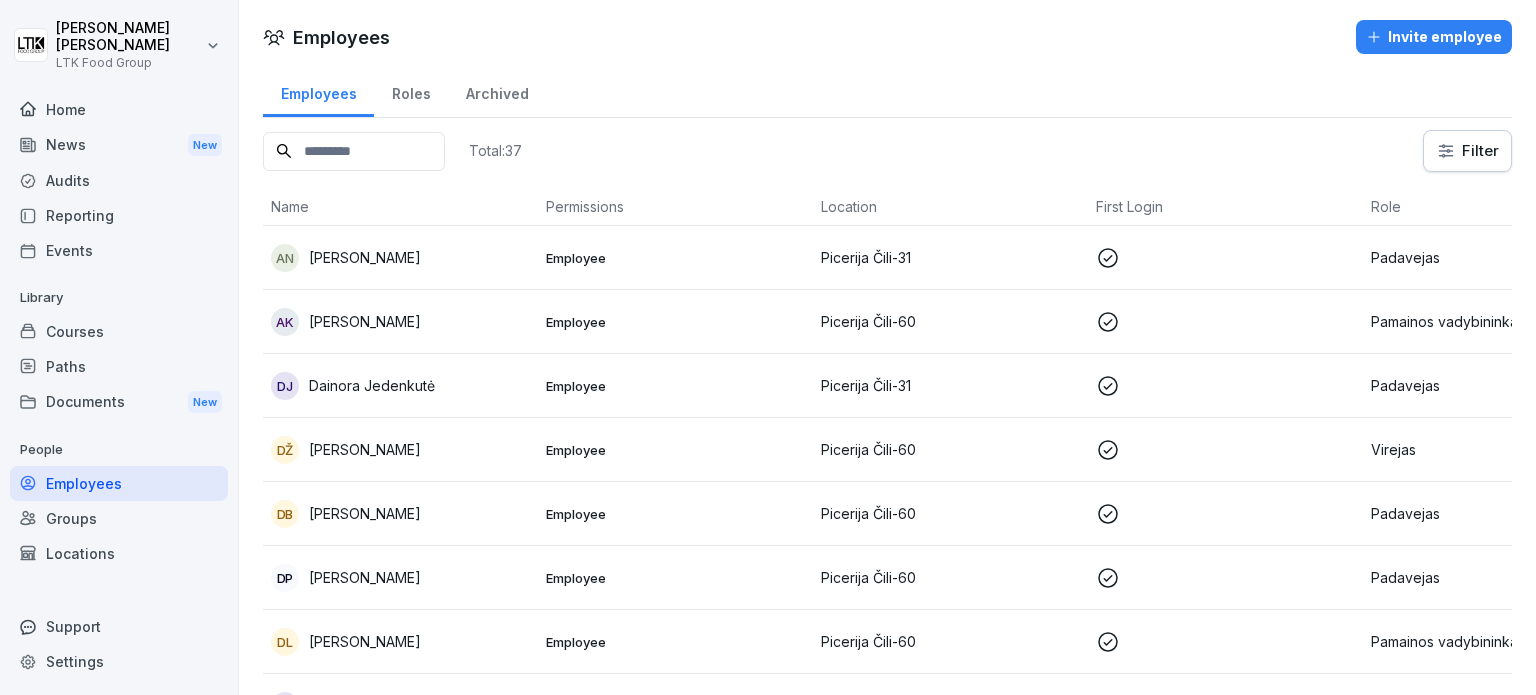 click on "[PERSON_NAME] LTK Food Group Home News New Audits Reporting Events Library Courses Paths Documents New People Employees Groups Locations Support Settings Employees Invite employee Employees Roles Archived Total:  37 Filter Name Permissions Location First Login Role AN Aistė Norbutaitė Employee Picerija Čili-31 Padavejas AK [PERSON_NAME] Employee Picerija Čili-60 Pamainos vadybininkas [PERSON_NAME] Jedenkutė Employee Picerija Čili-31 Padavejas DŽ [PERSON_NAME] Employee Picerija Čili-60 Virejas DB Deimantė Bagdonavičiūtė Employee Picerija Čili-60 Padavejas DP [PERSON_NAME] Employee Picerija Čili-60 Padavejas DL [PERSON_NAME] Employee Picerija Čili-60 Pamainos vadybininkas [PERSON_NAME] Employee Picerija Čili-31 Padavejas [PERSON_NAME] Employee Picerija Čili-31 Padavejas IM Inesa Mitkutė Employee Picerija [GEOGRAPHIC_DATA]-31 Padavejas IN [GEOGRAPHIC_DATA] [GEOGRAPHIC_DATA] Employee Picerija Čili-31 Virejas IB [PERSON_NAME] Employee Picerija Čili-31 Virejas JB [PERSON_NAME] KM" at bounding box center (768, 347) 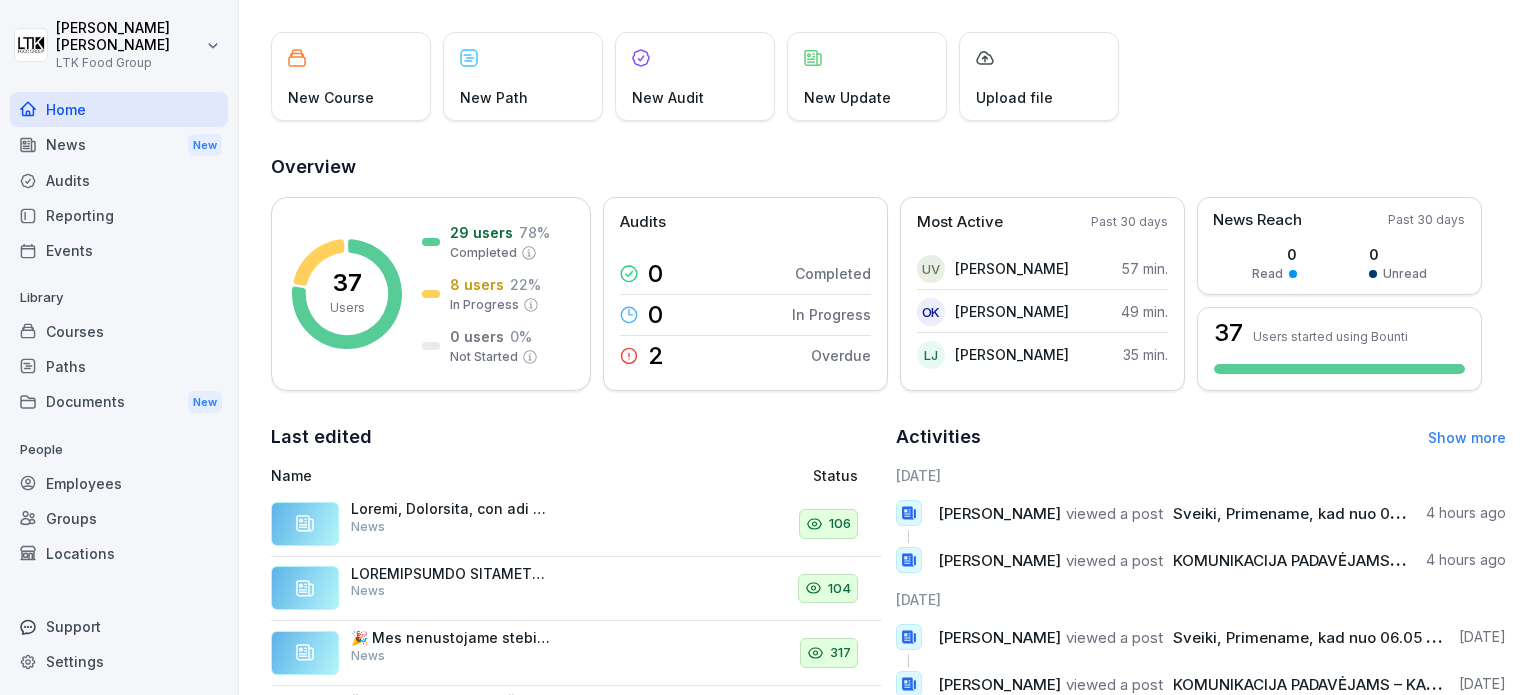 scroll, scrollTop: 16, scrollLeft: 0, axis: vertical 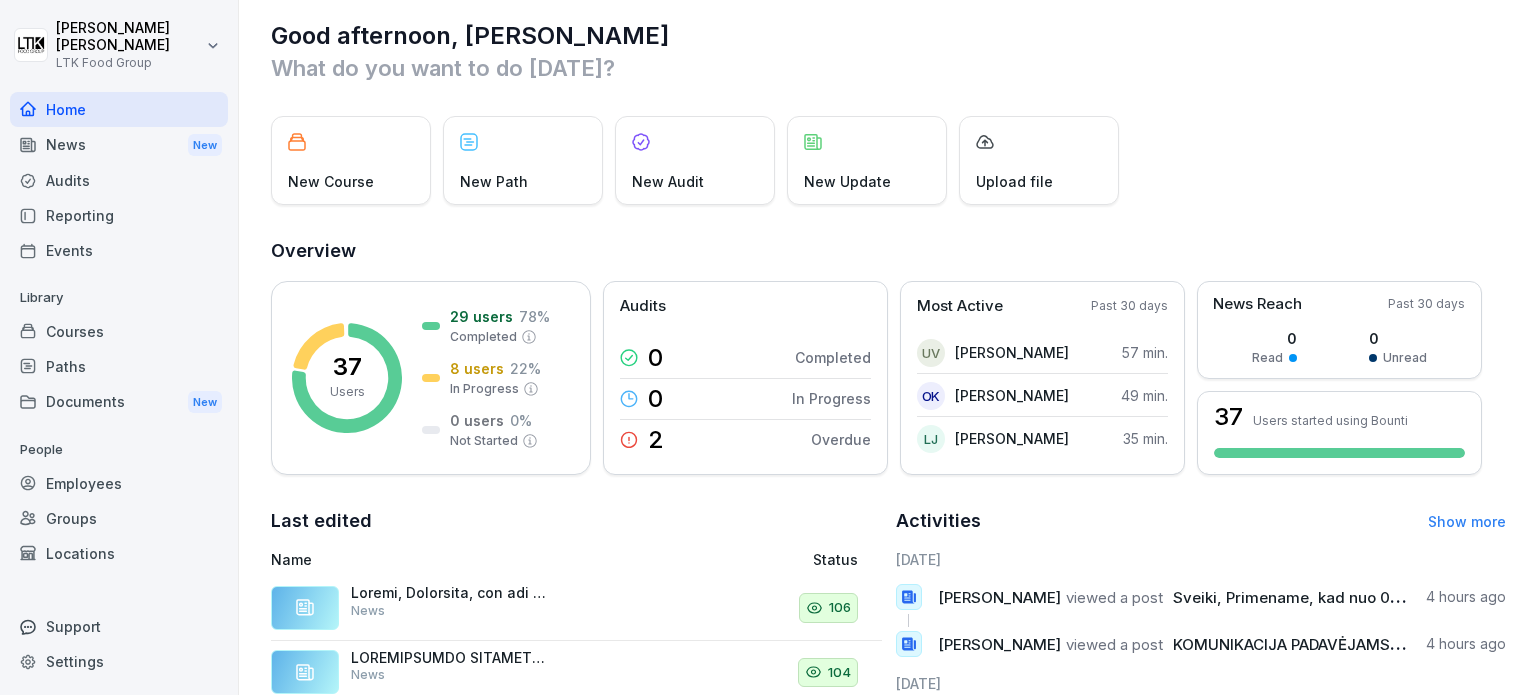 click on "Employees" at bounding box center [119, 483] 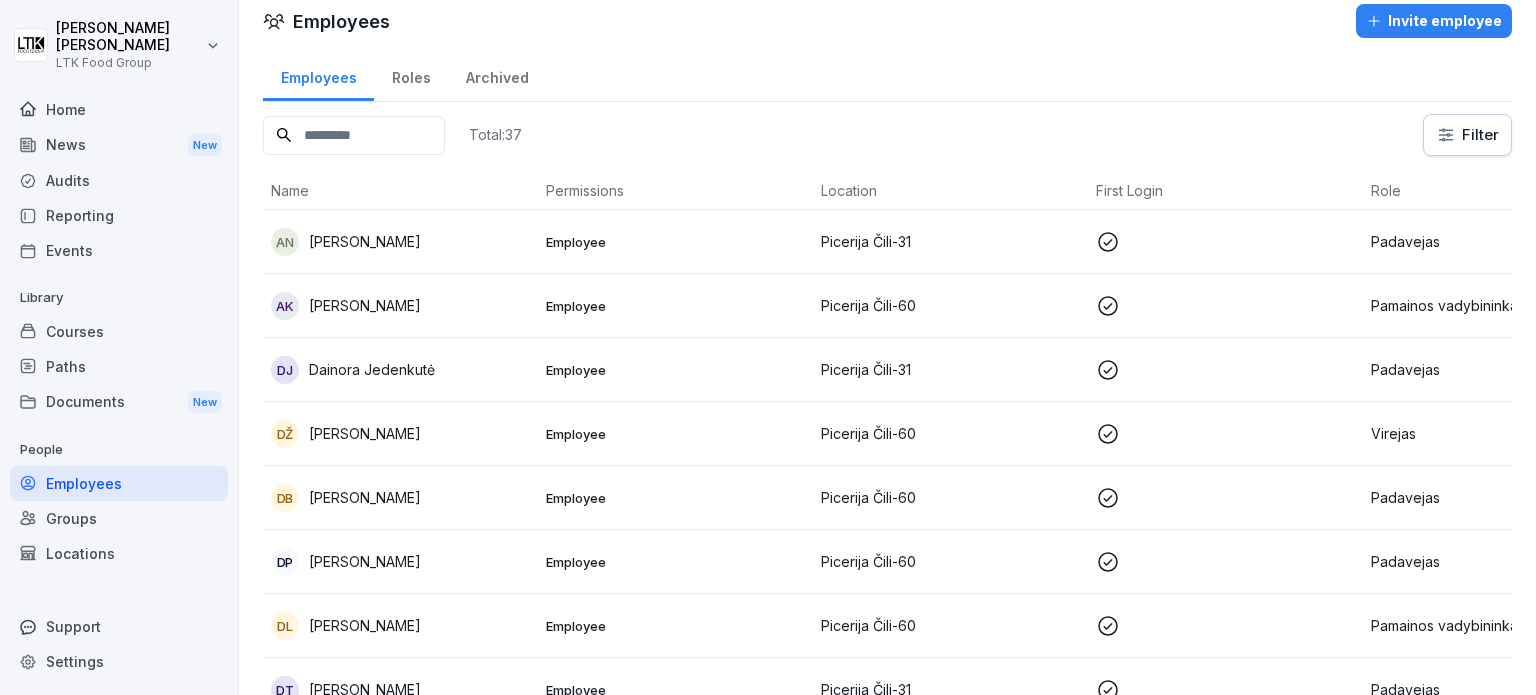 click on "Groups" at bounding box center (119, 518) 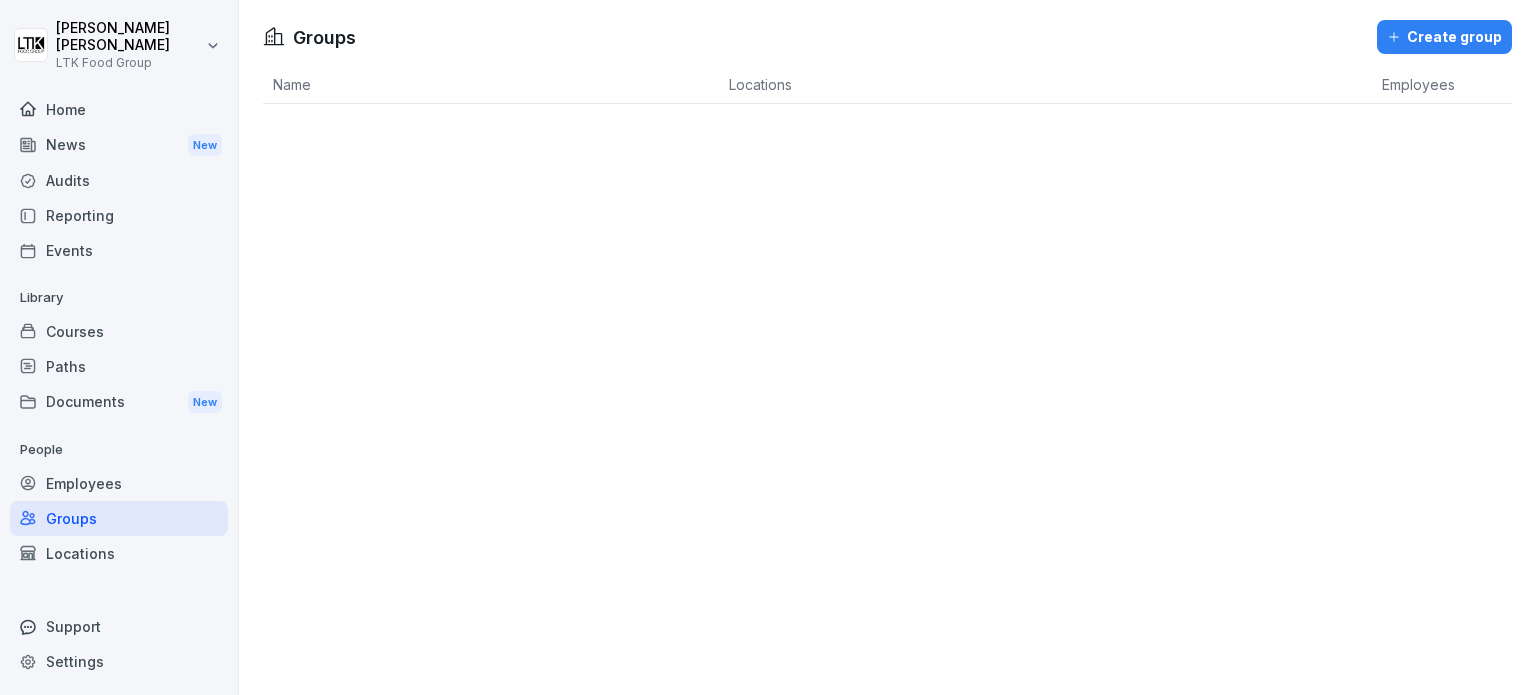 scroll, scrollTop: 0, scrollLeft: 0, axis: both 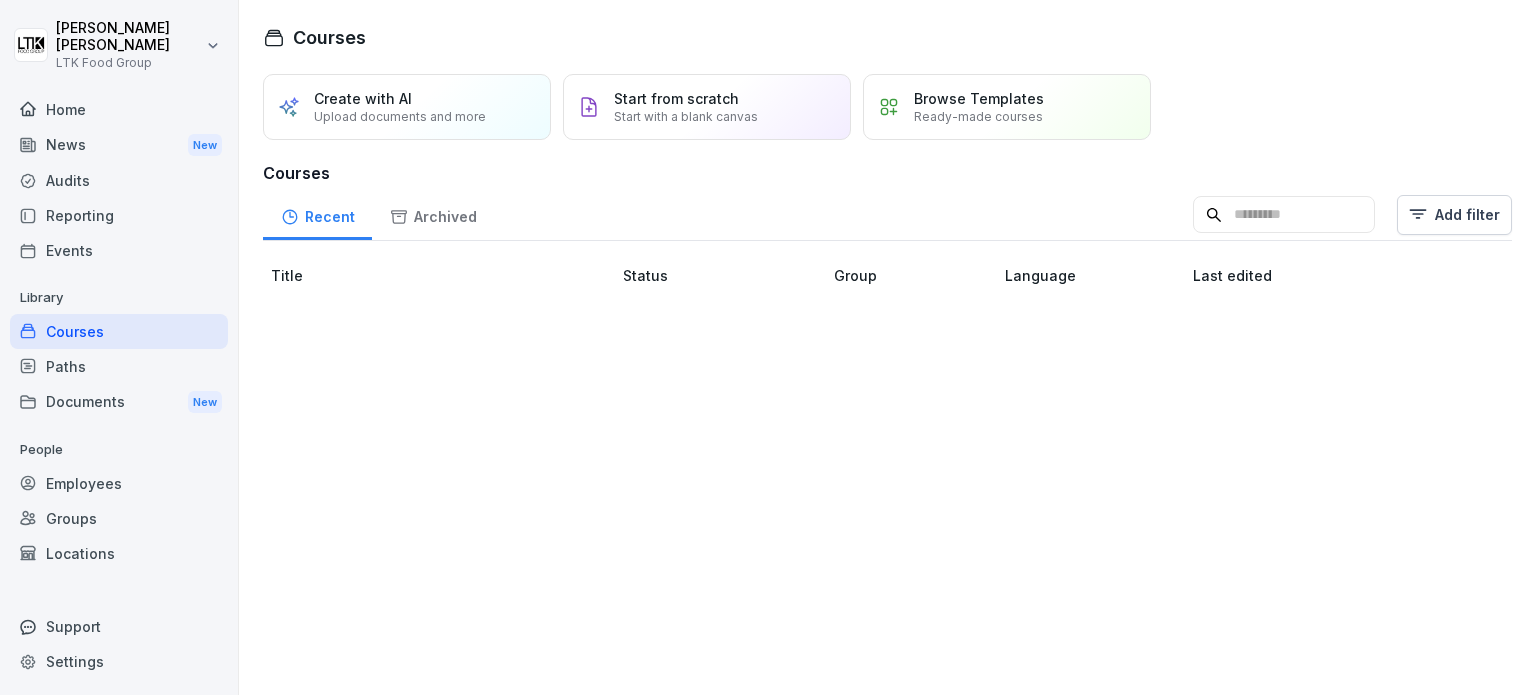 click on "Employees" at bounding box center (119, 483) 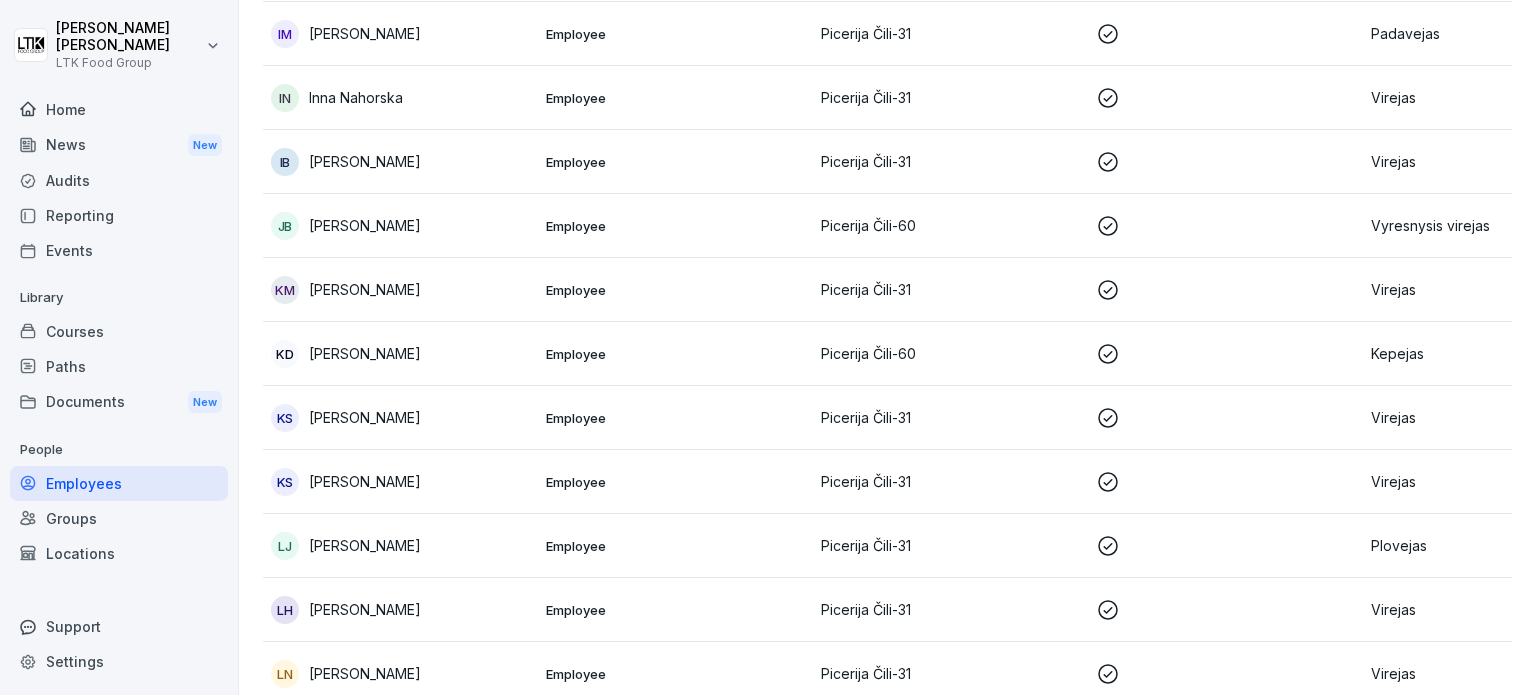 scroll, scrollTop: 900, scrollLeft: 0, axis: vertical 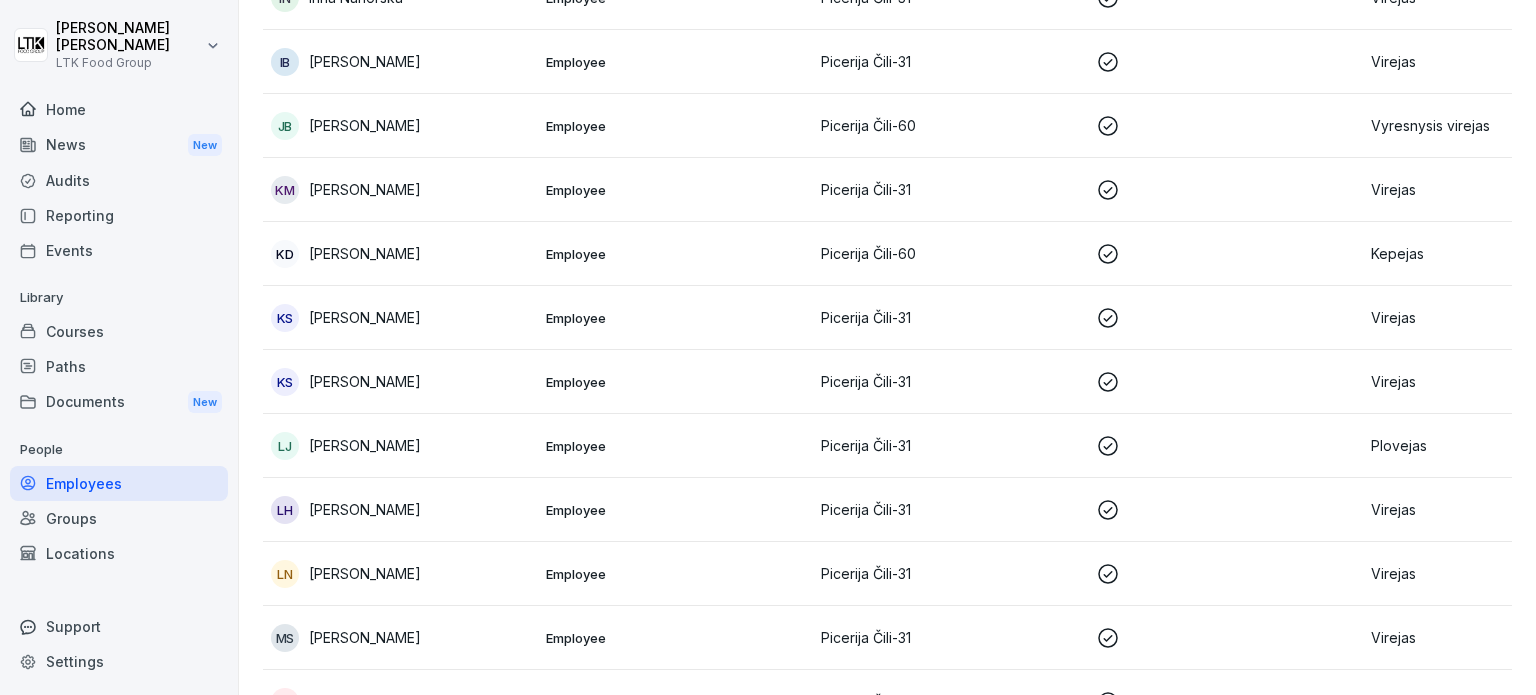 click on "Virejas" at bounding box center (1500, 509) 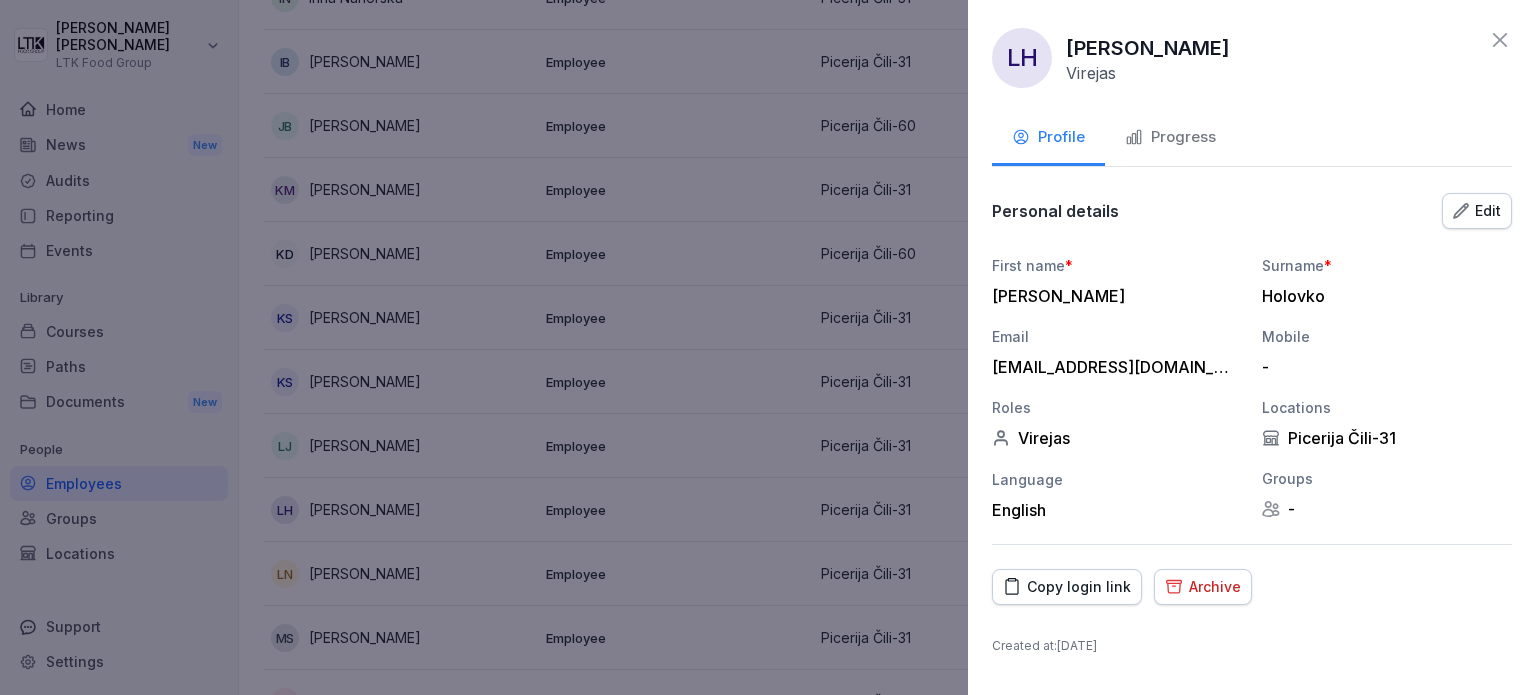 click on "Archive" at bounding box center [1203, 587] 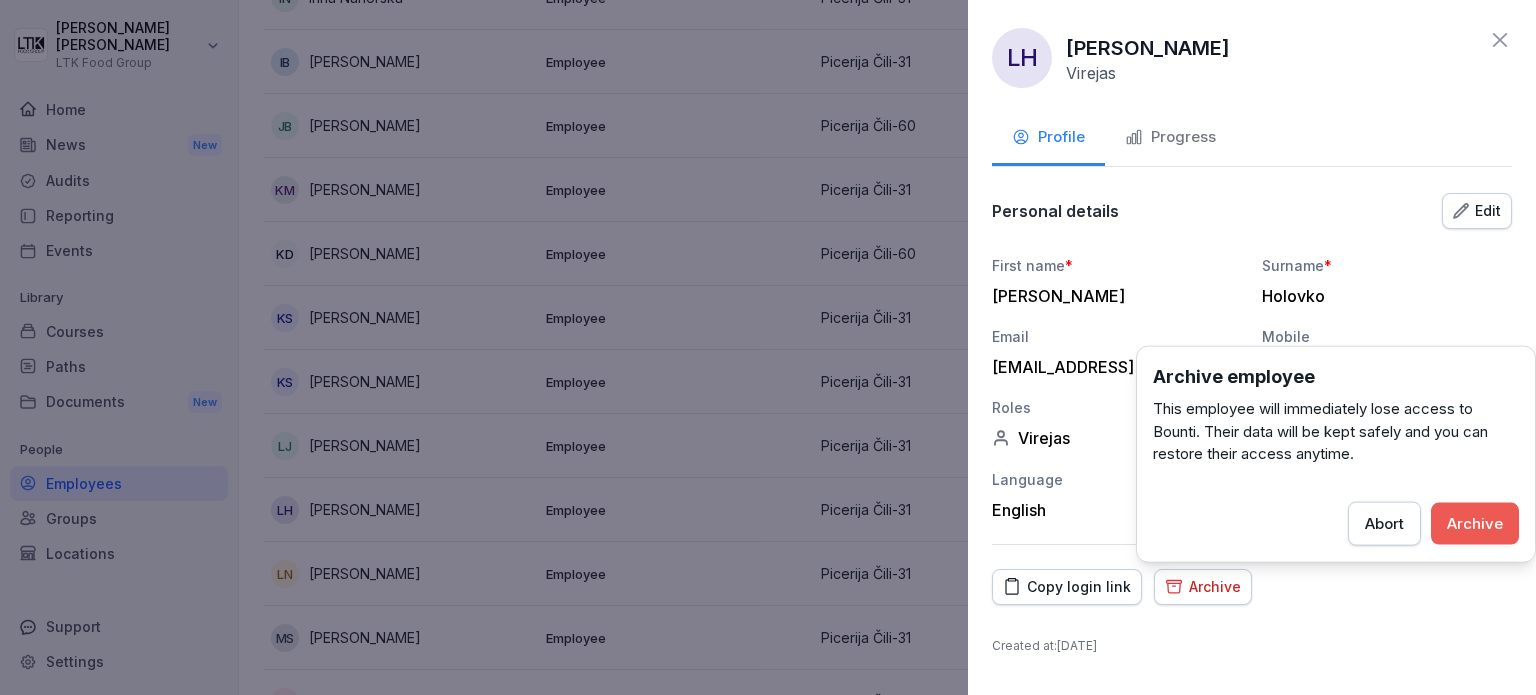 click on "Archive" at bounding box center [1475, 523] 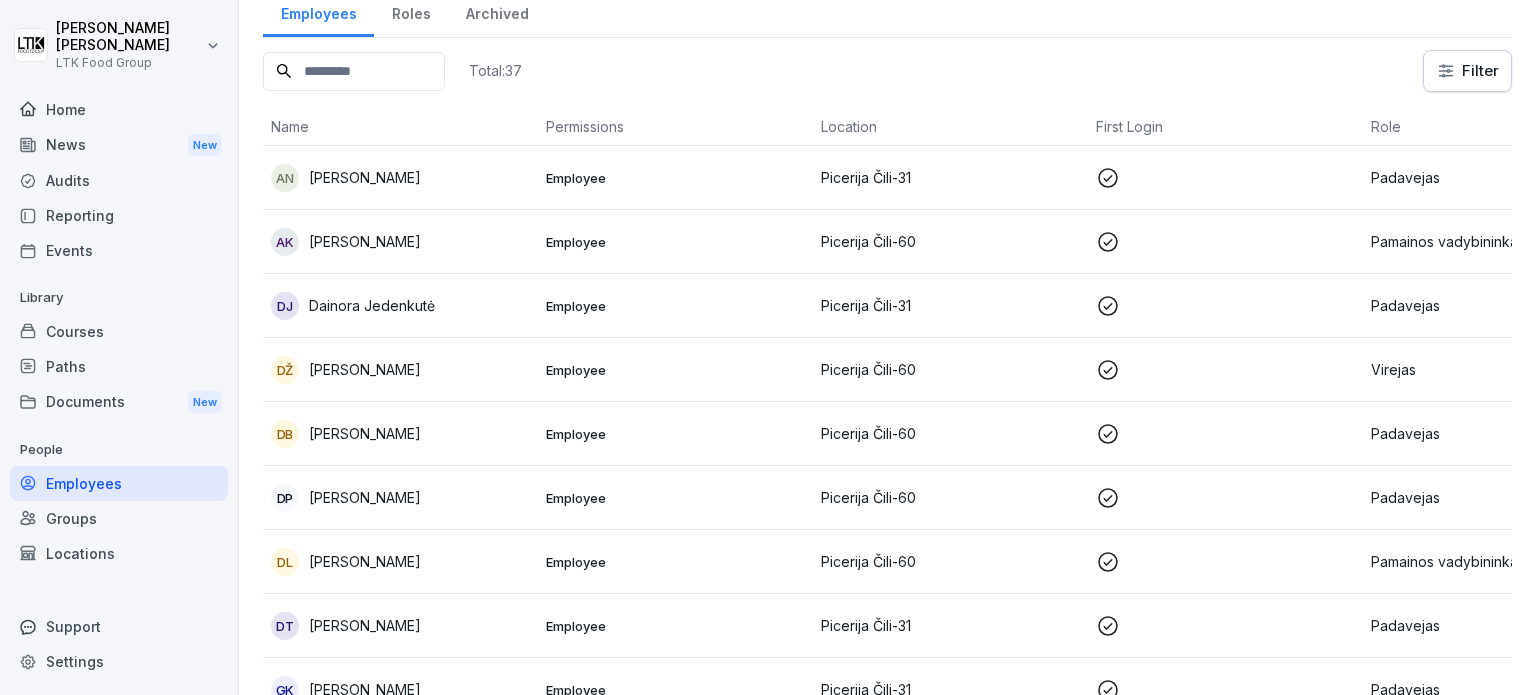 scroll, scrollTop: 0, scrollLeft: 0, axis: both 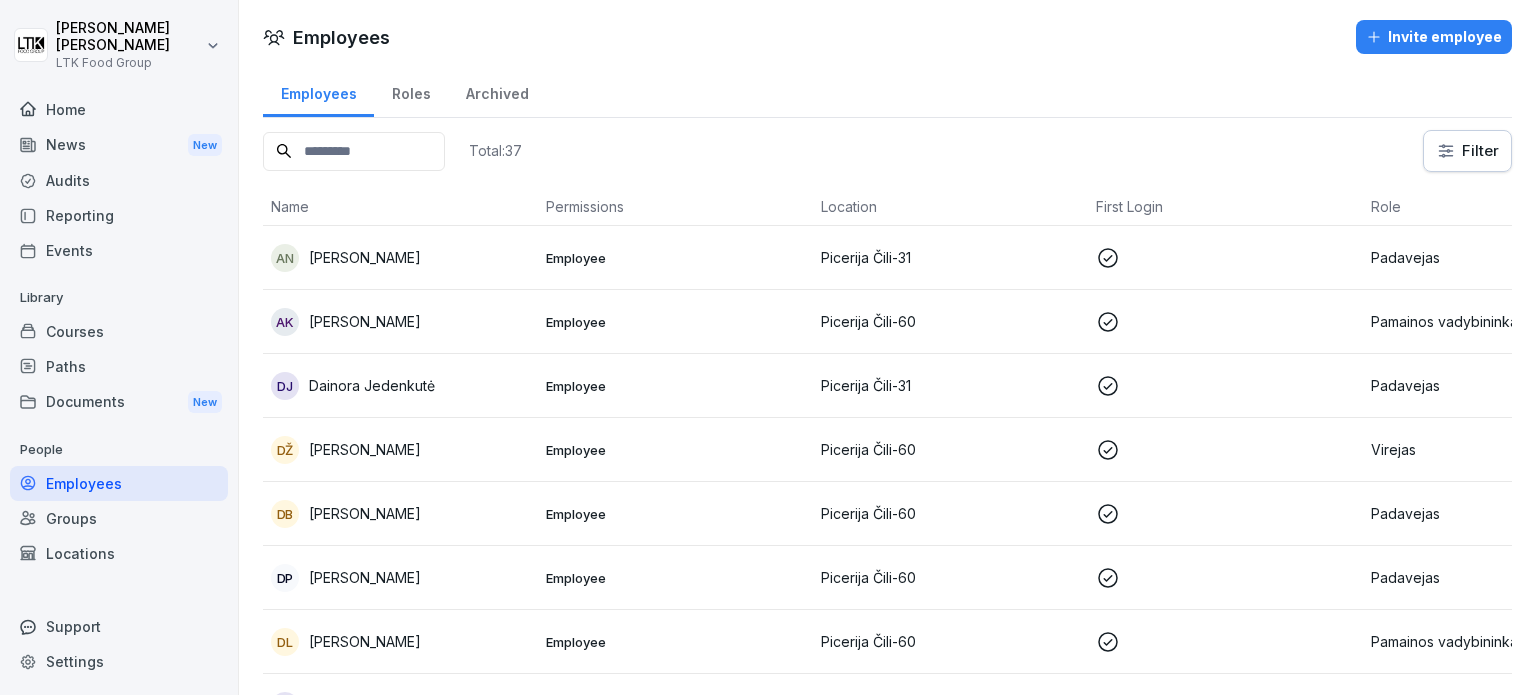 click on "Home" at bounding box center (119, 109) 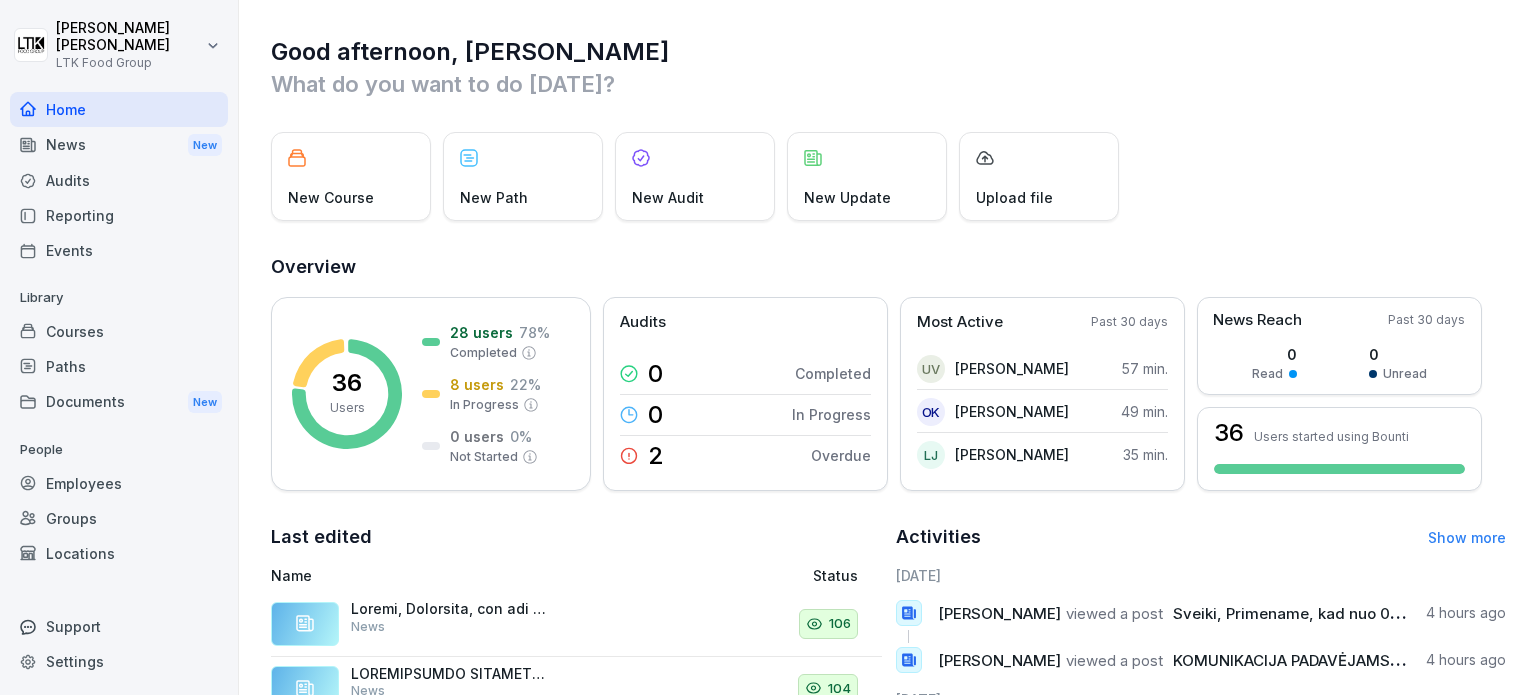 click on "Locations" at bounding box center (119, 553) 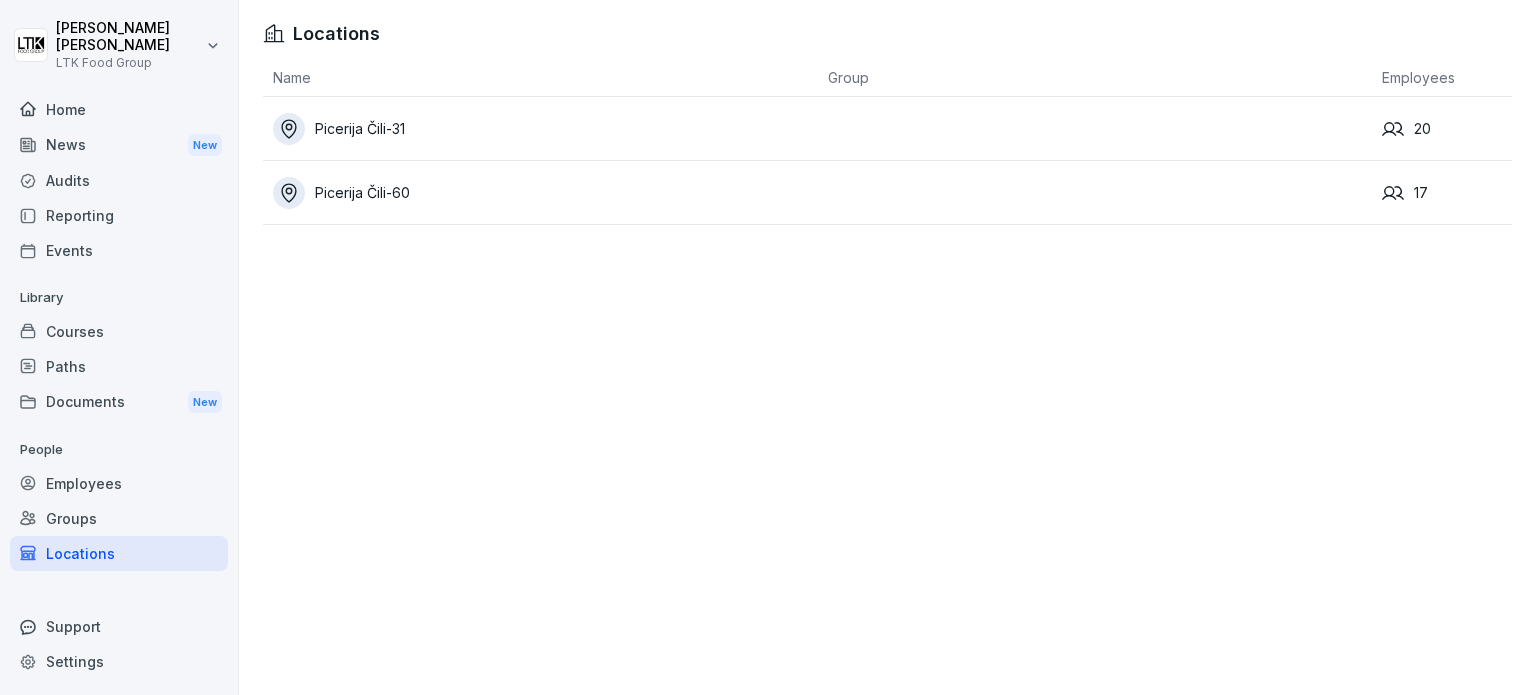 click on "Groups" at bounding box center [119, 518] 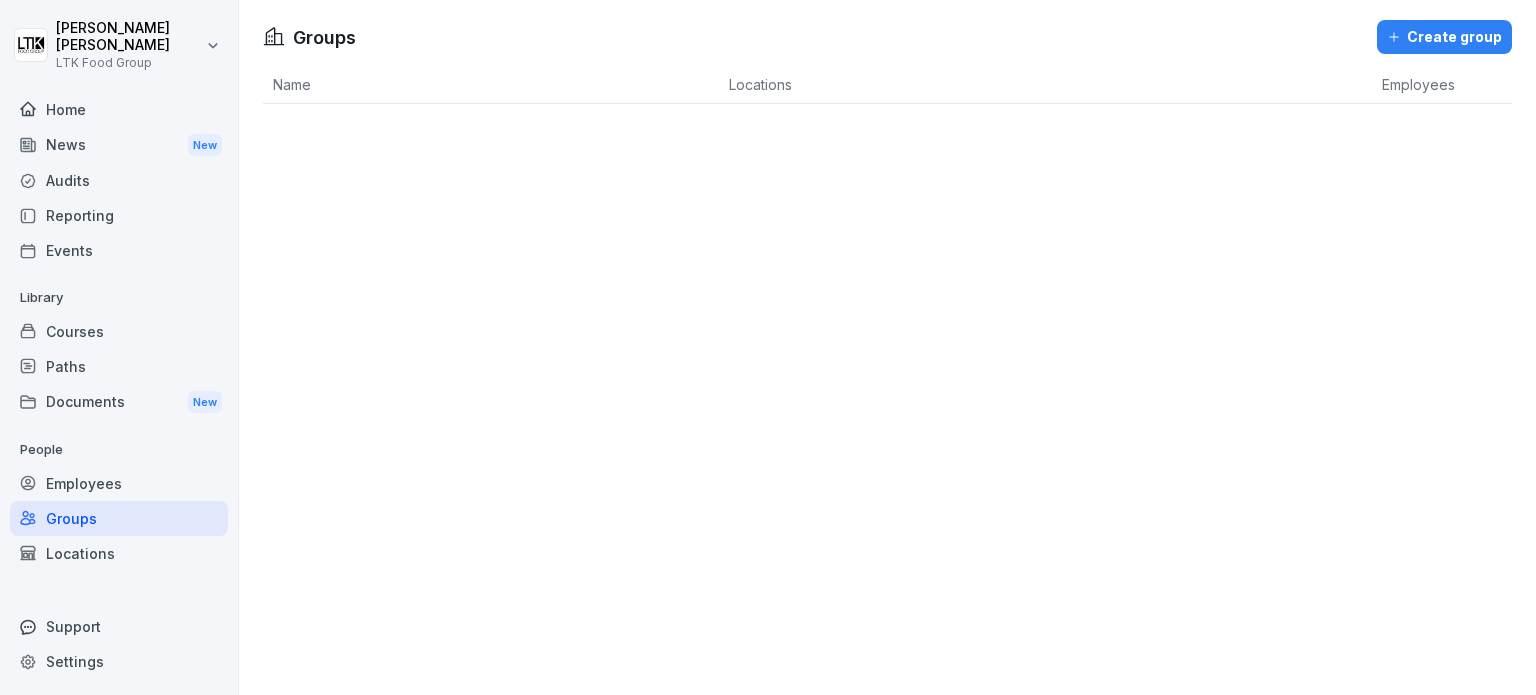 click on "Employees" at bounding box center (119, 483) 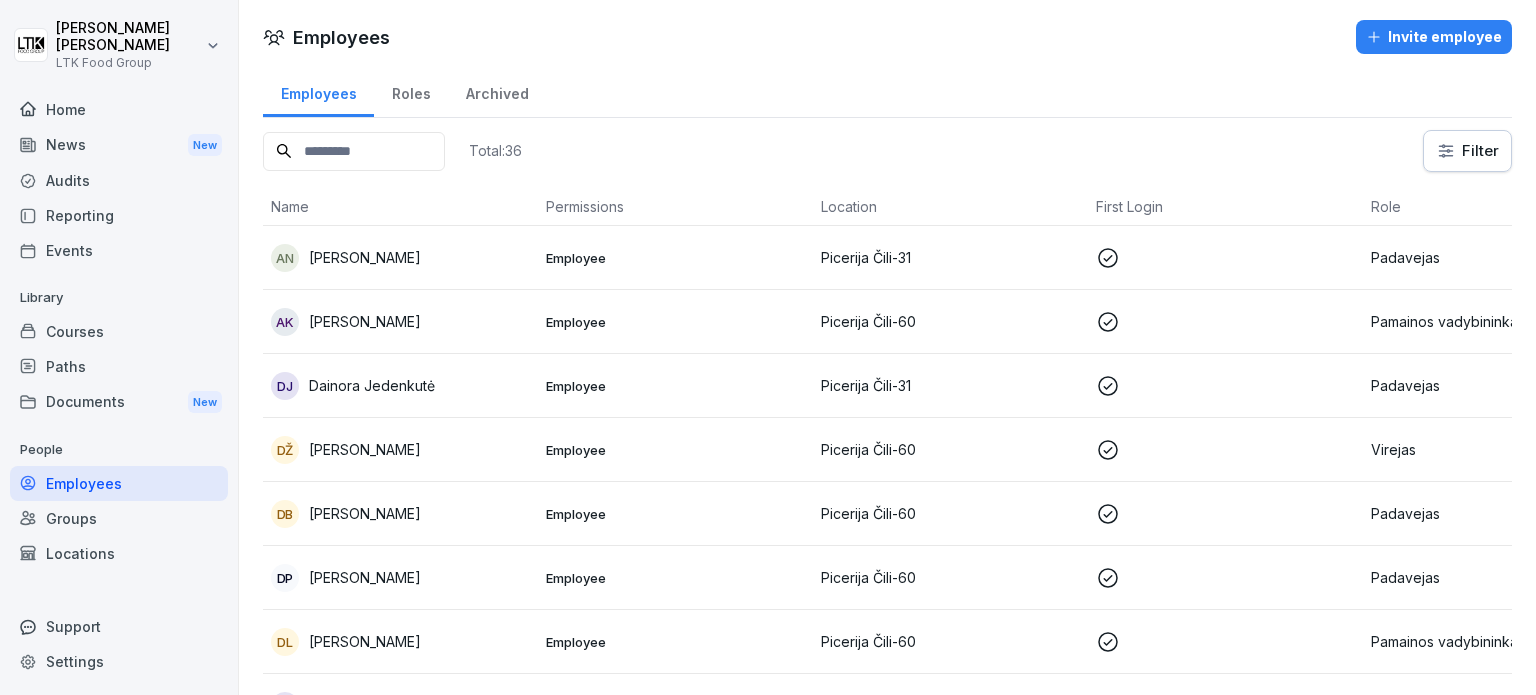 click on "Documents New" at bounding box center [119, 402] 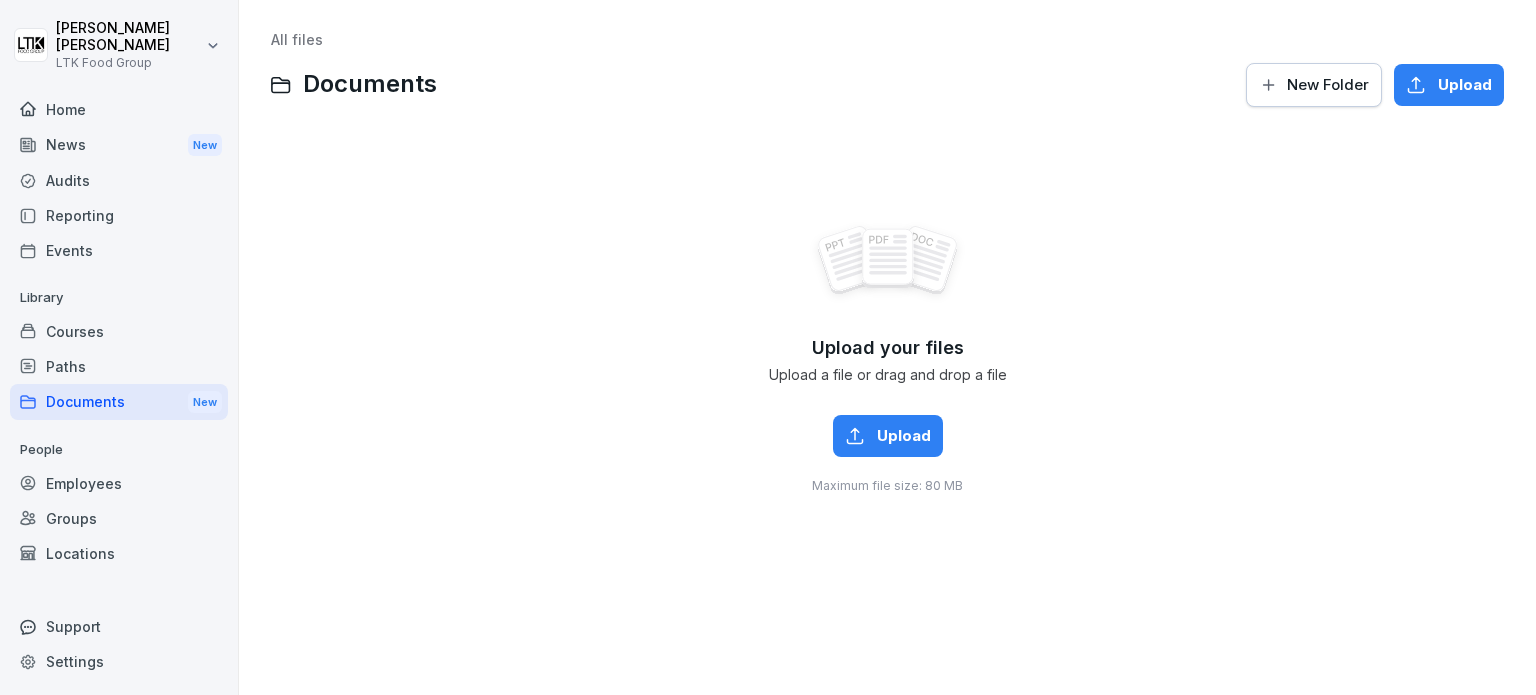 click on "Paths" at bounding box center (119, 366) 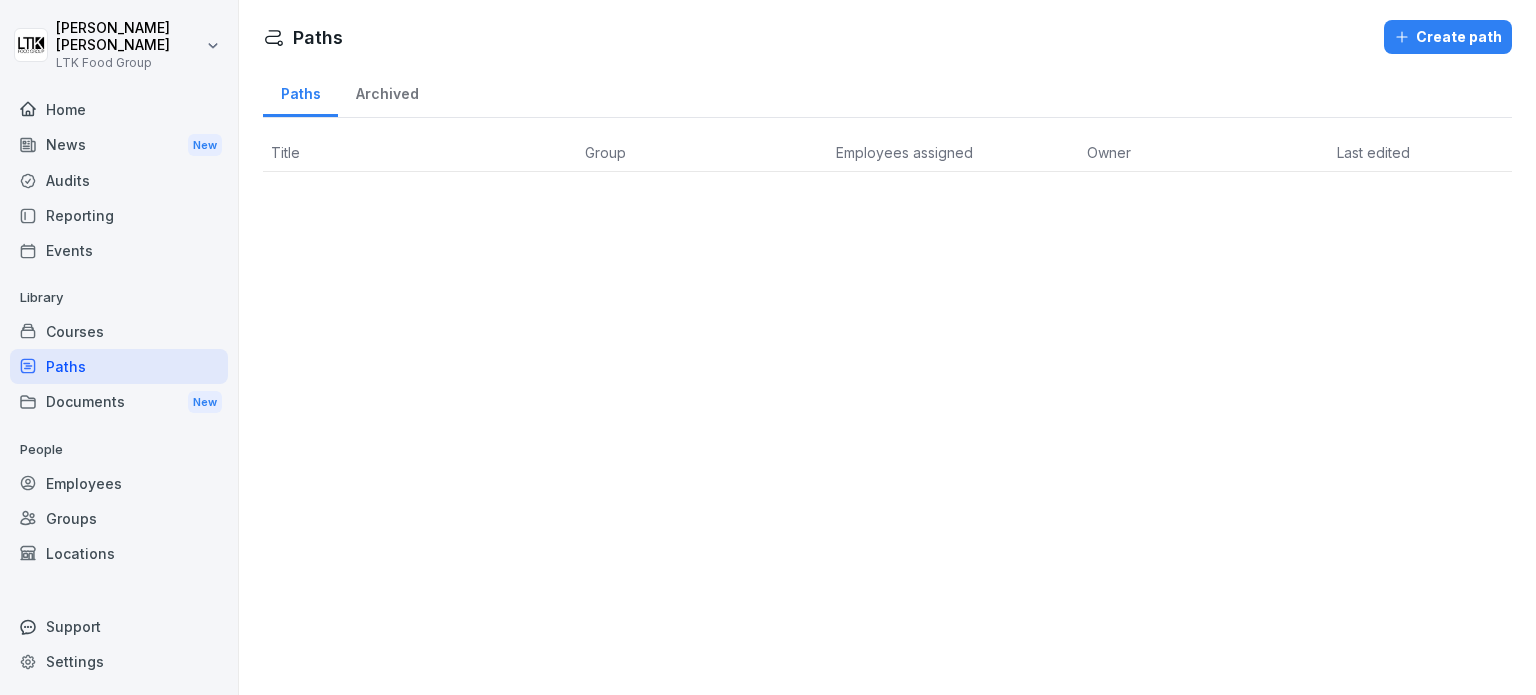 click on "Courses" at bounding box center [119, 331] 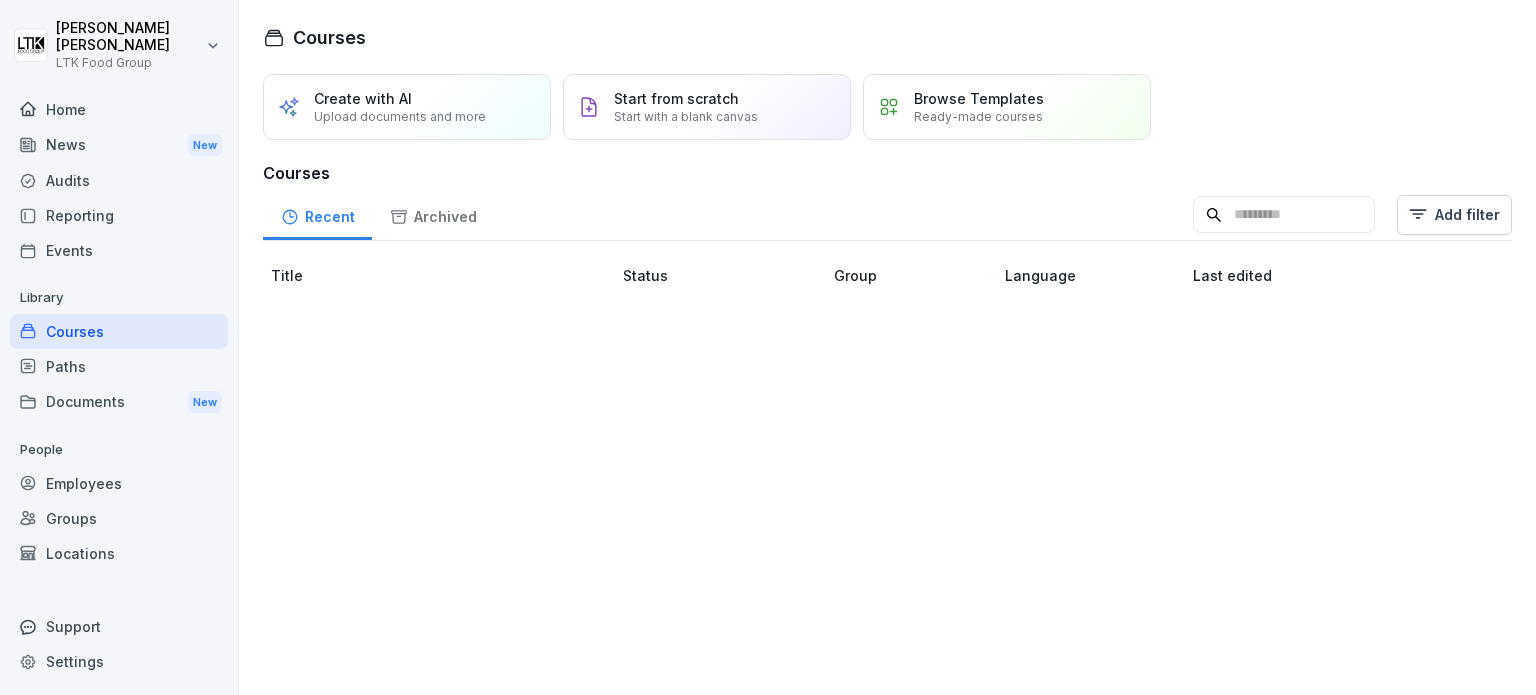 click on "Events" at bounding box center (119, 250) 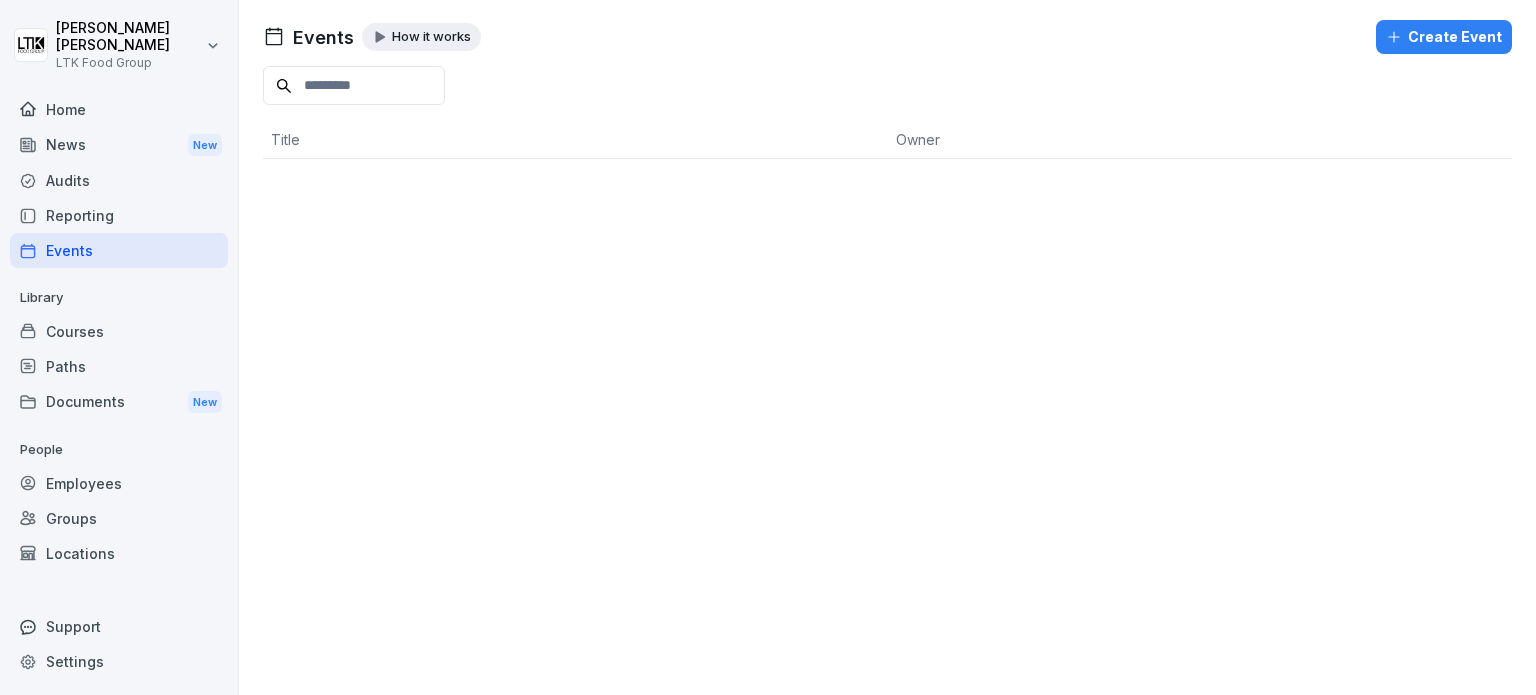 click on "Reporting" at bounding box center (119, 215) 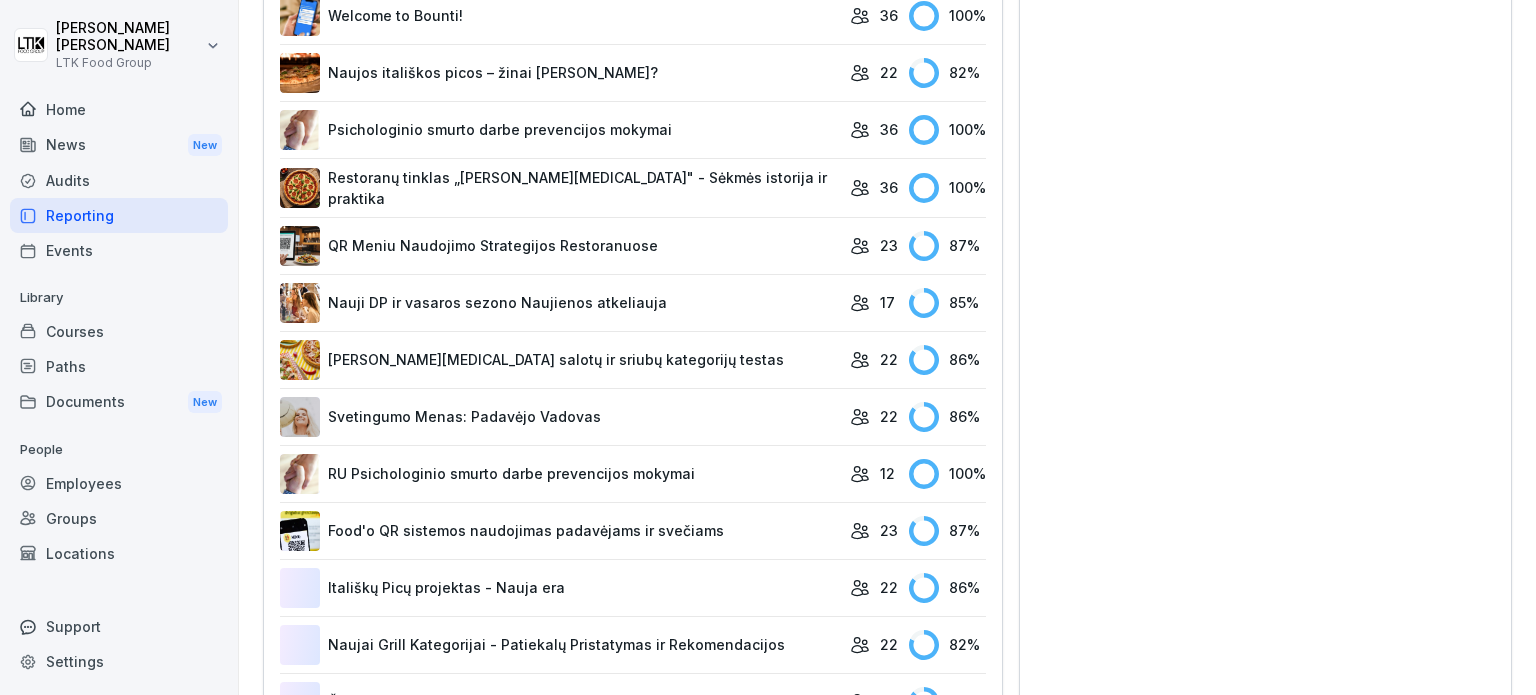scroll, scrollTop: 1000, scrollLeft: 0, axis: vertical 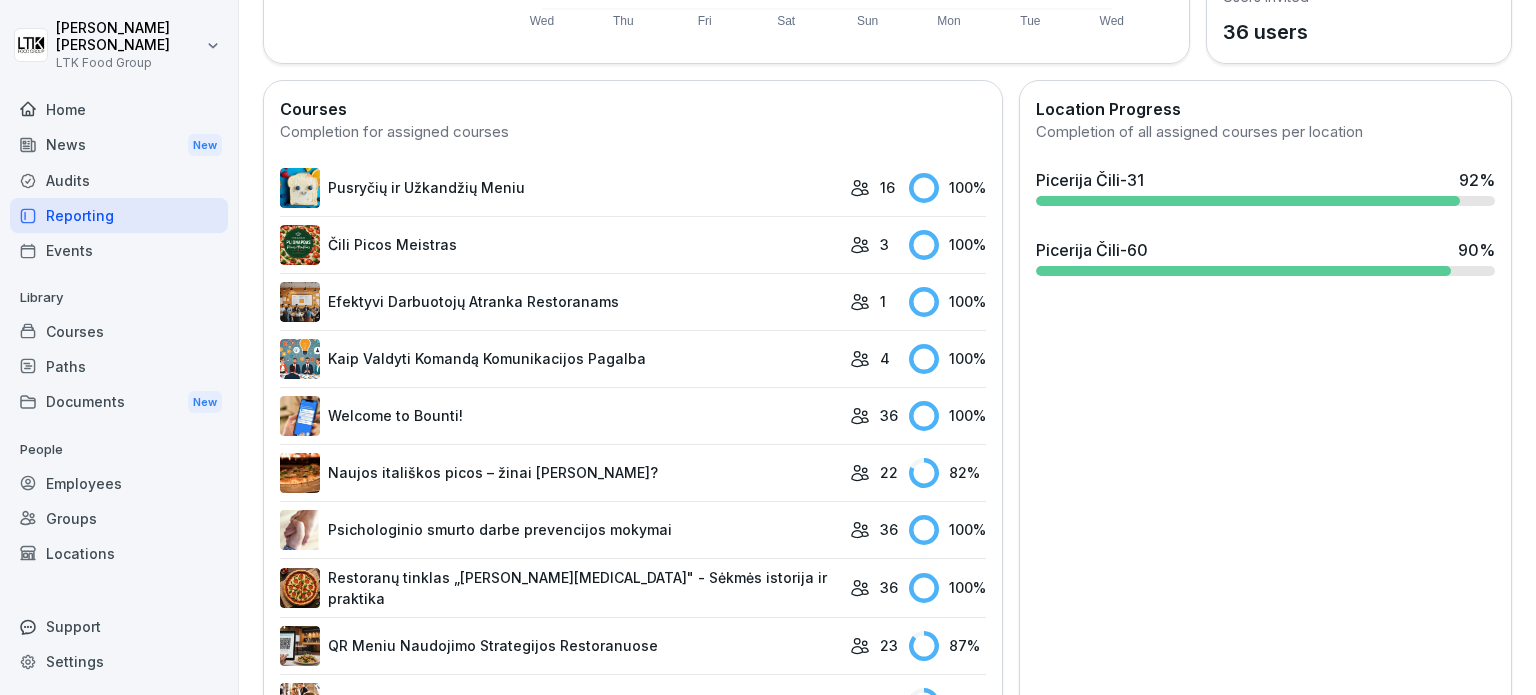 click on "Naujos itališkos picos – žinai [PERSON_NAME]?" at bounding box center [560, 473] 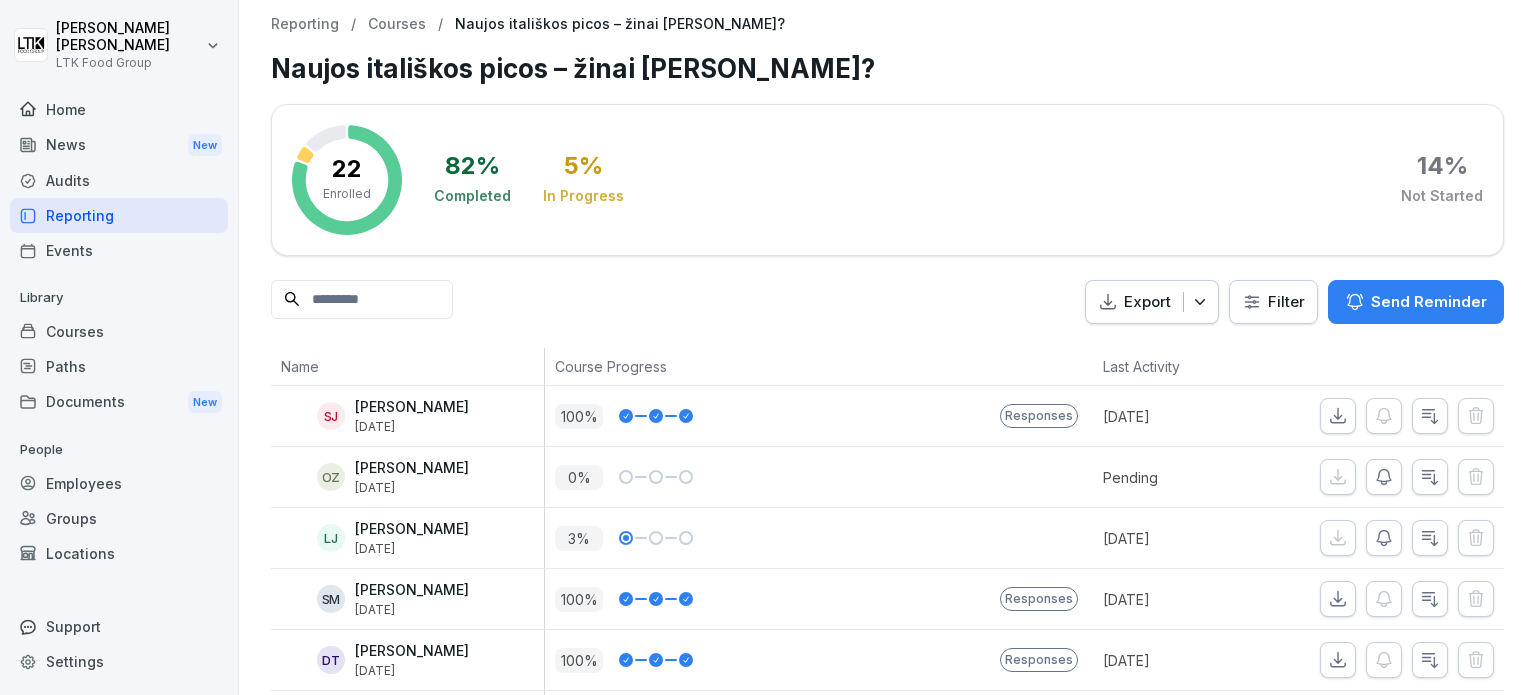 scroll, scrollTop: 100, scrollLeft: 0, axis: vertical 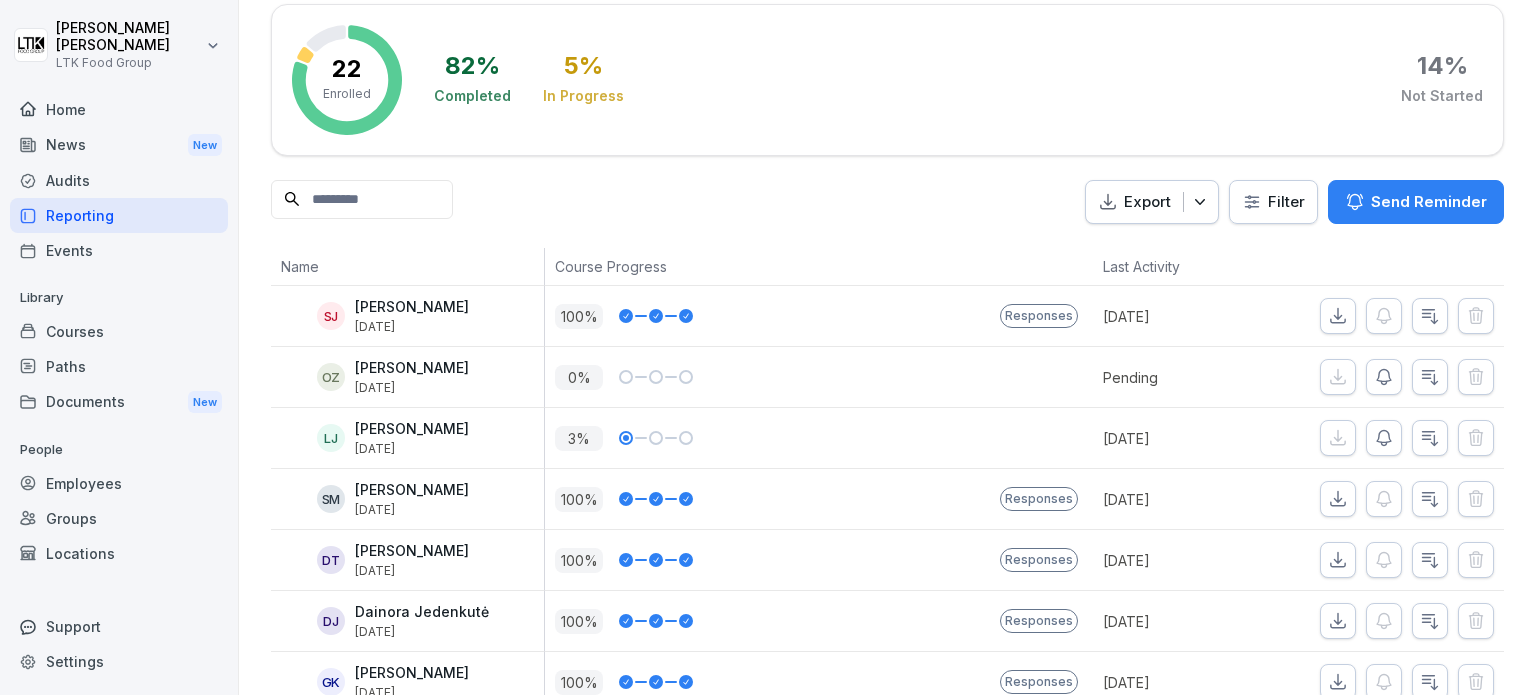 click on "Courses" at bounding box center (119, 331) 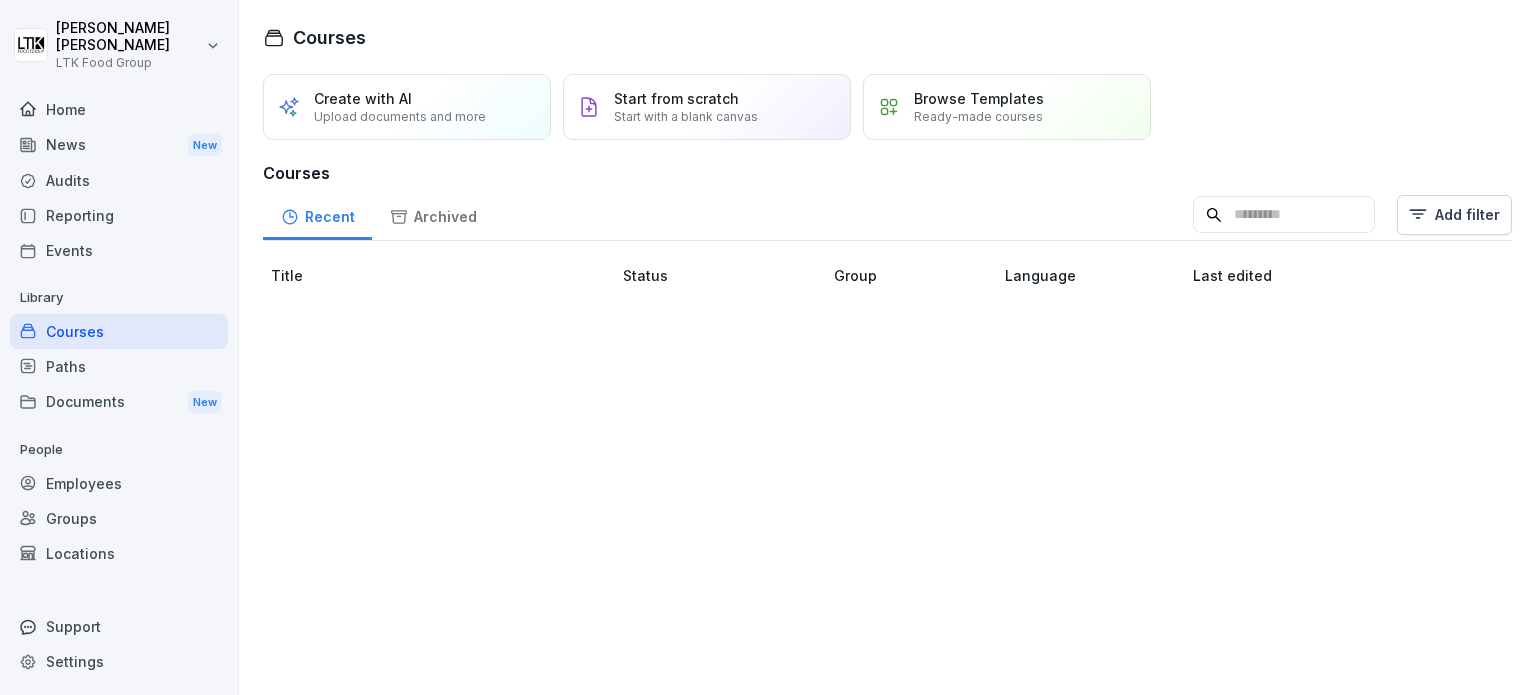 click on "Employees" at bounding box center [119, 483] 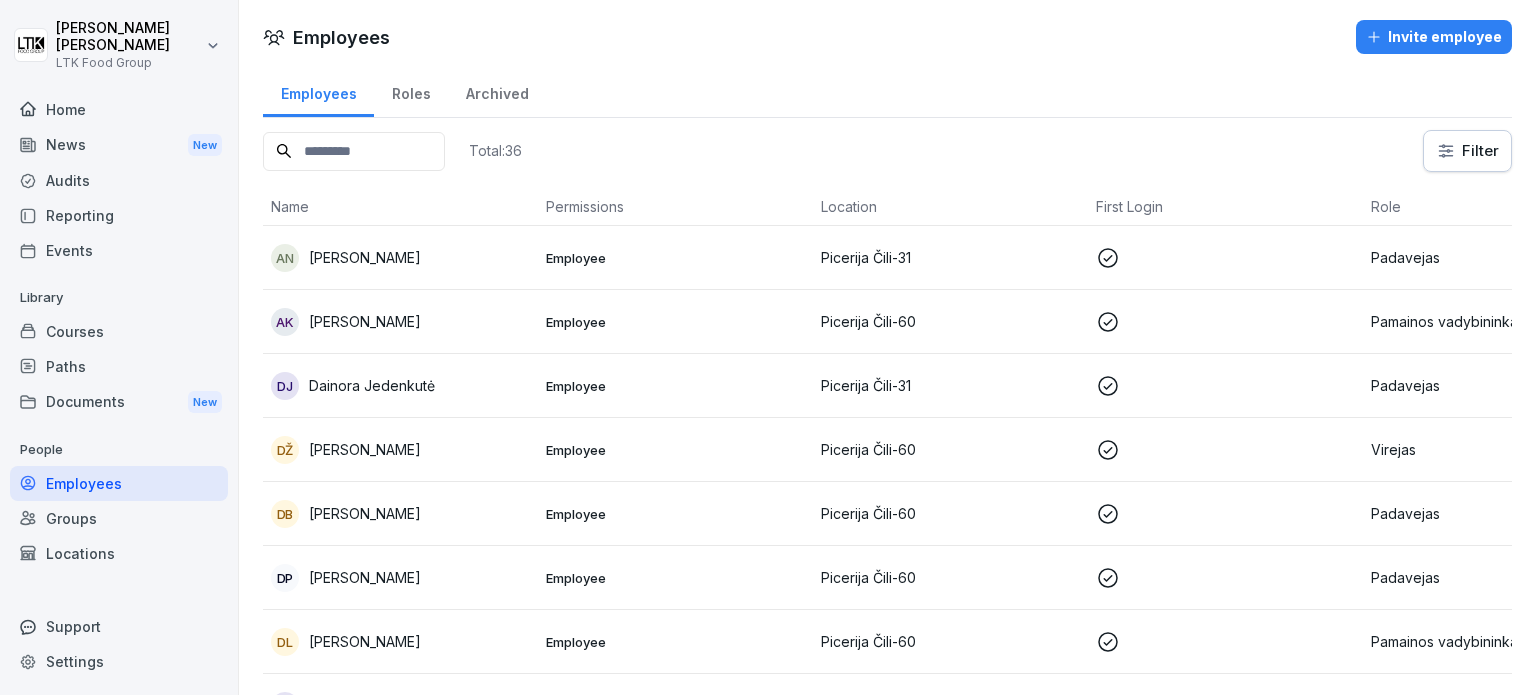 click on "[PERSON_NAME]" at bounding box center [365, 257] 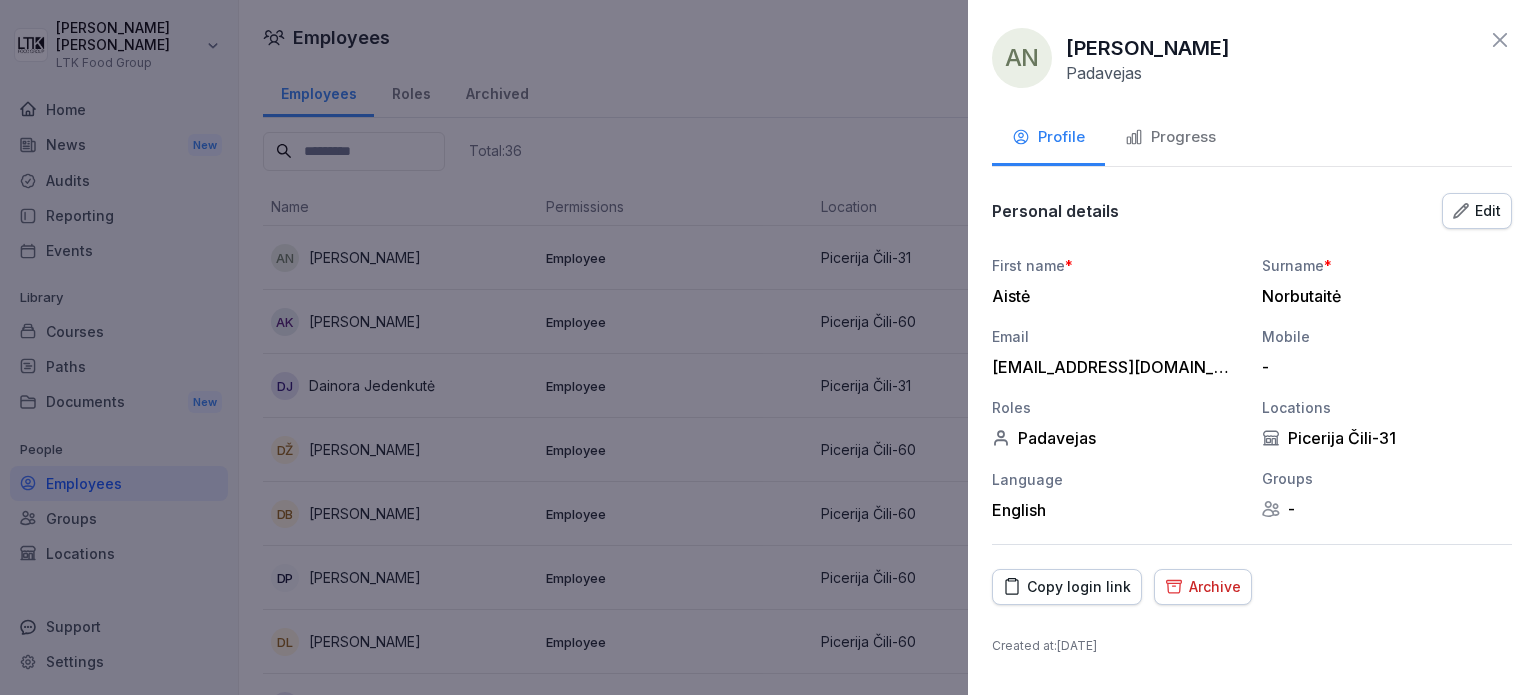 click on "Progress" at bounding box center [1170, 139] 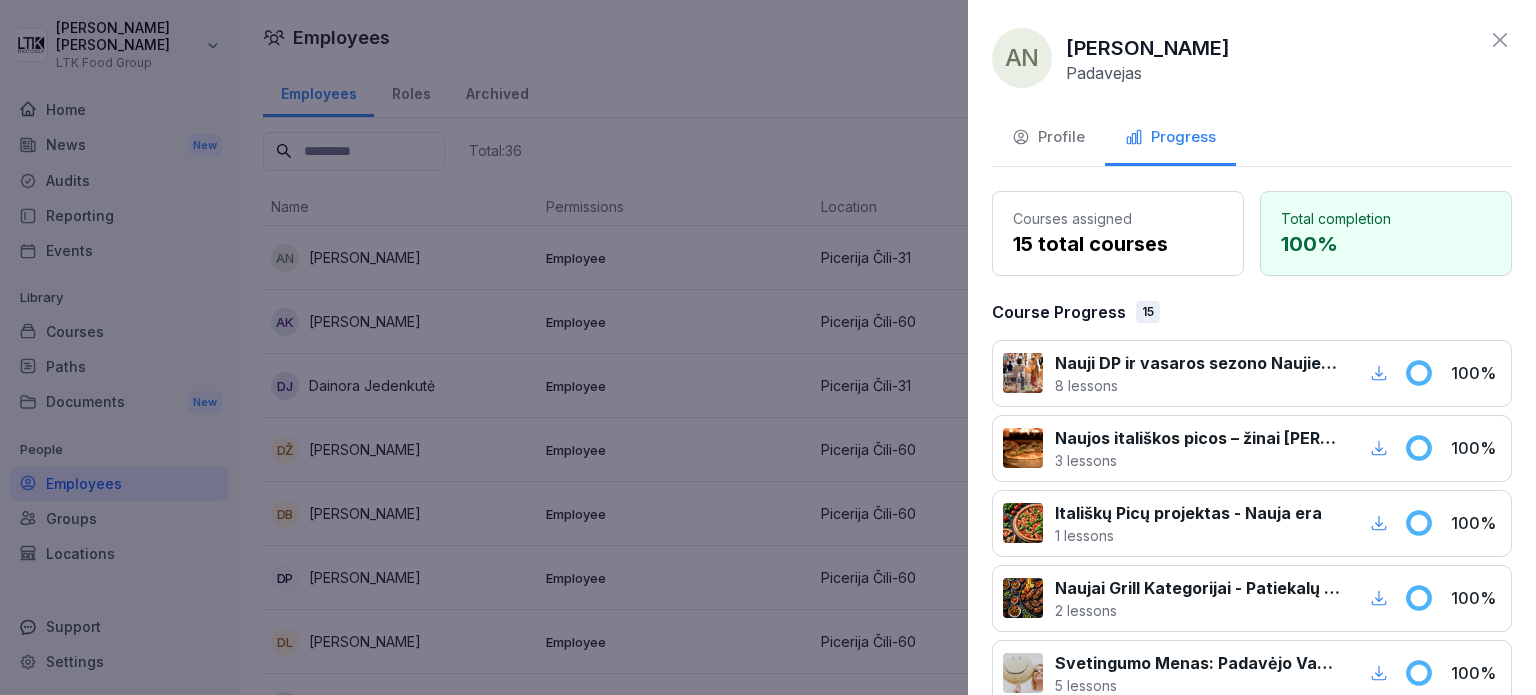 click at bounding box center [768, 347] 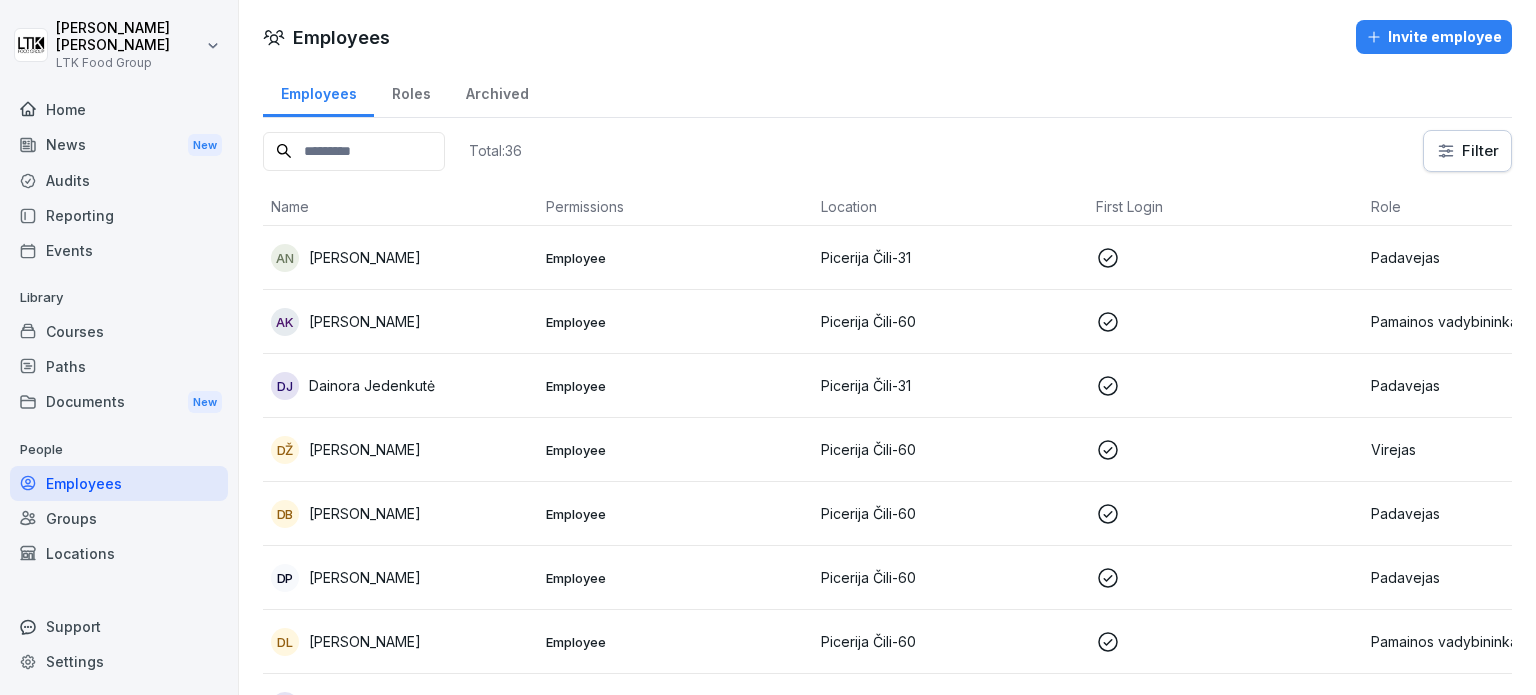 click on "[PERSON_NAME]" at bounding box center (365, 321) 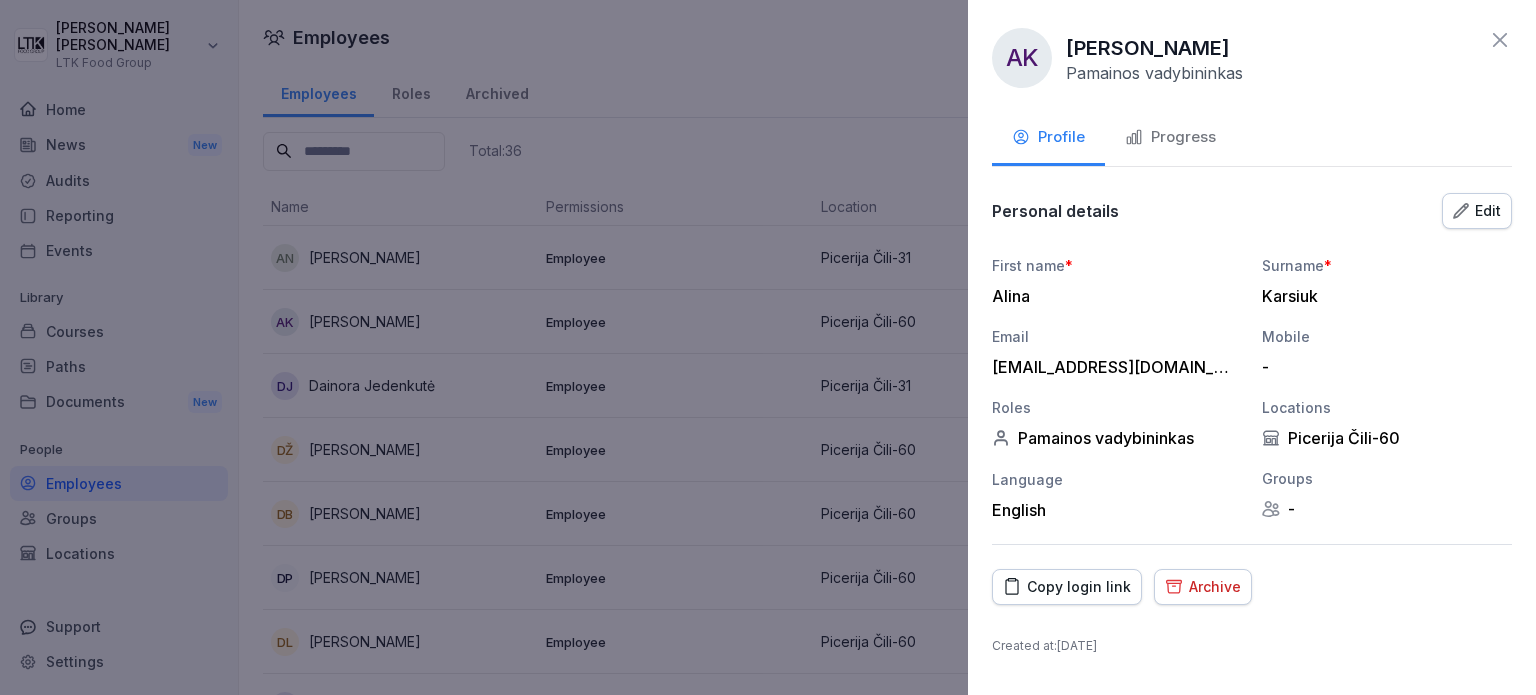 click on "Progress" at bounding box center [1170, 137] 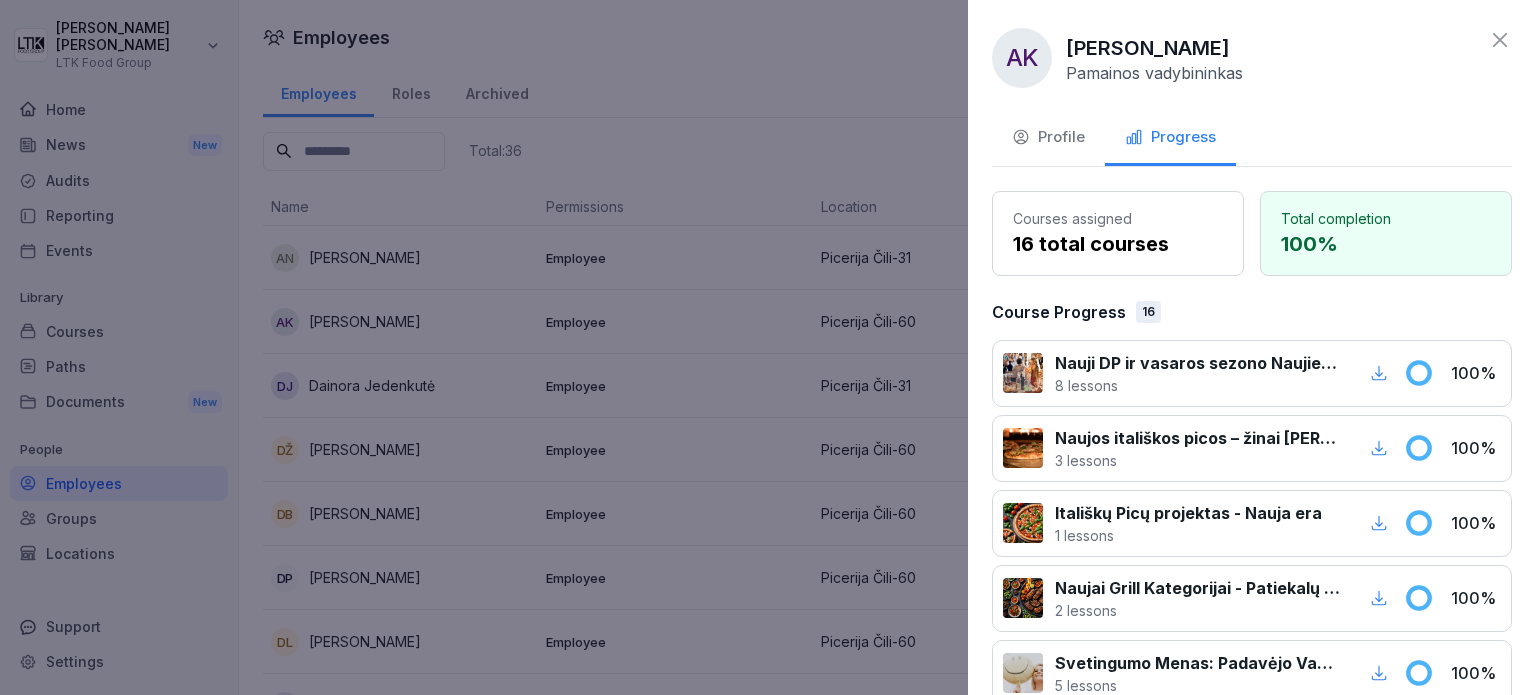 click at bounding box center (768, 347) 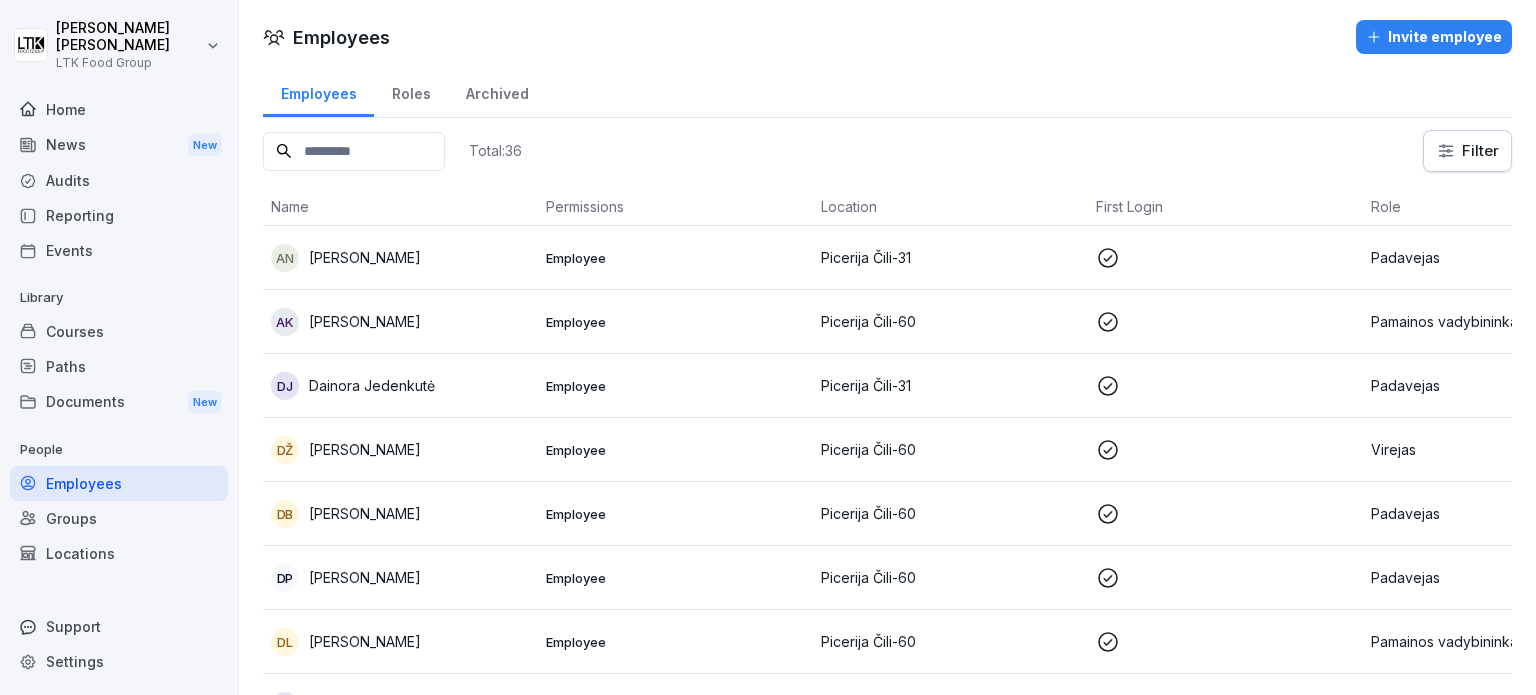 click on "Dainora Jedenkutė" at bounding box center (372, 385) 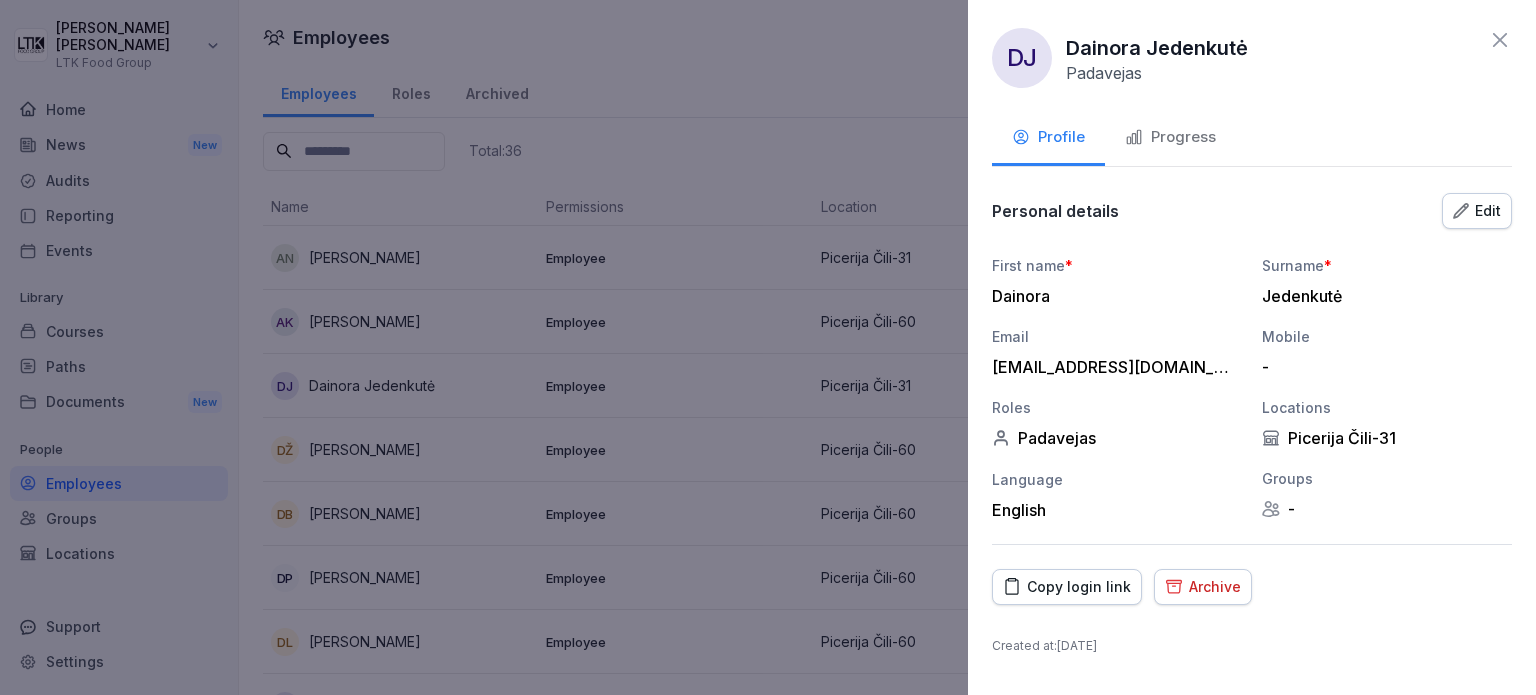 click on "Progress" at bounding box center (1170, 137) 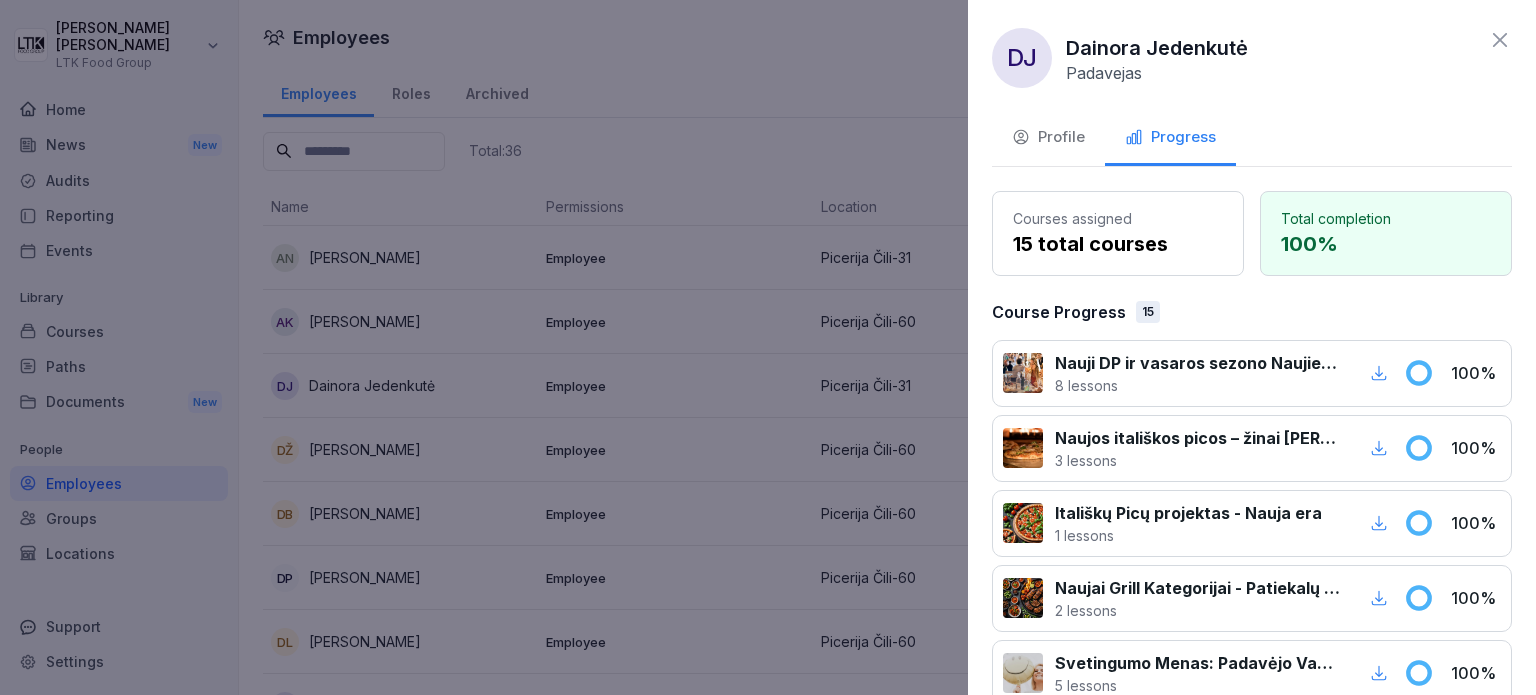 click at bounding box center (768, 347) 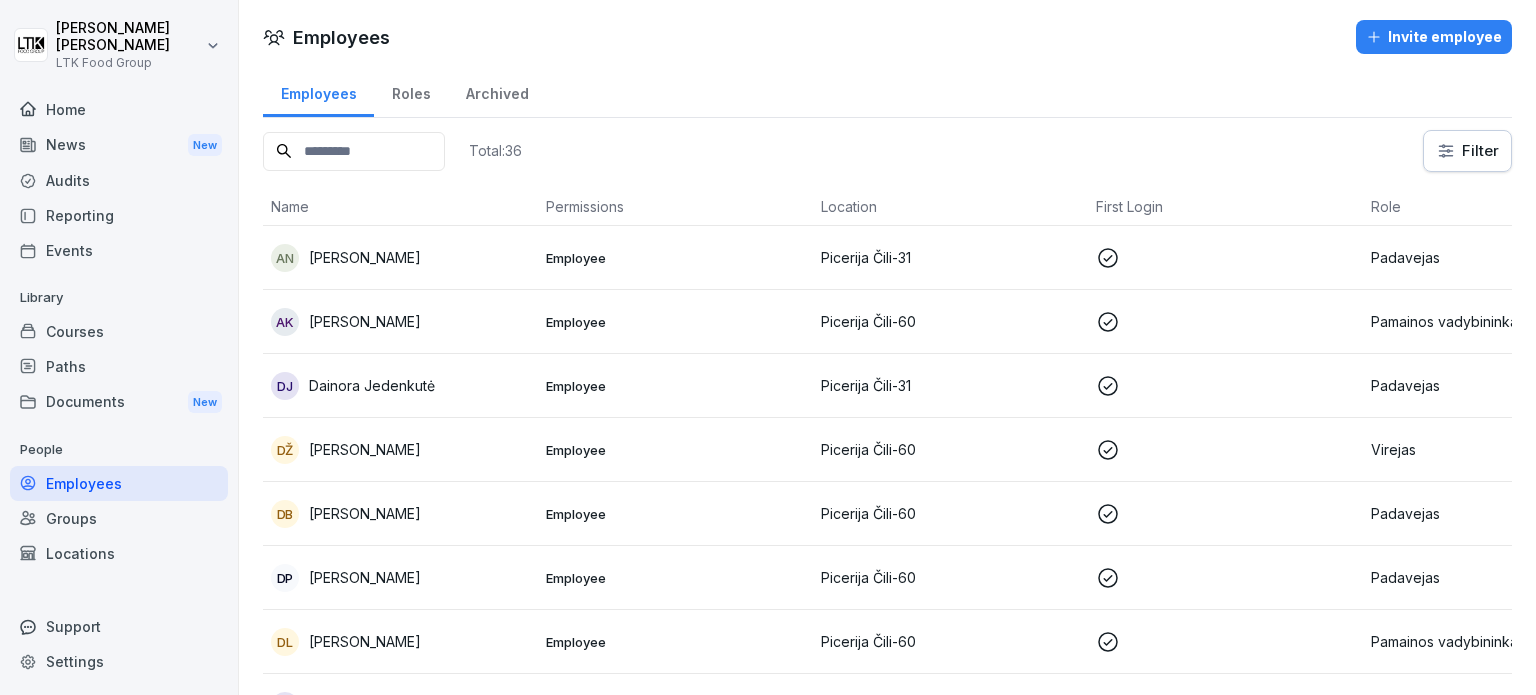 click on "[PERSON_NAME]" at bounding box center [365, 449] 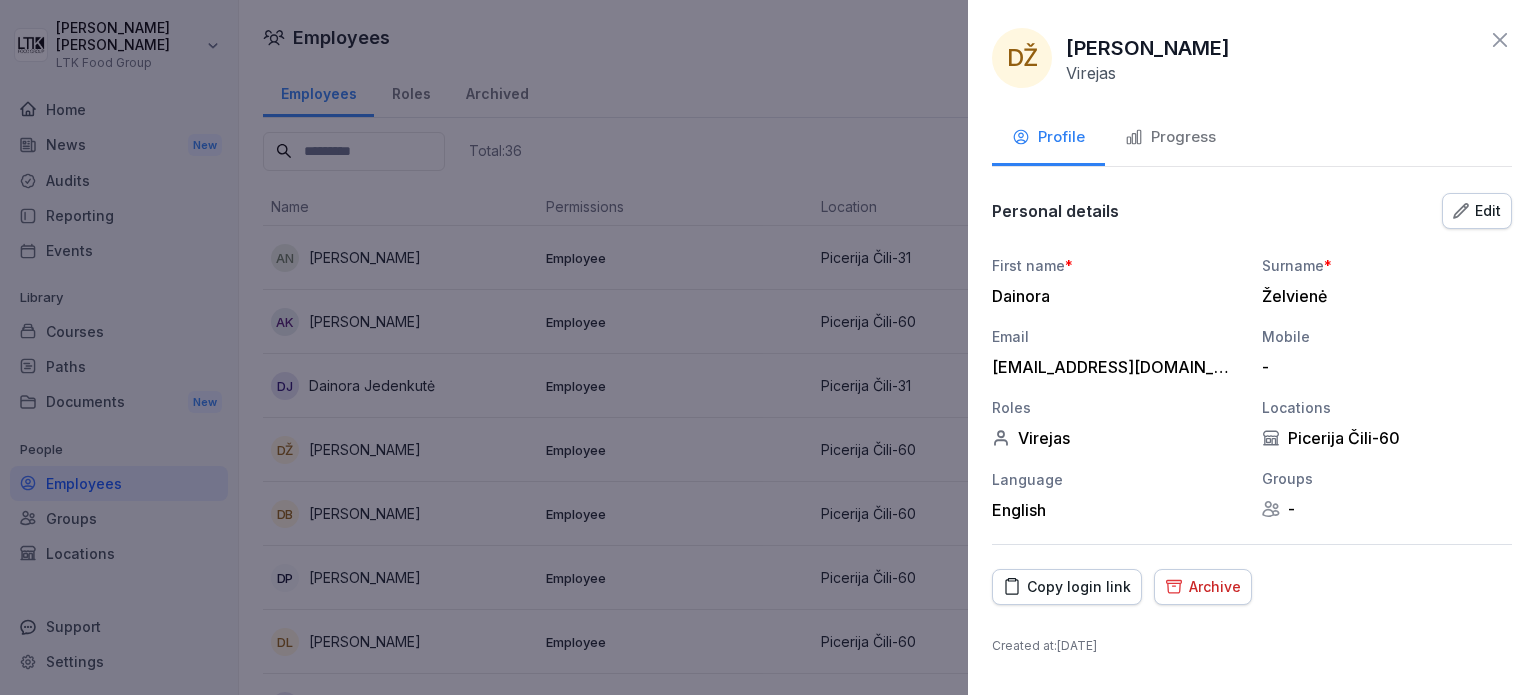 click on "Progress" at bounding box center [1170, 137] 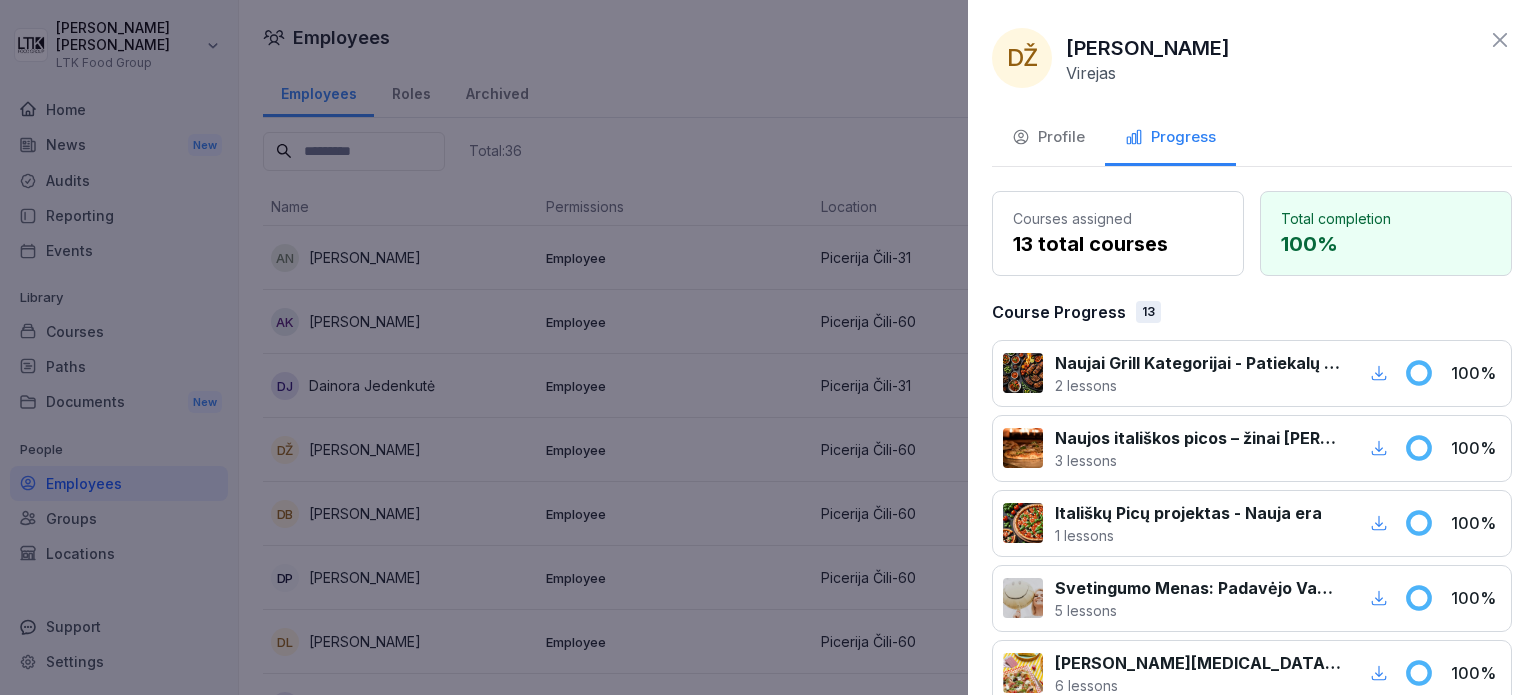 click at bounding box center (768, 347) 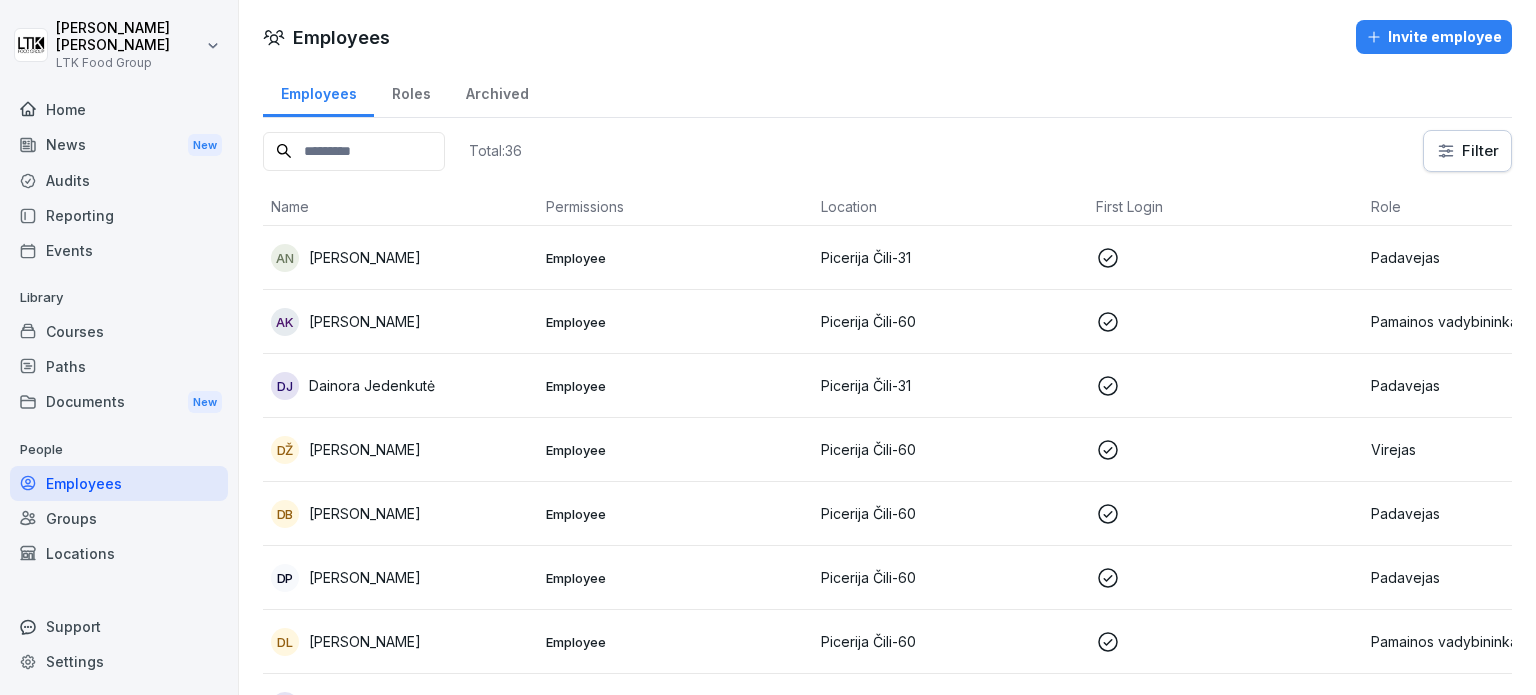 click on "[PERSON_NAME]" at bounding box center [365, 513] 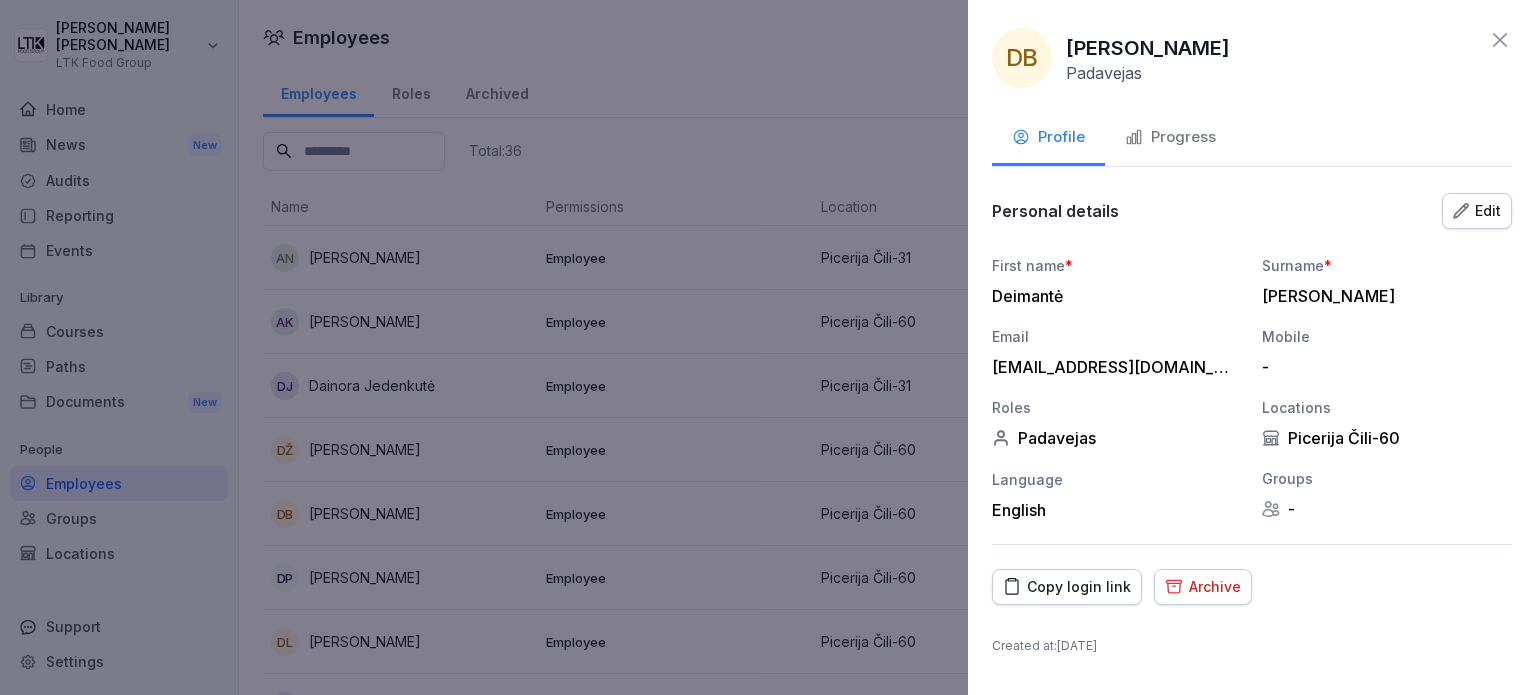 click on "Progress" at bounding box center [1170, 137] 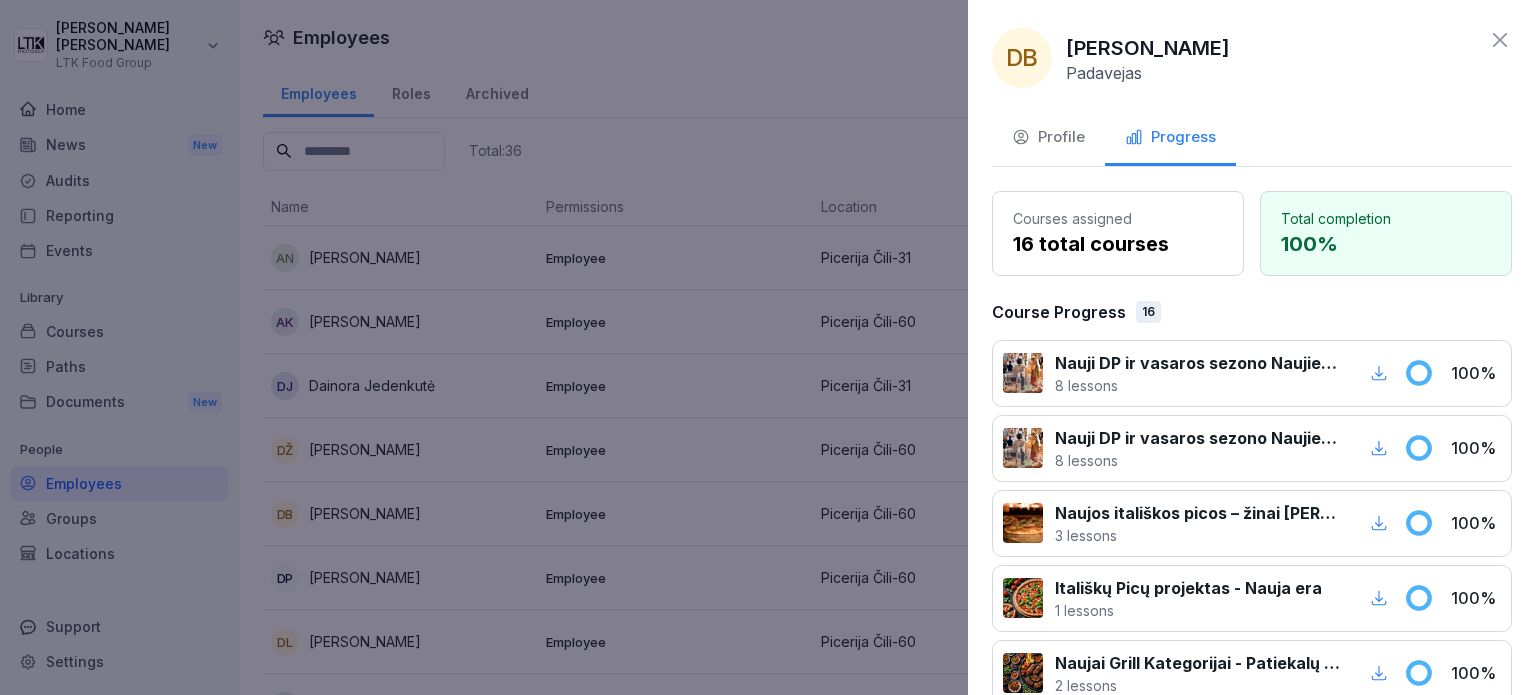 click at bounding box center (768, 347) 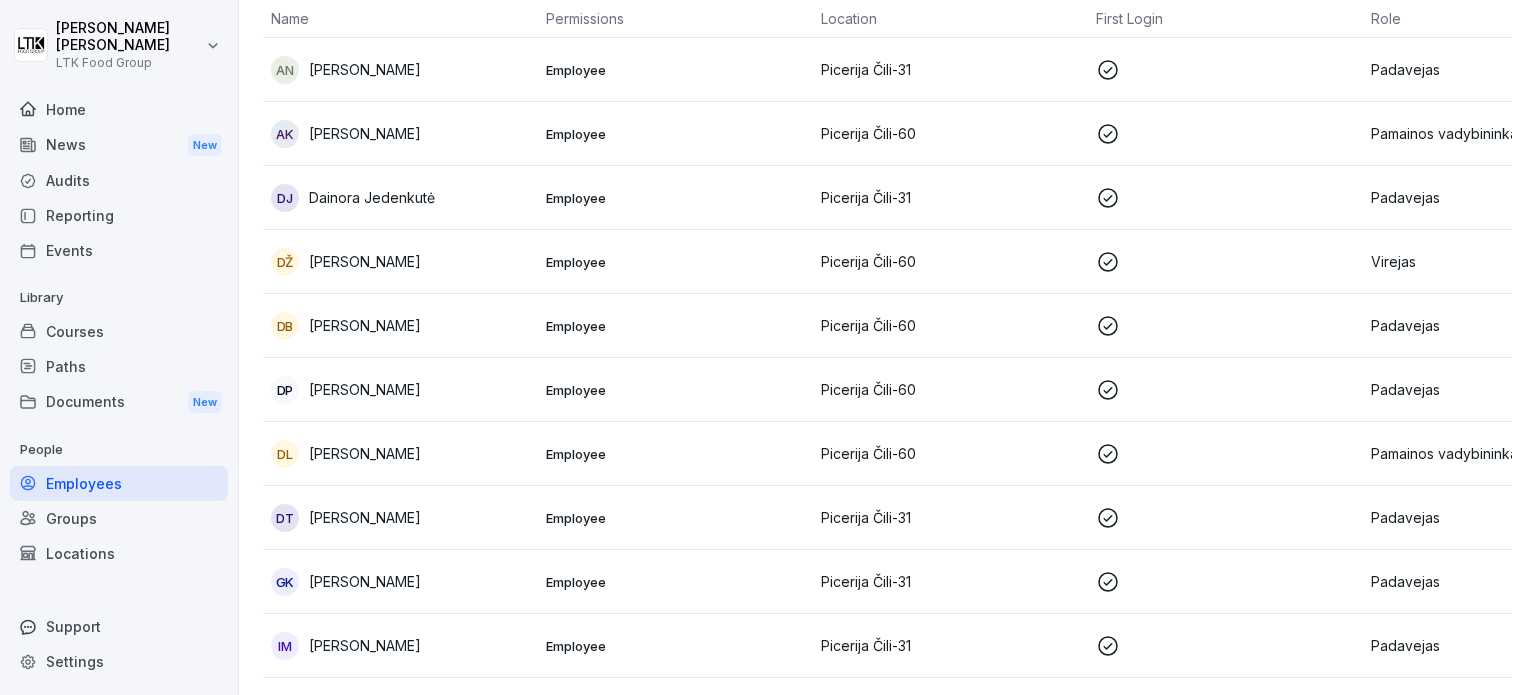 scroll, scrollTop: 200, scrollLeft: 0, axis: vertical 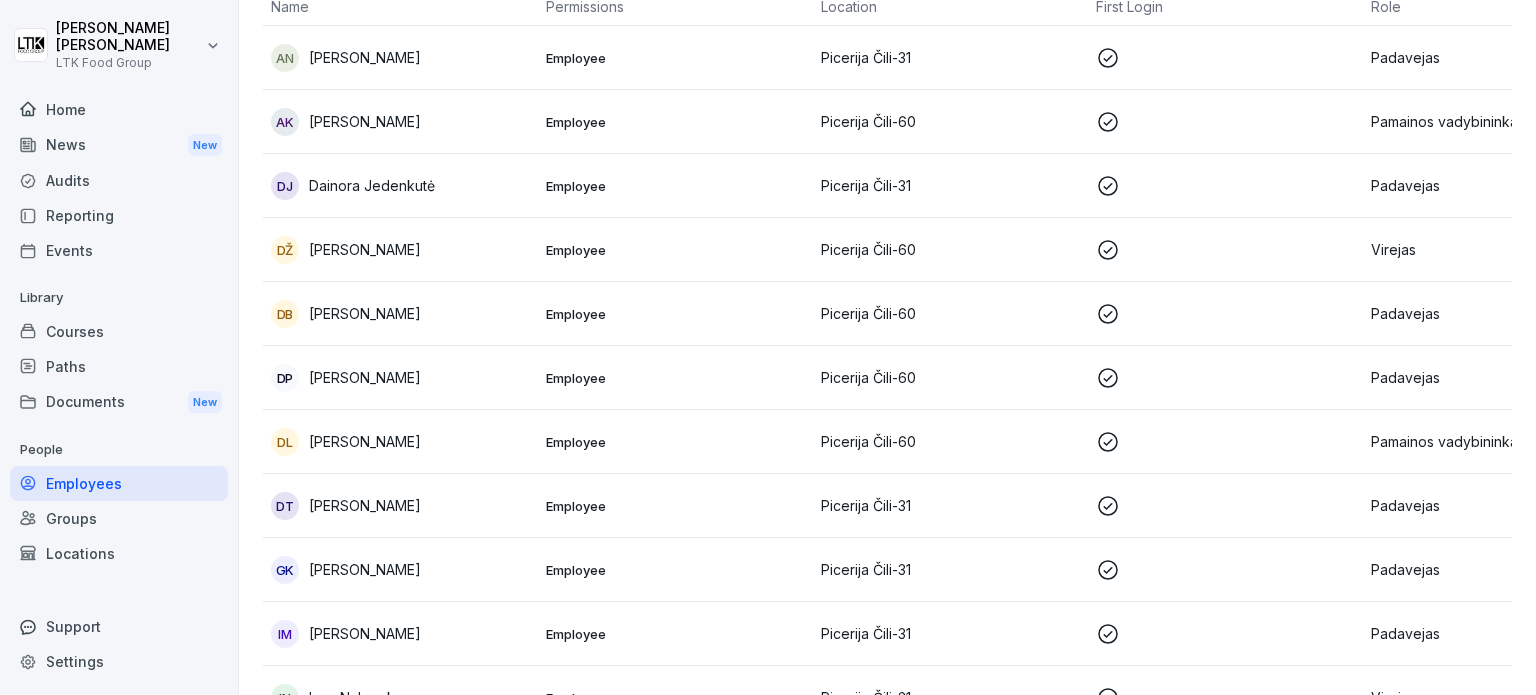 click on "[PERSON_NAME]" at bounding box center [365, 377] 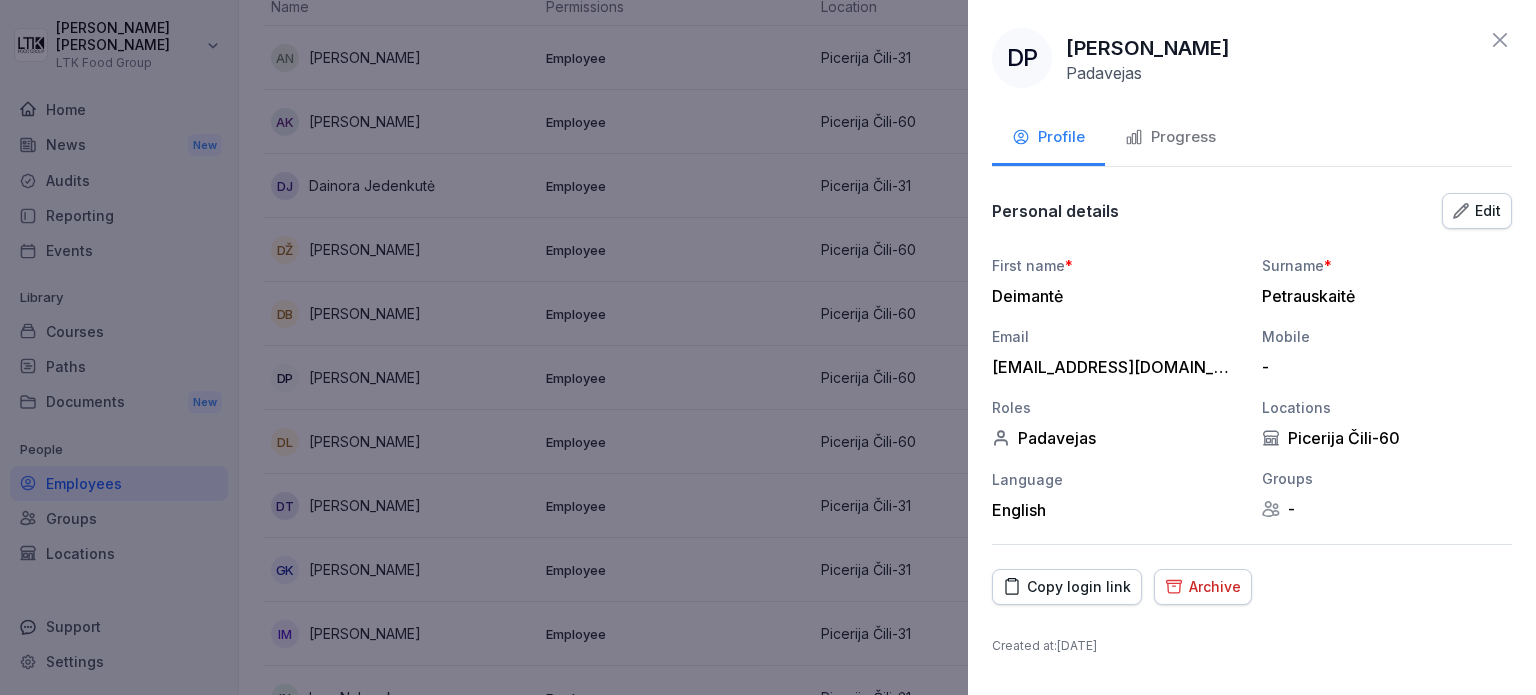 click on "Progress" at bounding box center (1170, 137) 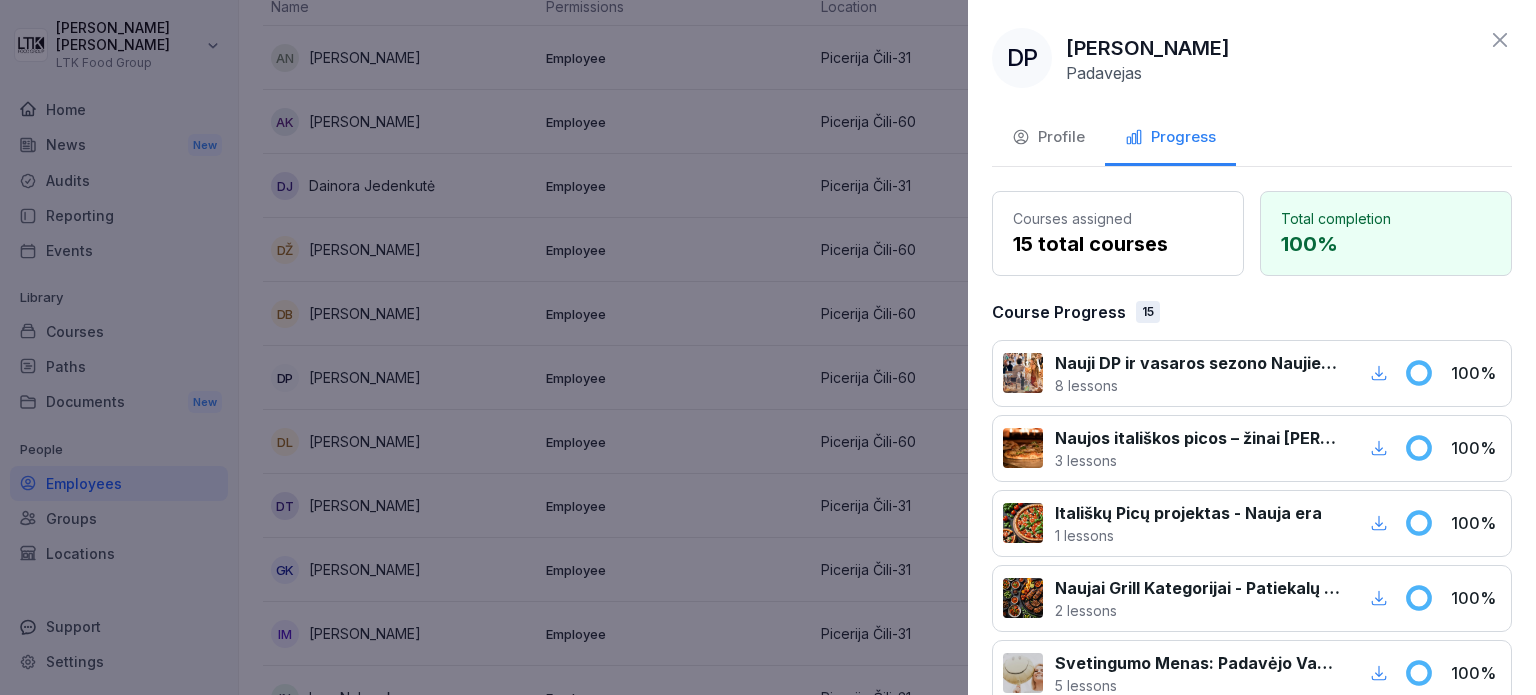 click at bounding box center (768, 347) 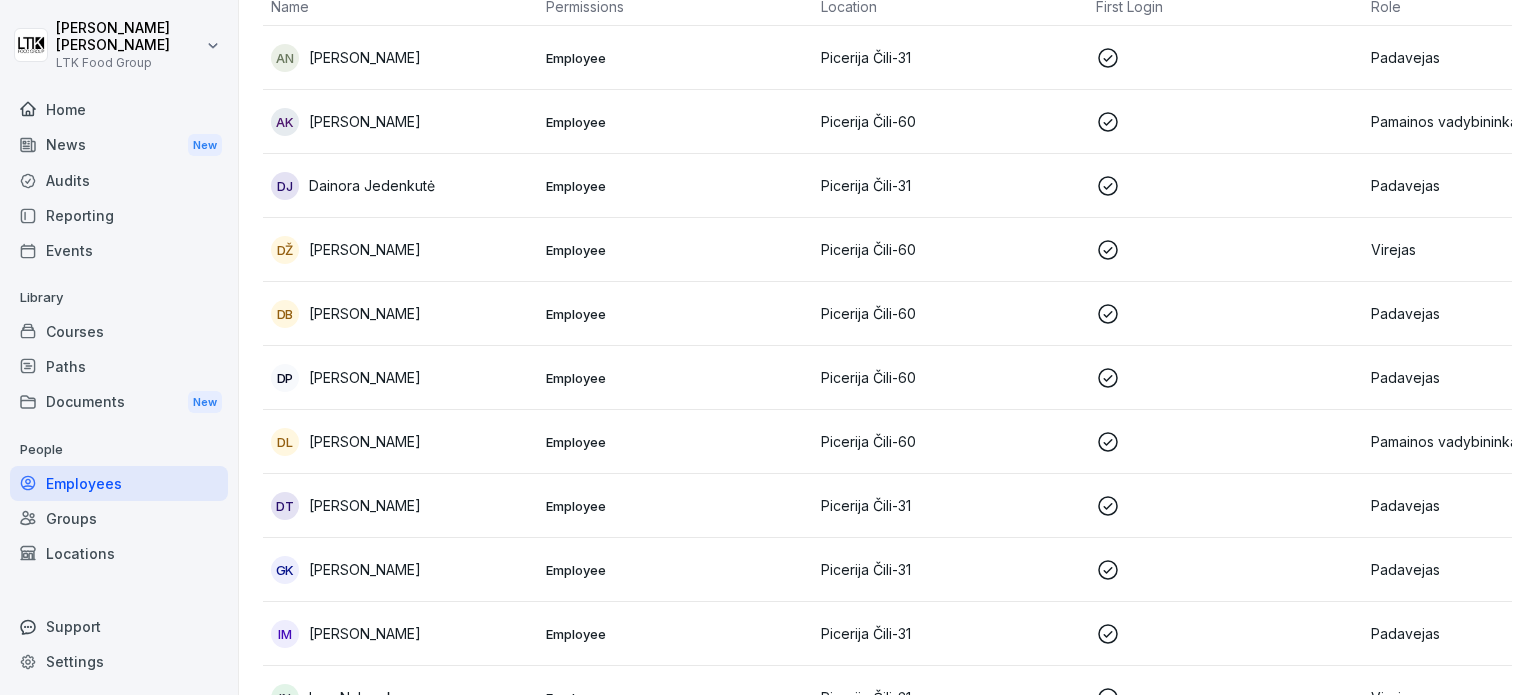 click on "[PERSON_NAME]" at bounding box center [365, 441] 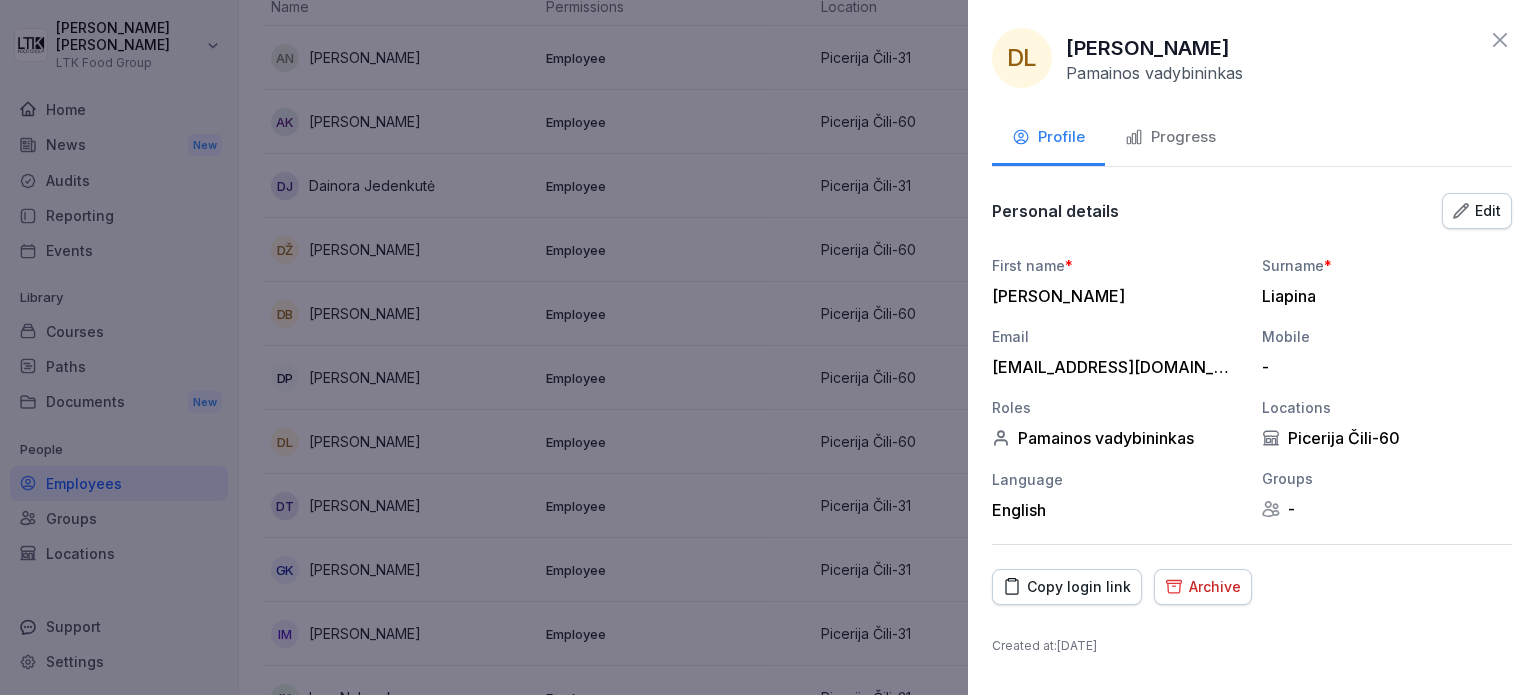 click on "Progress" at bounding box center (1170, 137) 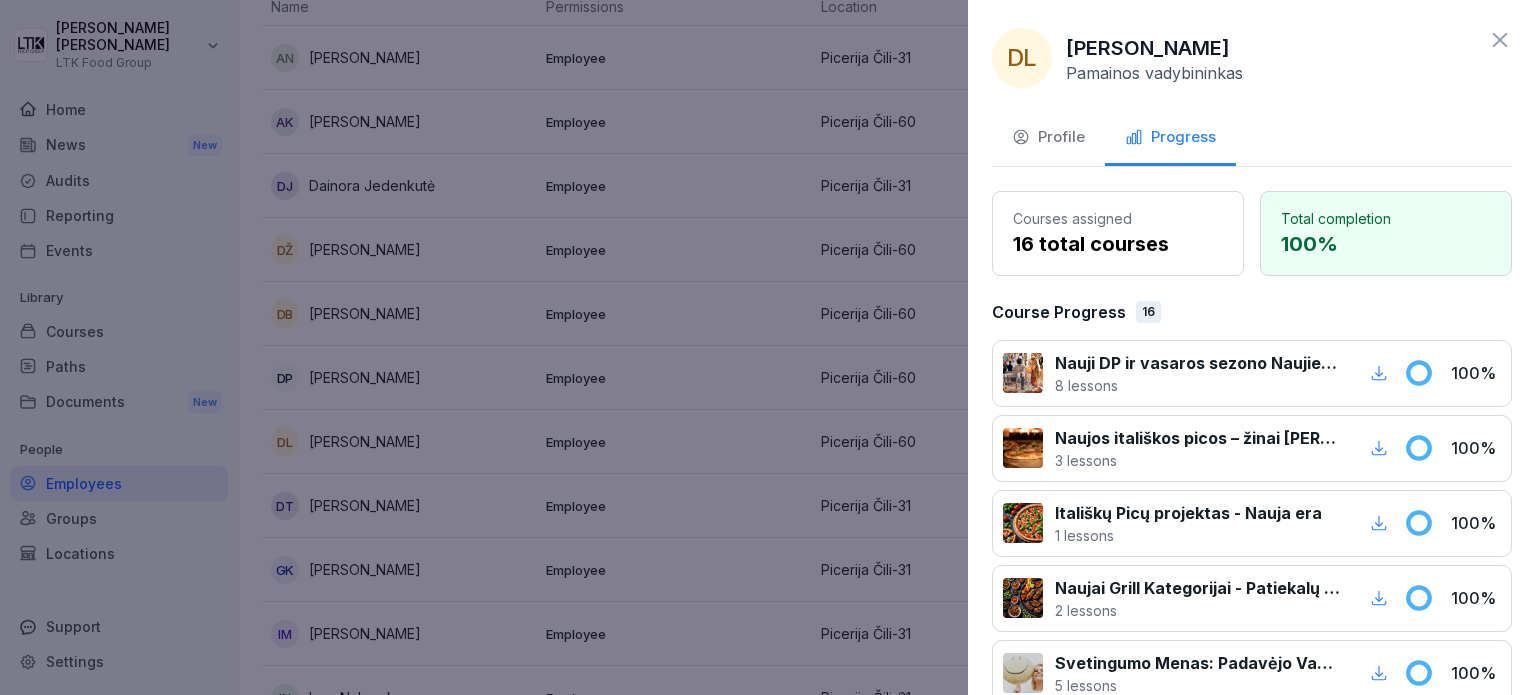 click at bounding box center (768, 347) 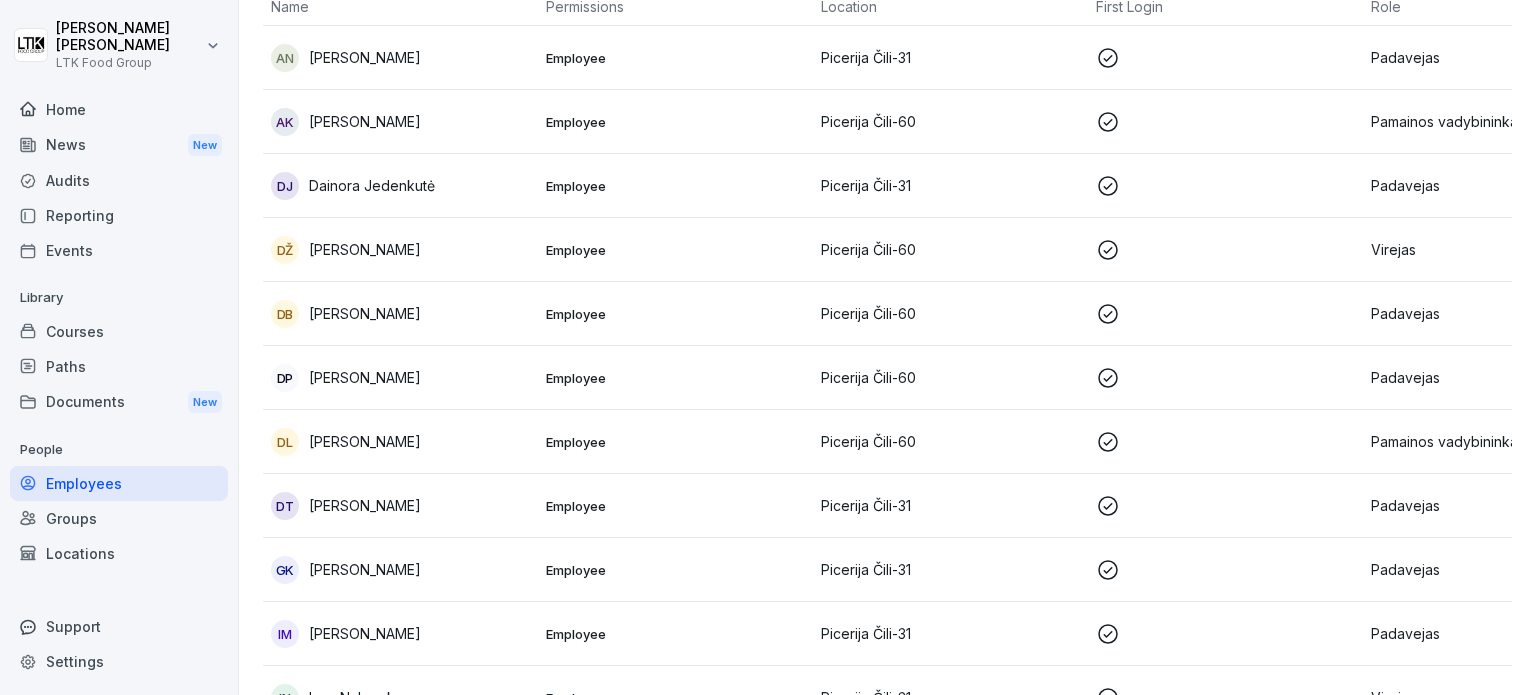 click on "[PERSON_NAME]" at bounding box center (365, 505) 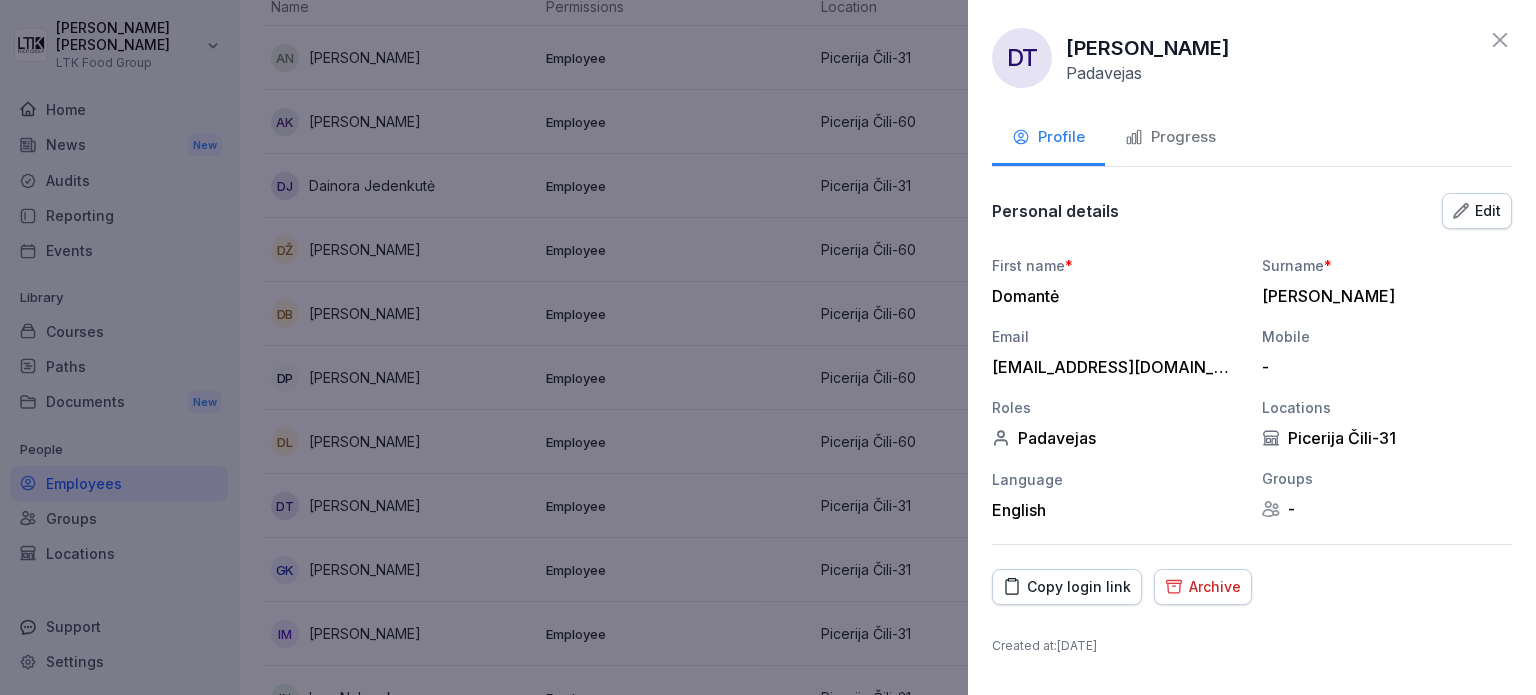 click on "Progress" at bounding box center [1170, 137] 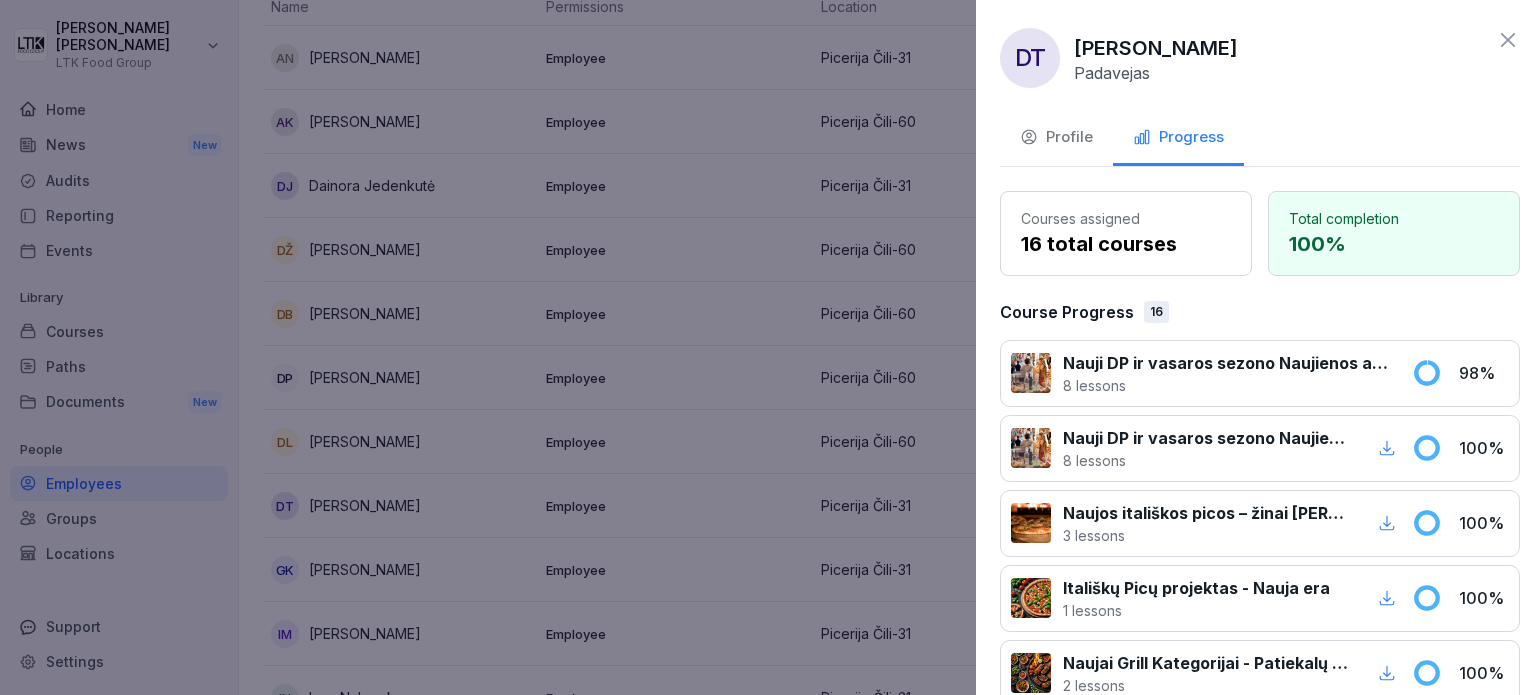 click at bounding box center [768, 347] 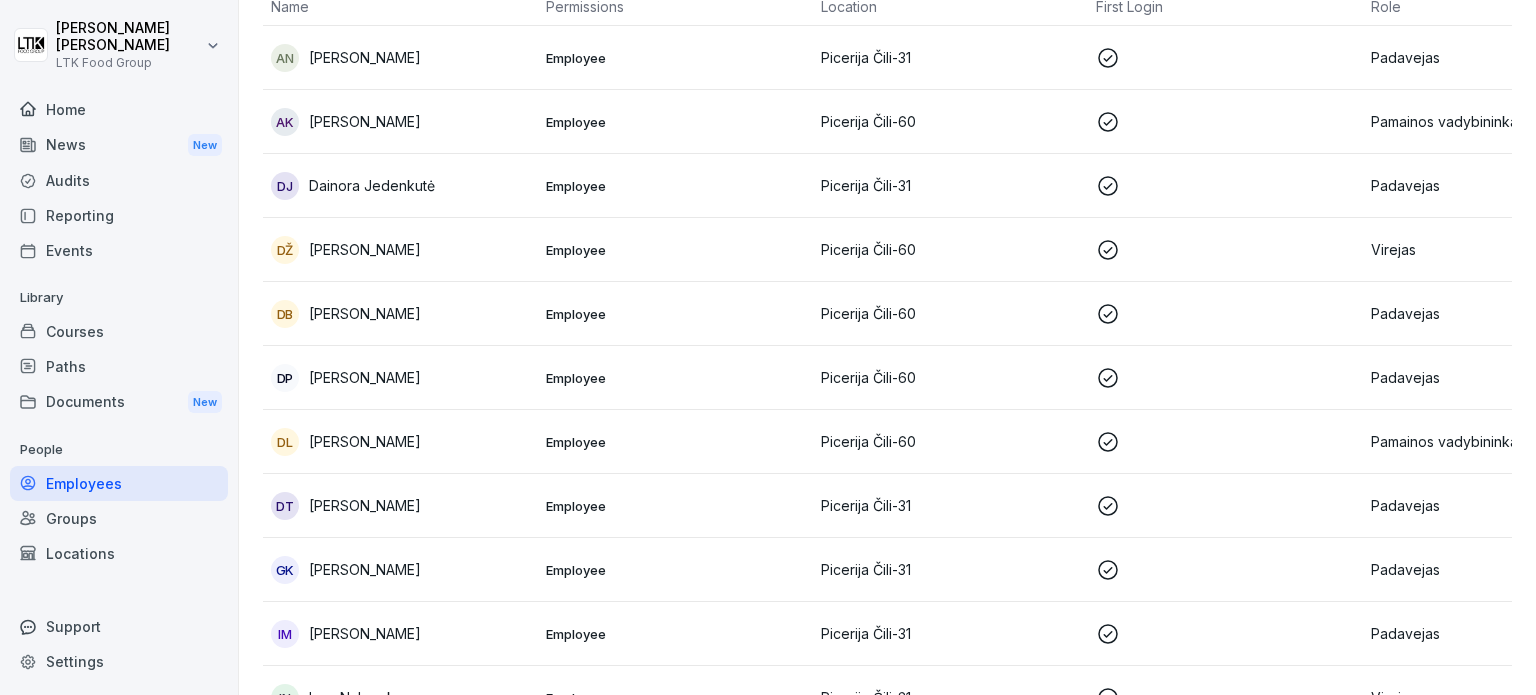click on "[PERSON_NAME]" at bounding box center (365, 569) 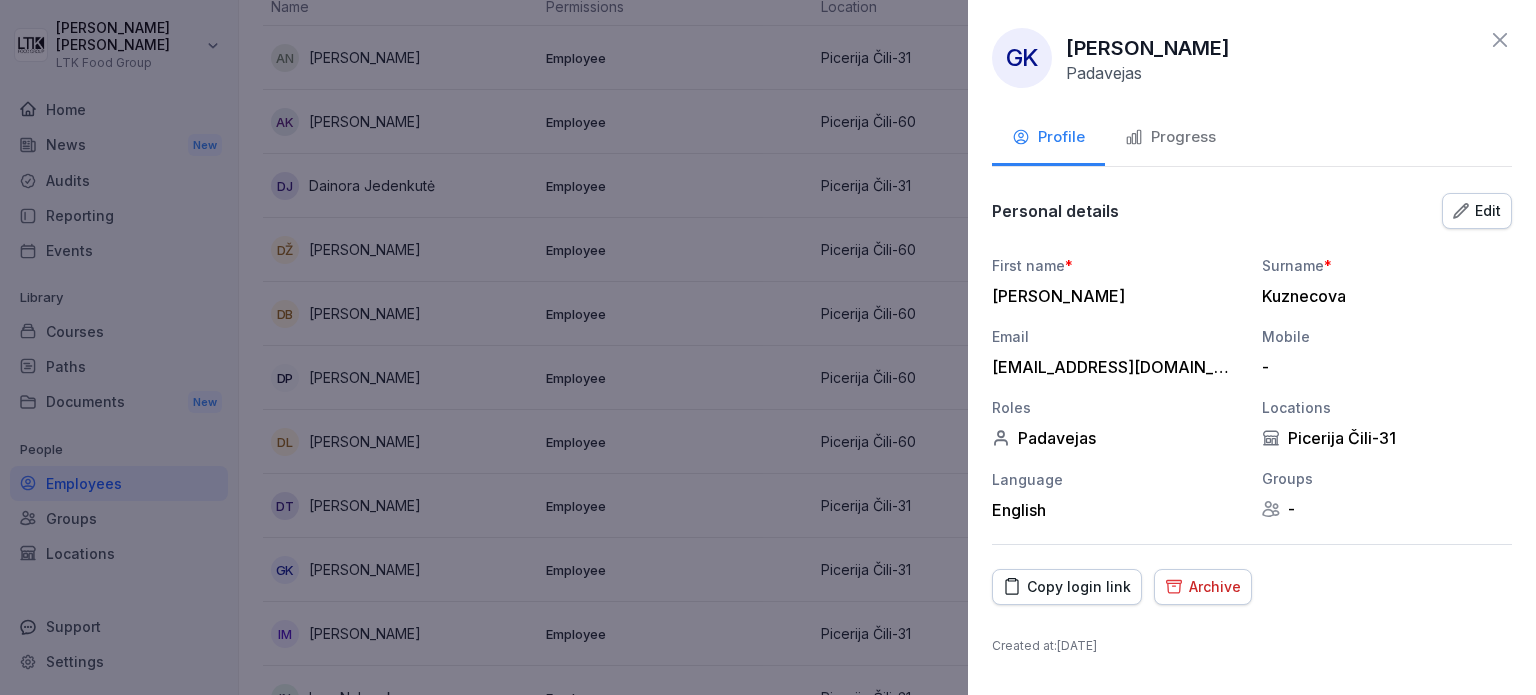 click on "Progress" at bounding box center [1170, 137] 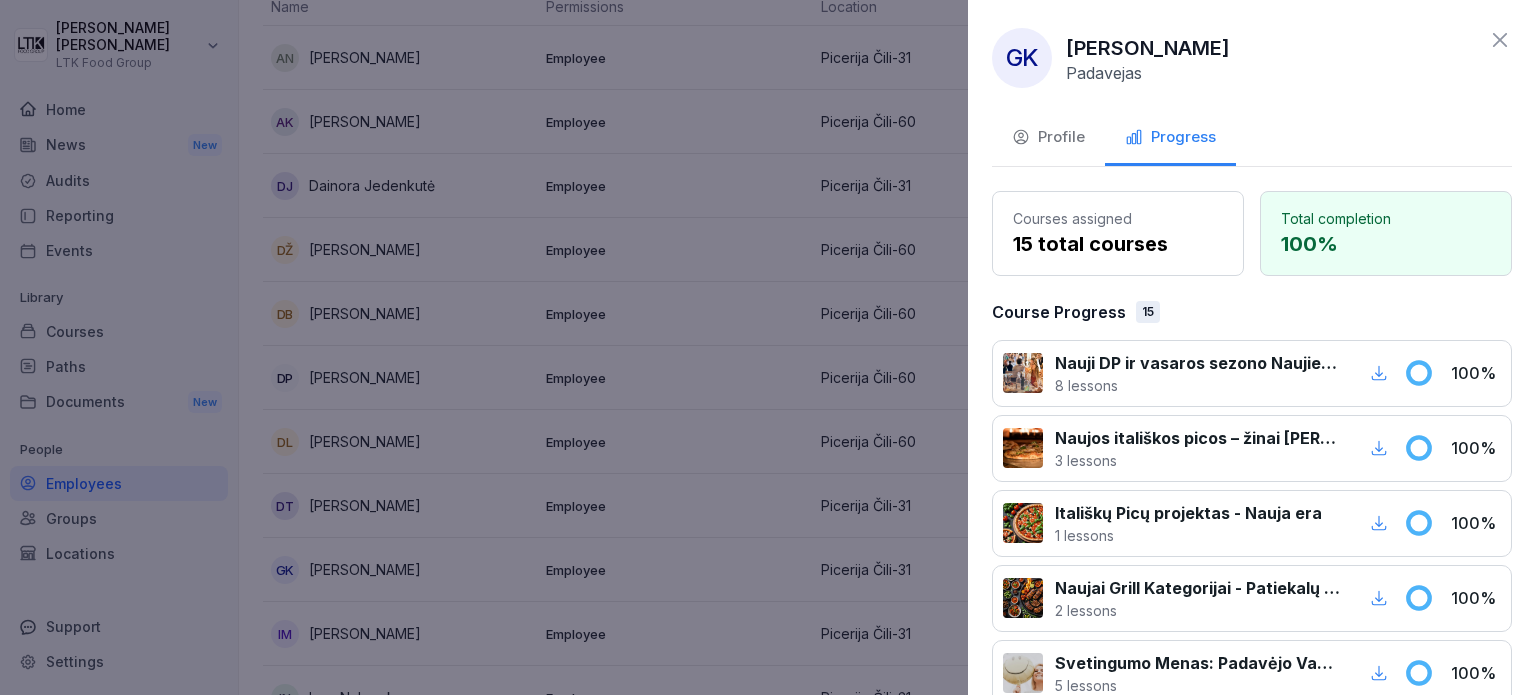 click at bounding box center (768, 347) 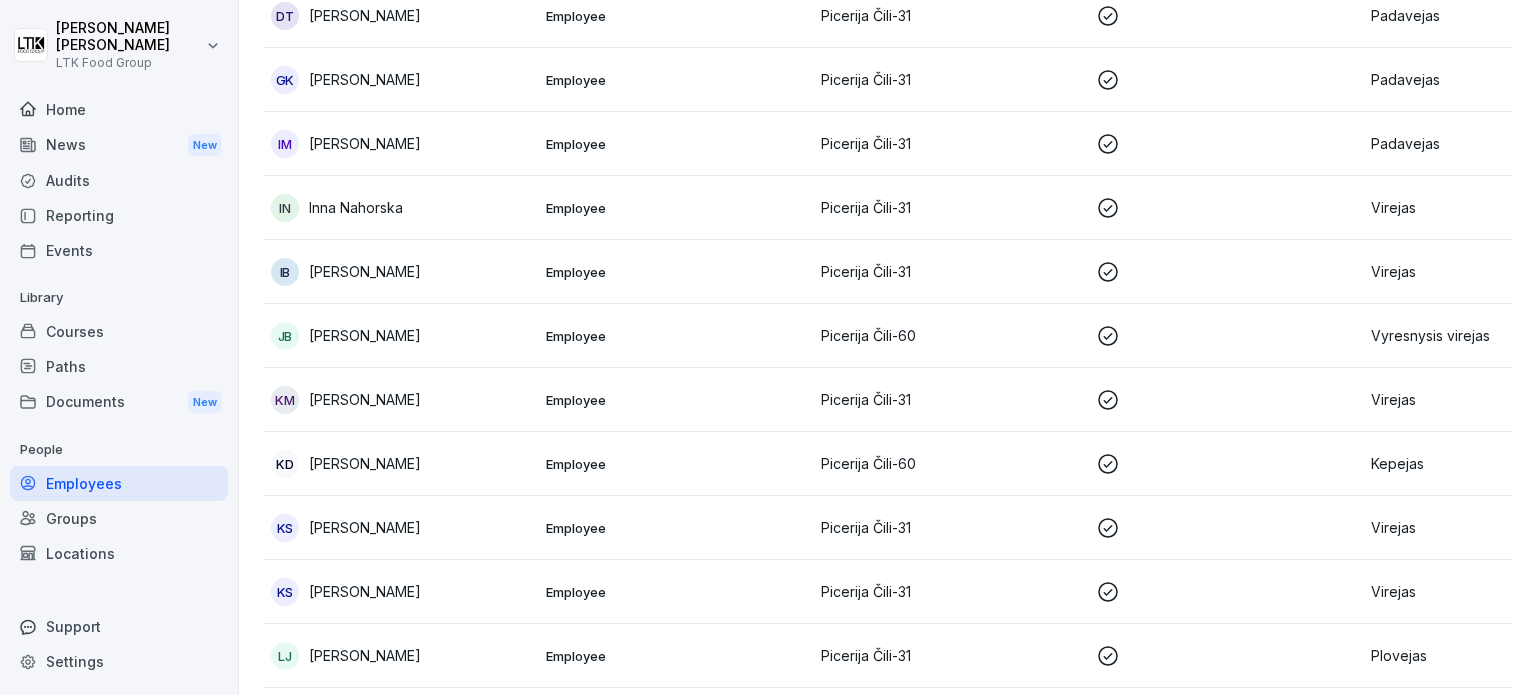 scroll, scrollTop: 700, scrollLeft: 0, axis: vertical 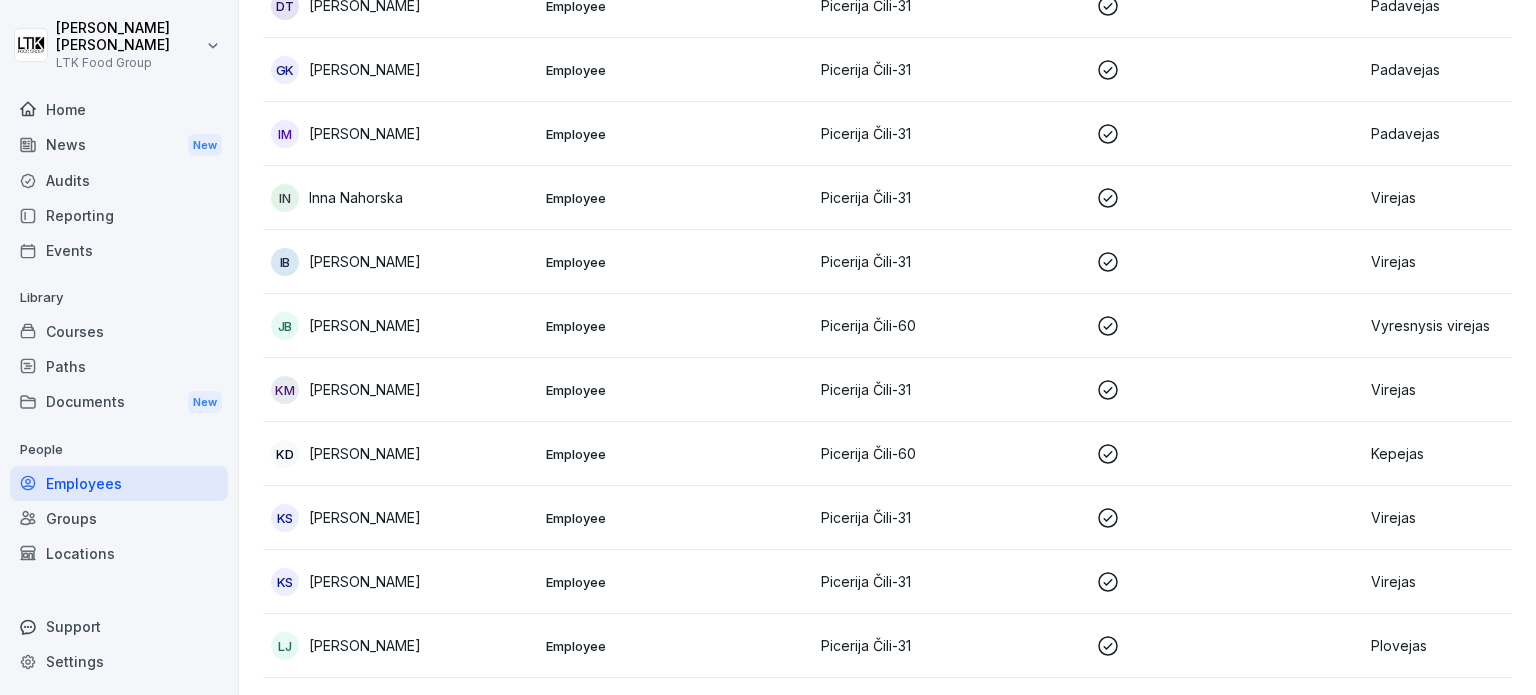 click on "IM [PERSON_NAME]" at bounding box center [400, 134] 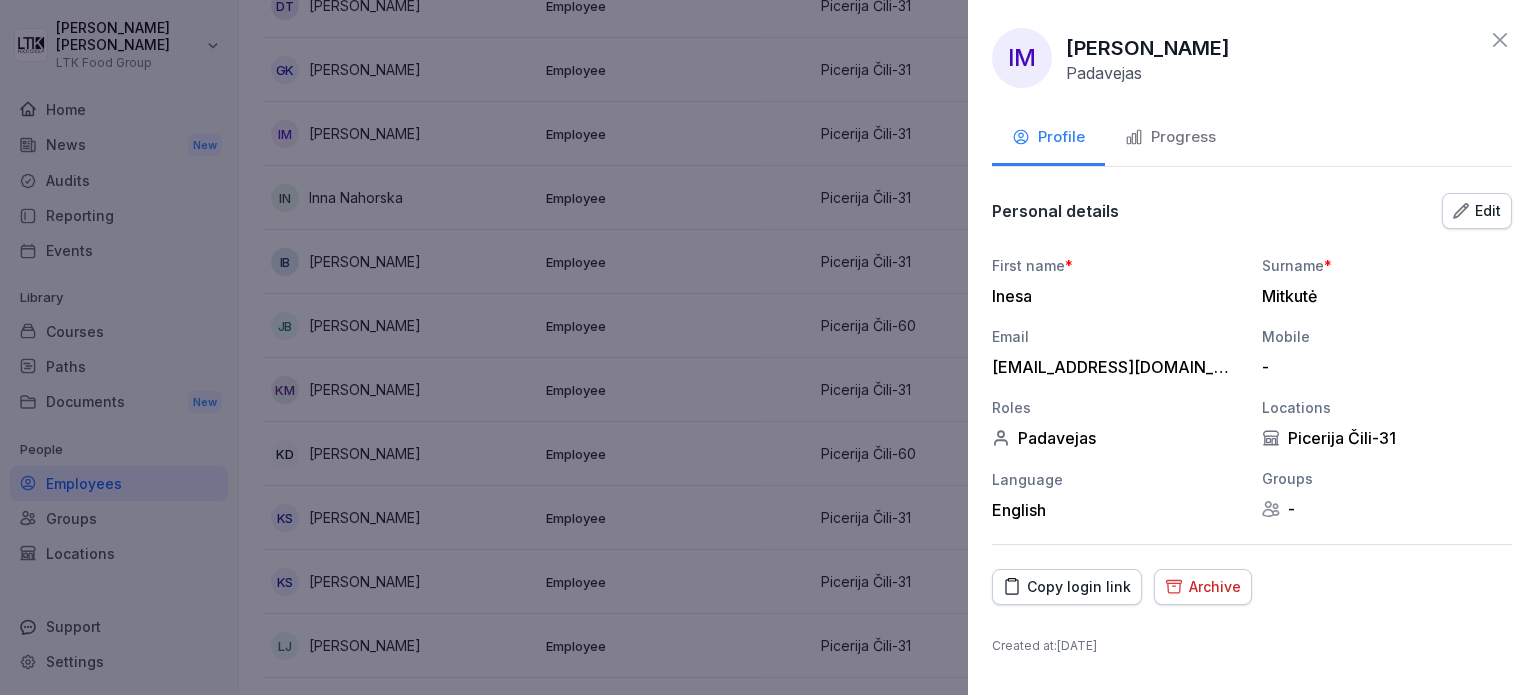 click on "Progress" at bounding box center (1170, 137) 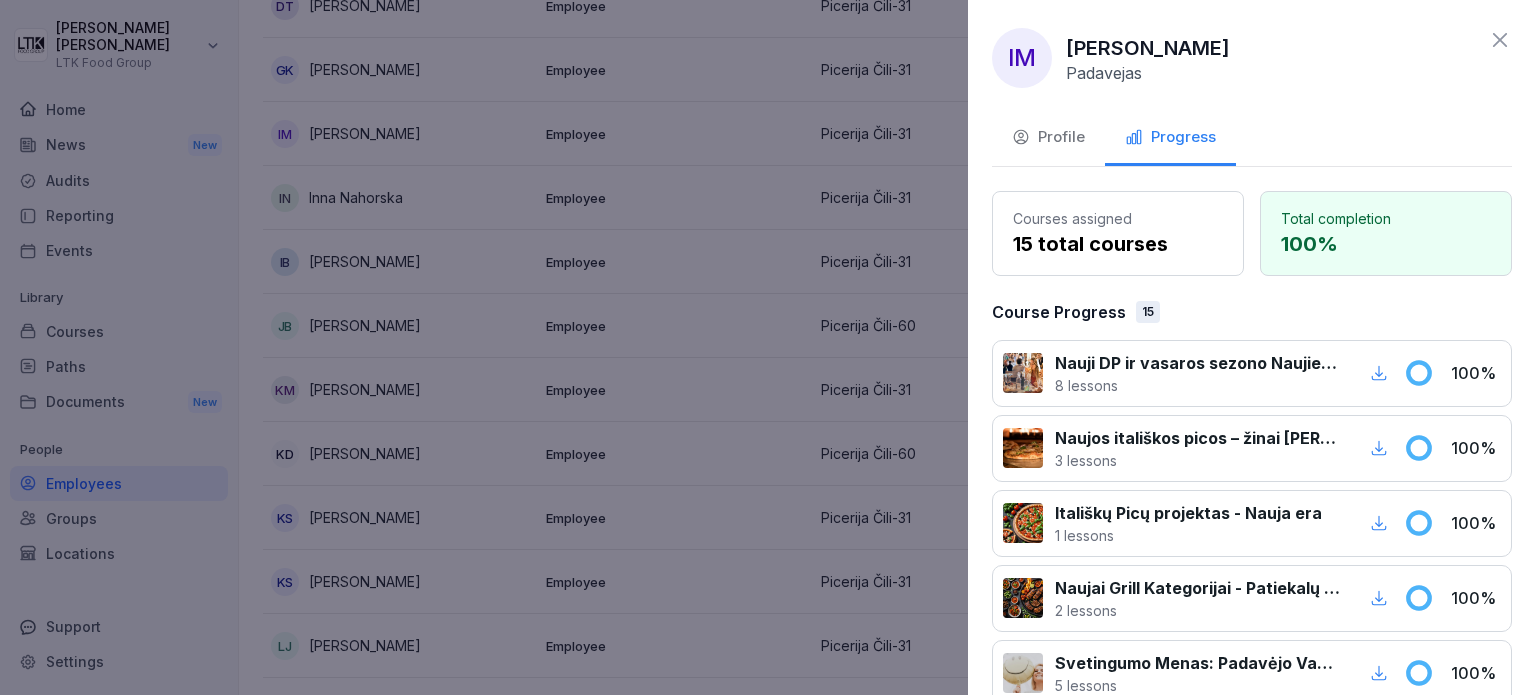 click at bounding box center [768, 347] 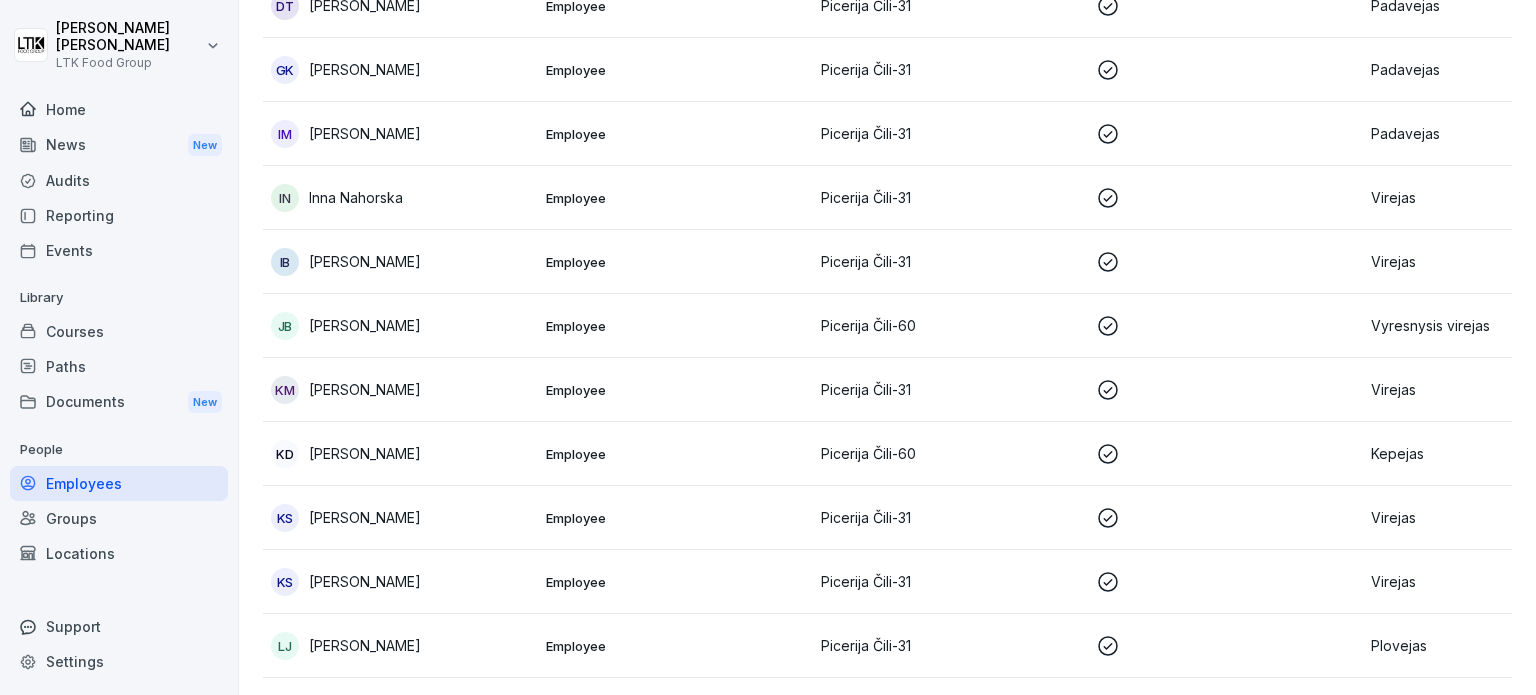 click on "Inna Nahorska" at bounding box center [356, 197] 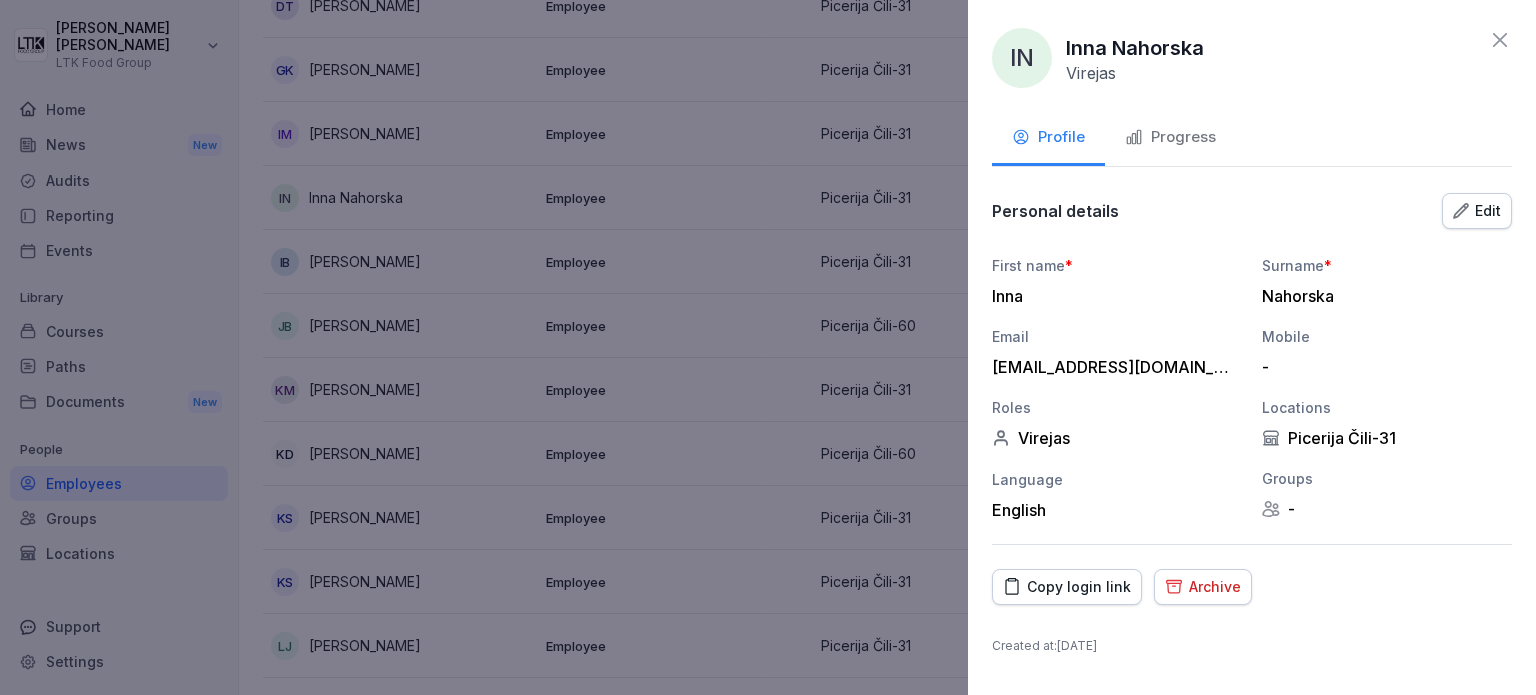 click on "Progress" at bounding box center (1170, 137) 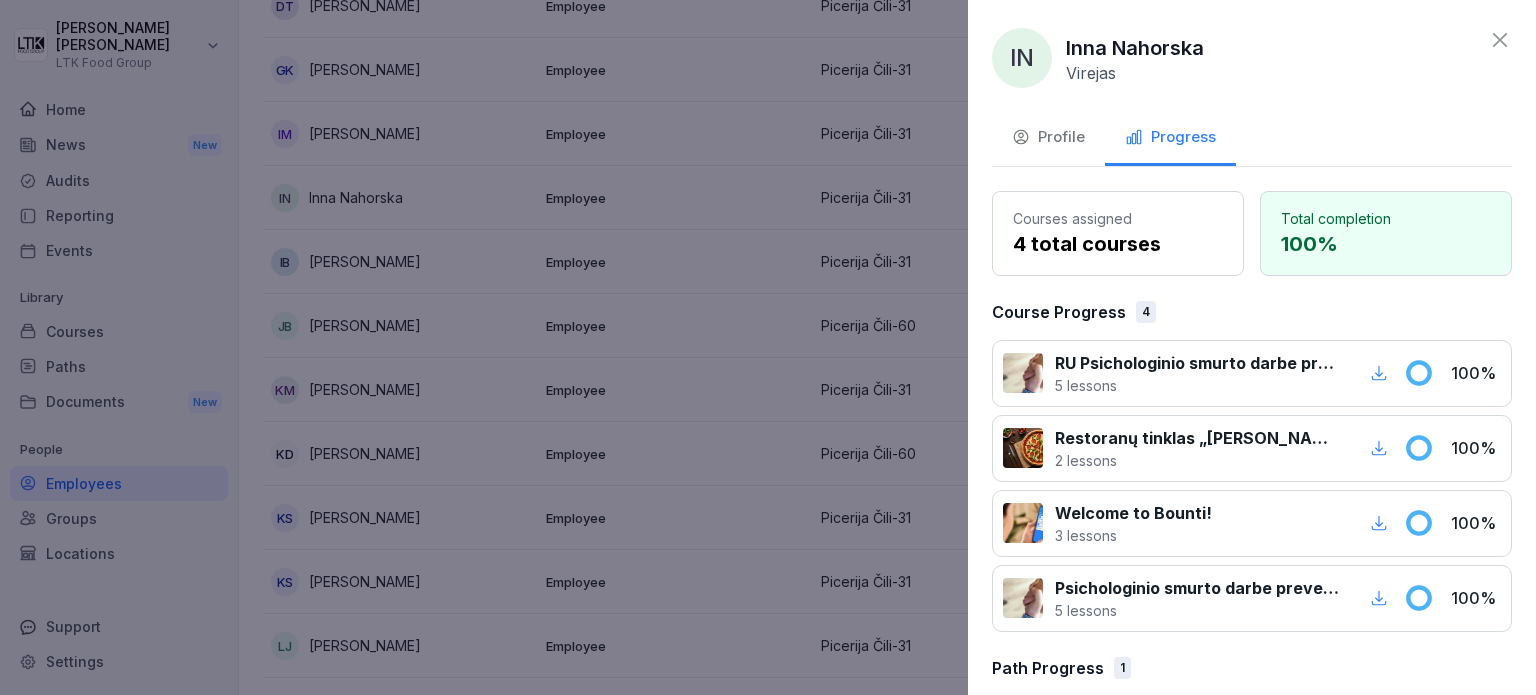 click at bounding box center (768, 347) 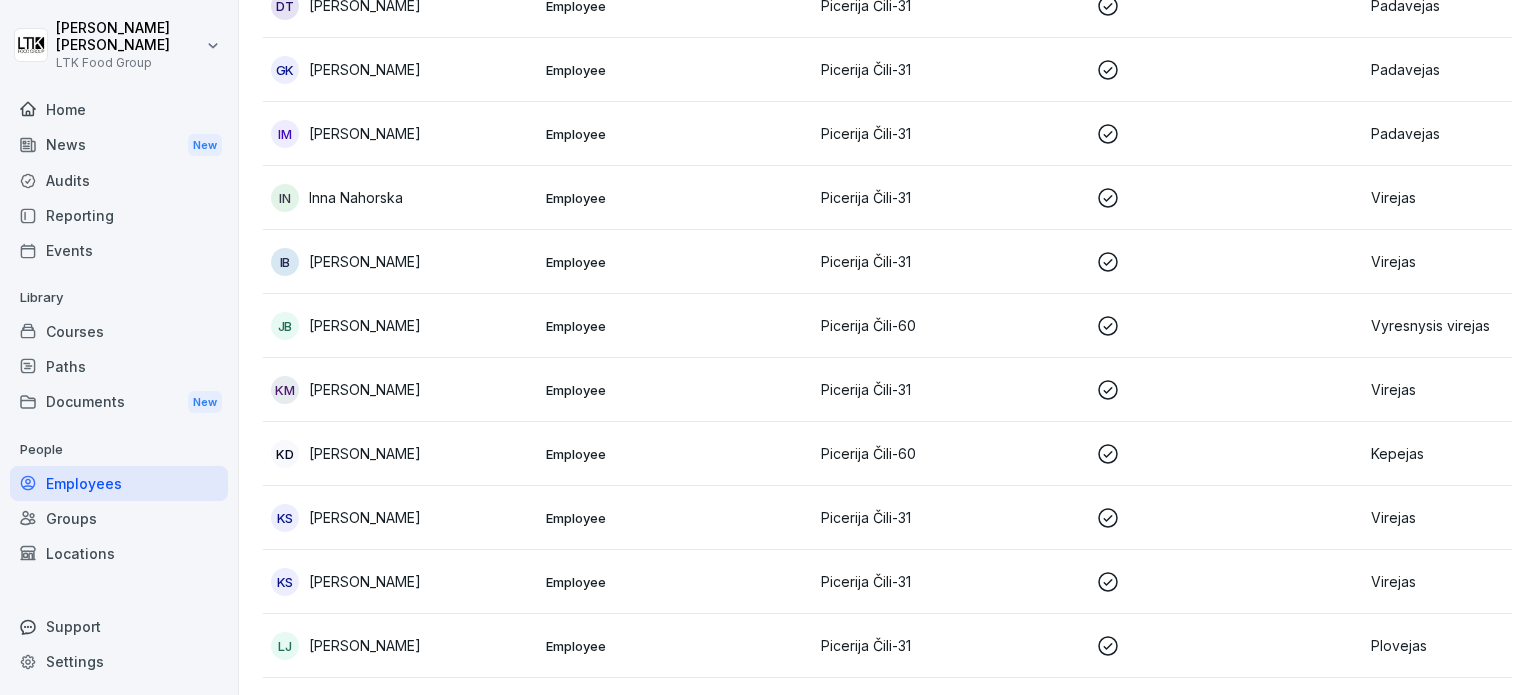 click on "[PERSON_NAME]" at bounding box center (365, 261) 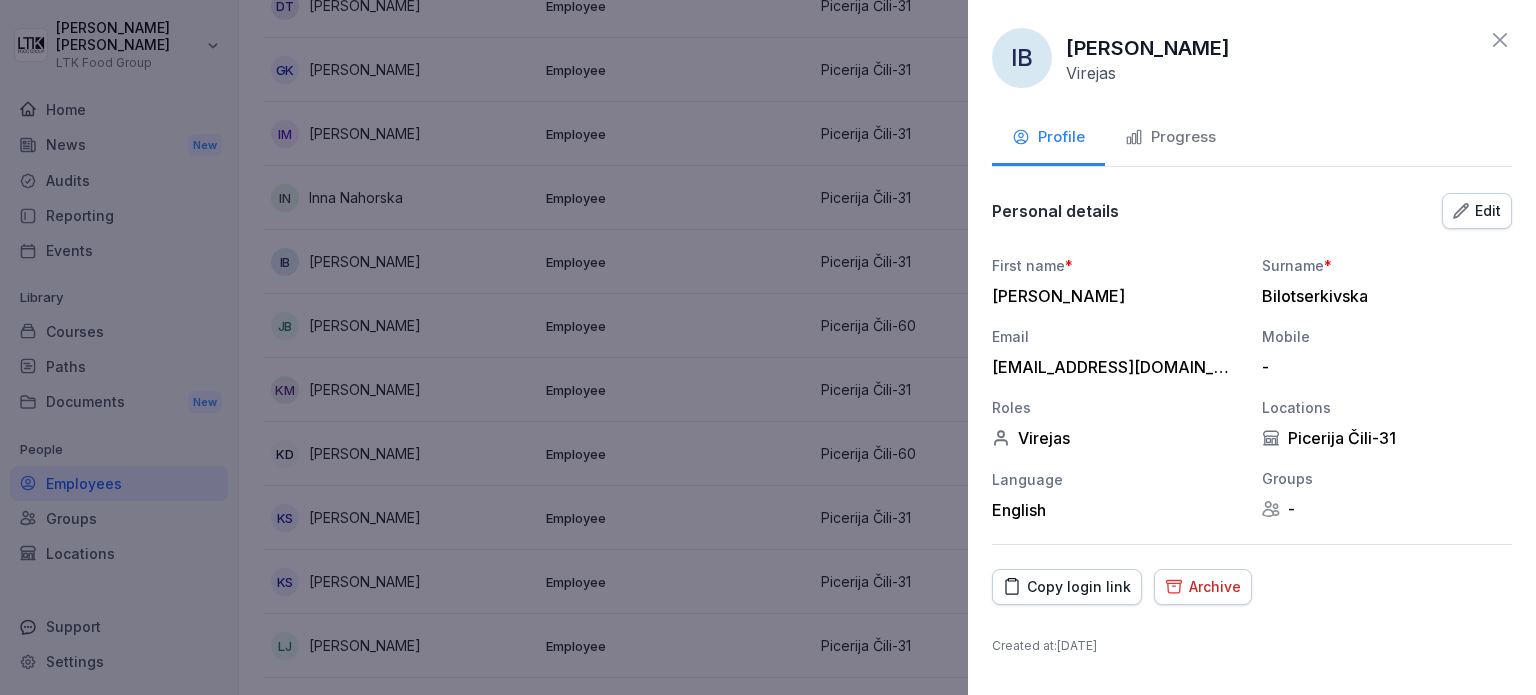click on "Progress" at bounding box center (1170, 137) 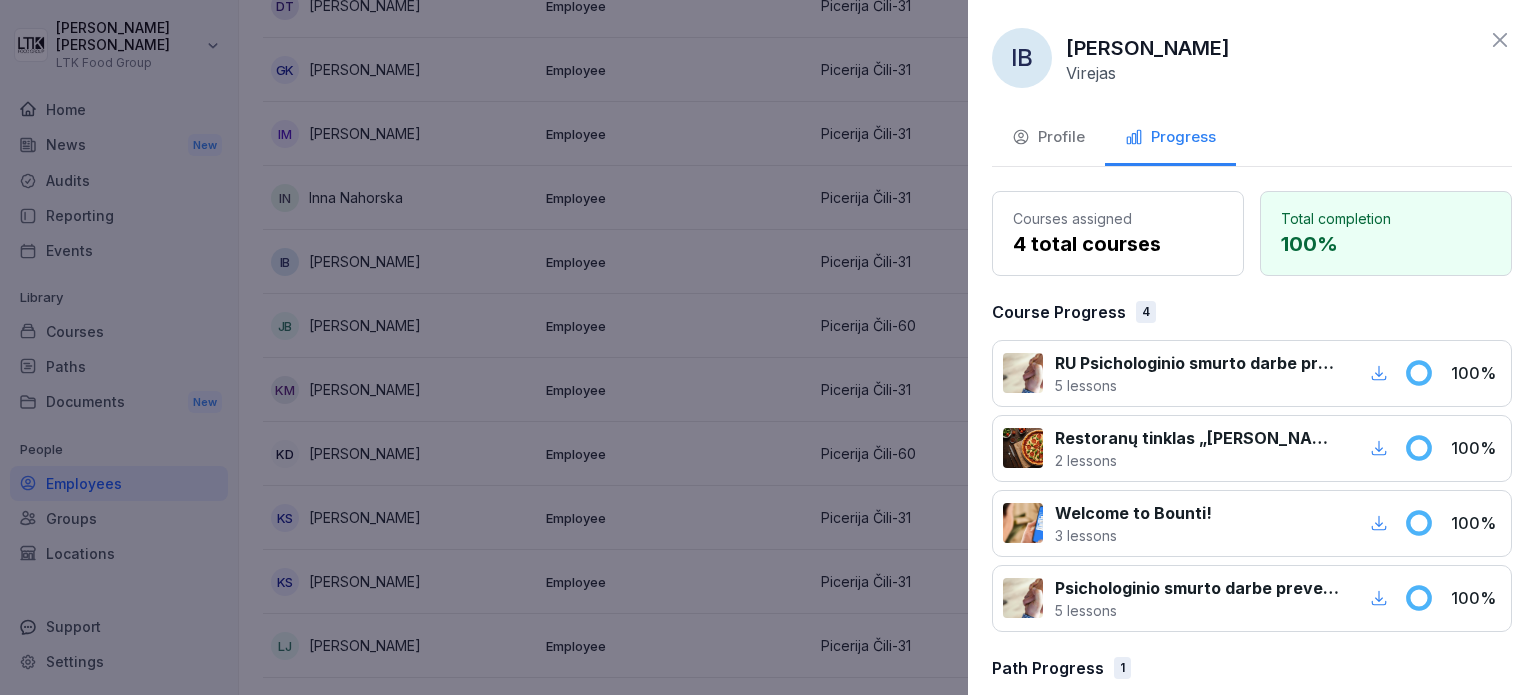 click at bounding box center [768, 347] 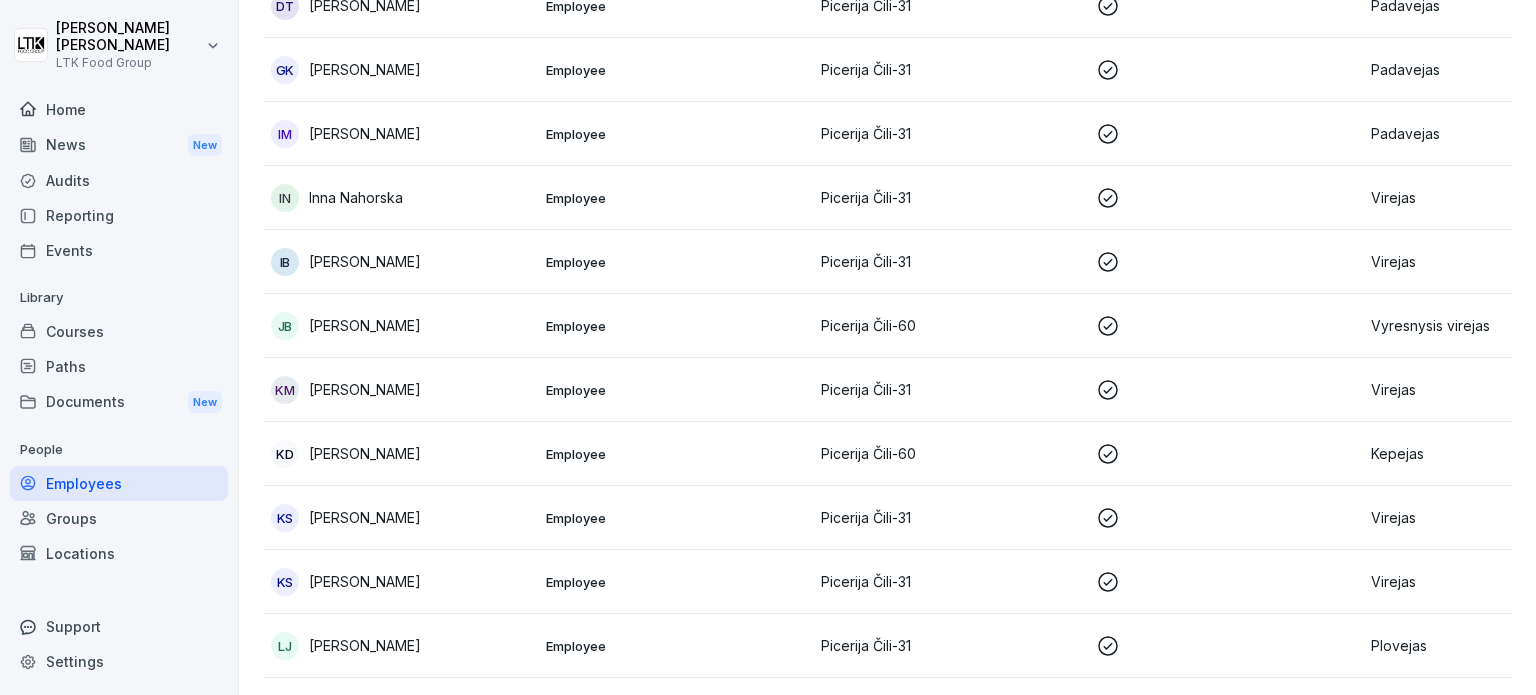 click on "[PERSON_NAME]" at bounding box center [365, 325] 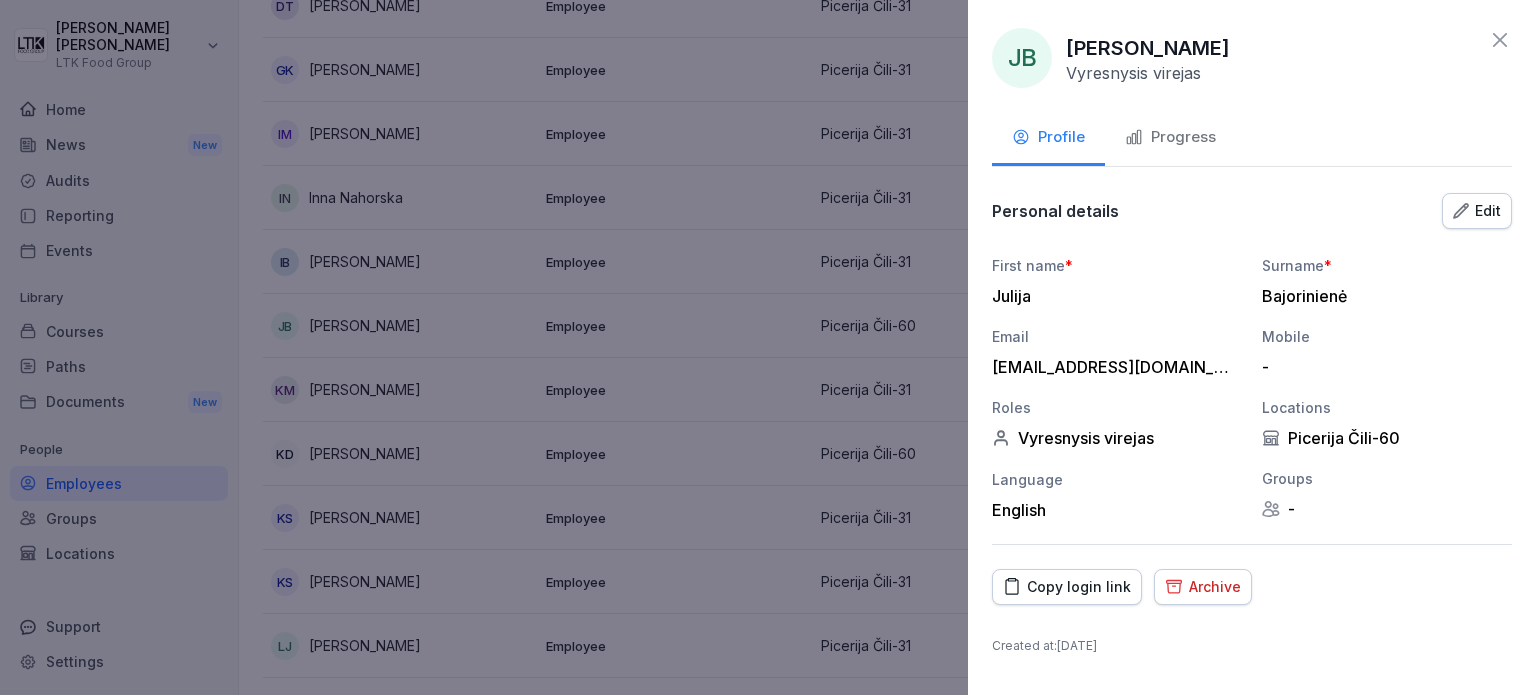click on "Progress" at bounding box center (1170, 139) 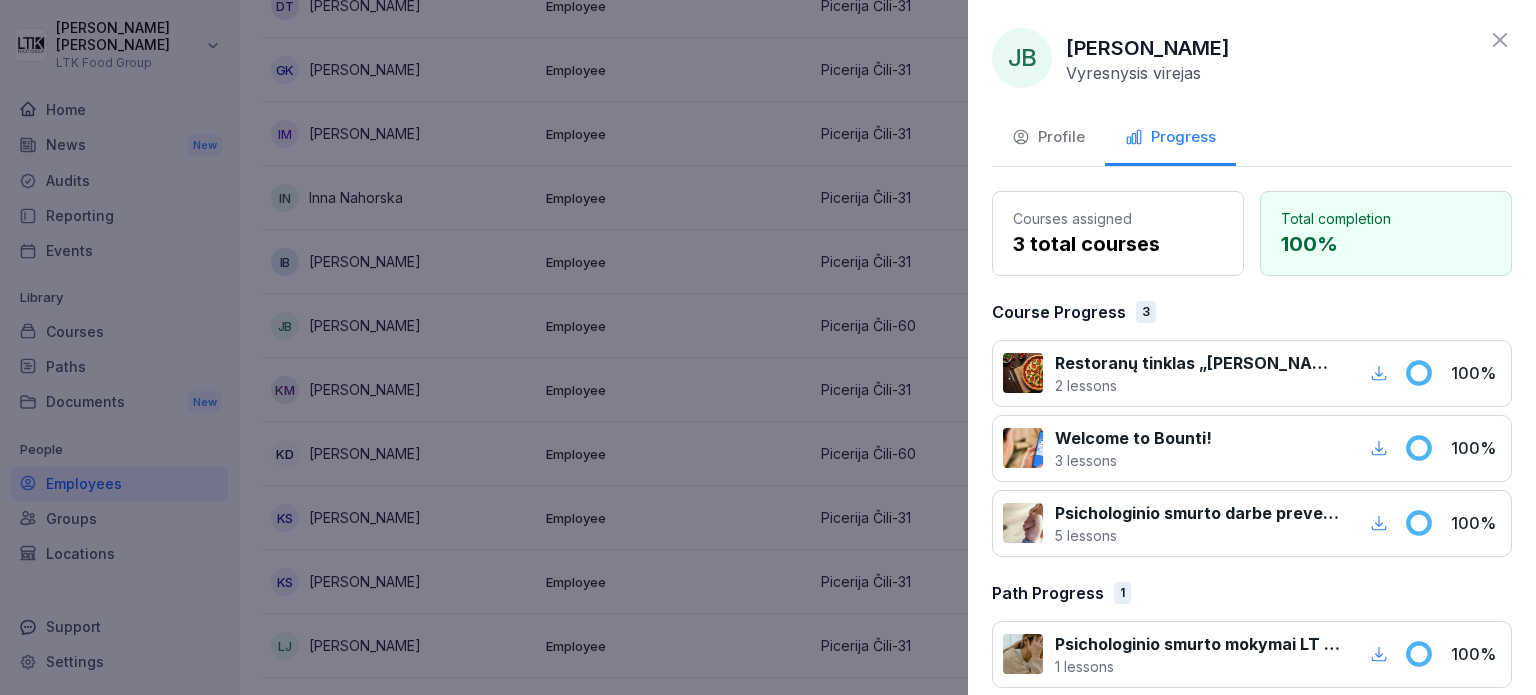 click at bounding box center (768, 347) 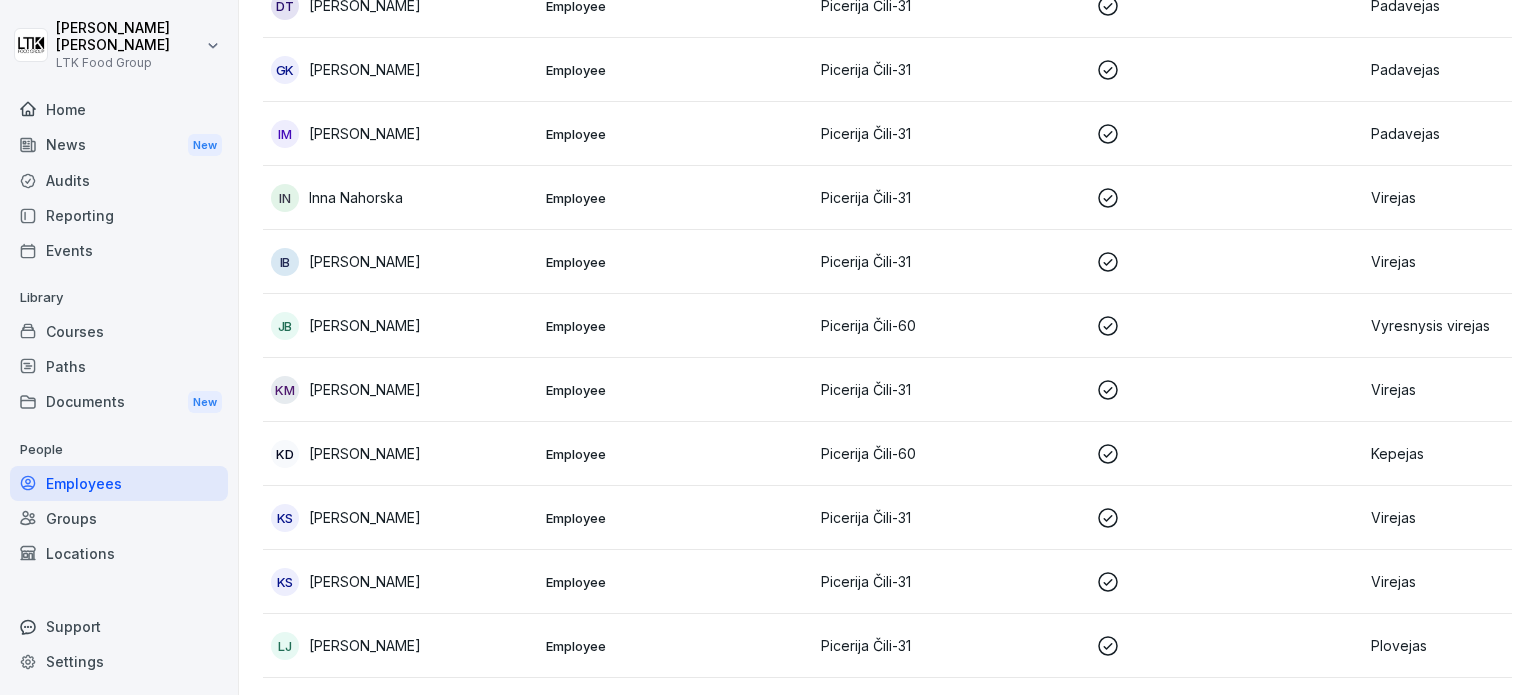 click on "[PERSON_NAME]" at bounding box center [365, 389] 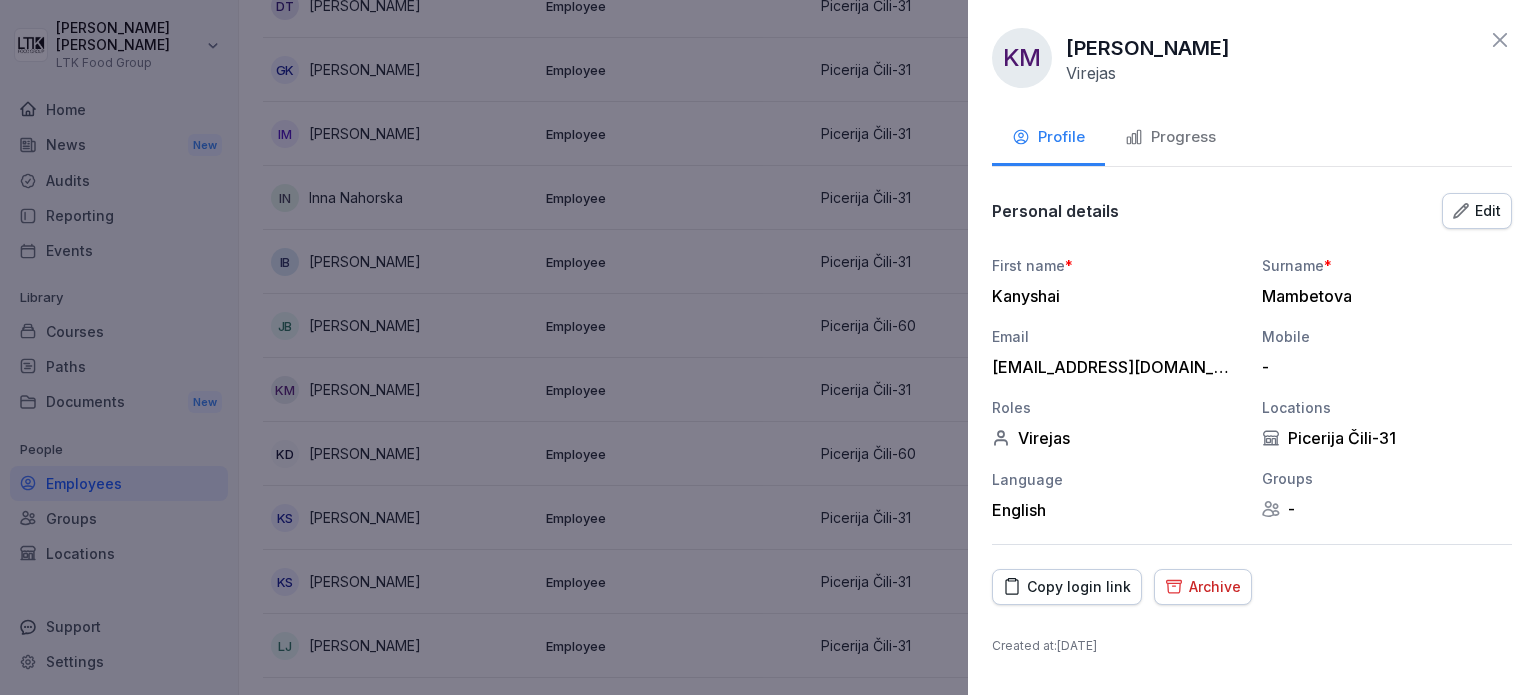 click 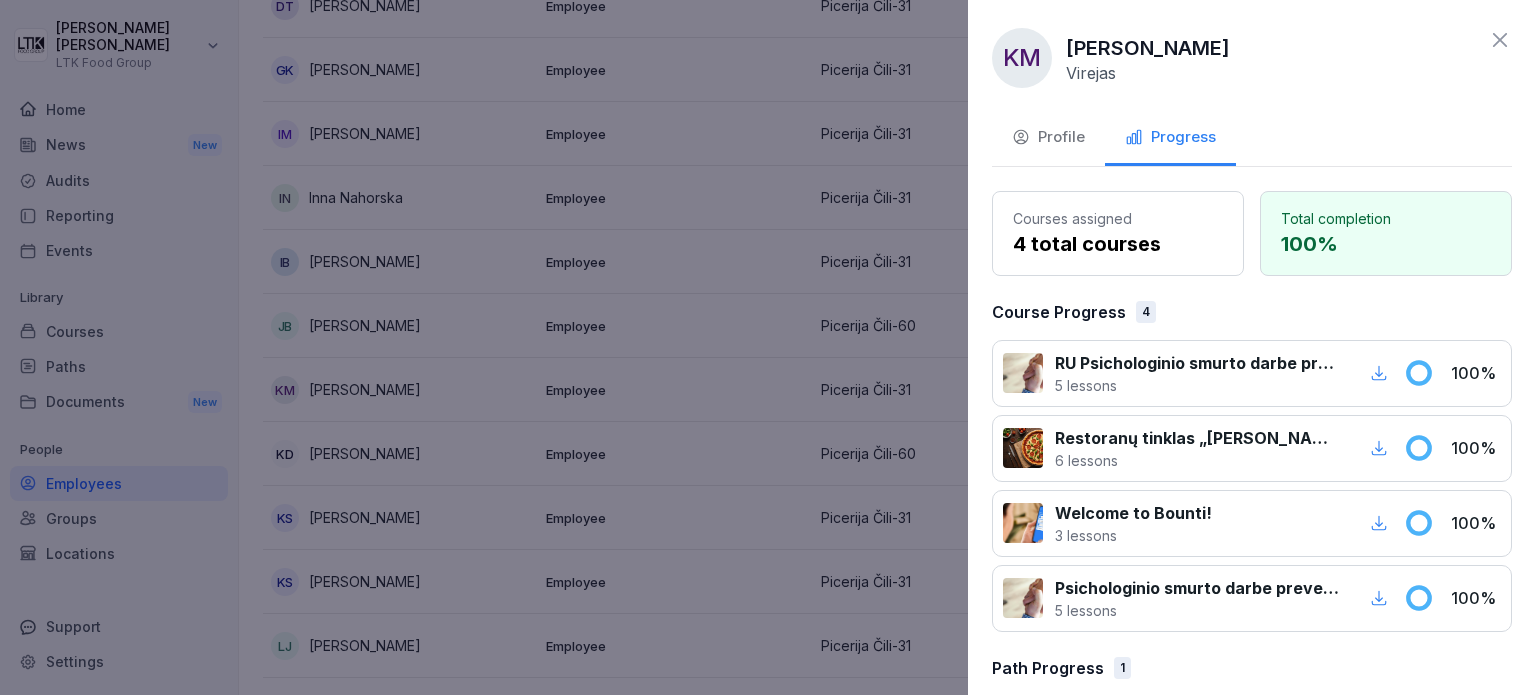 click at bounding box center [768, 347] 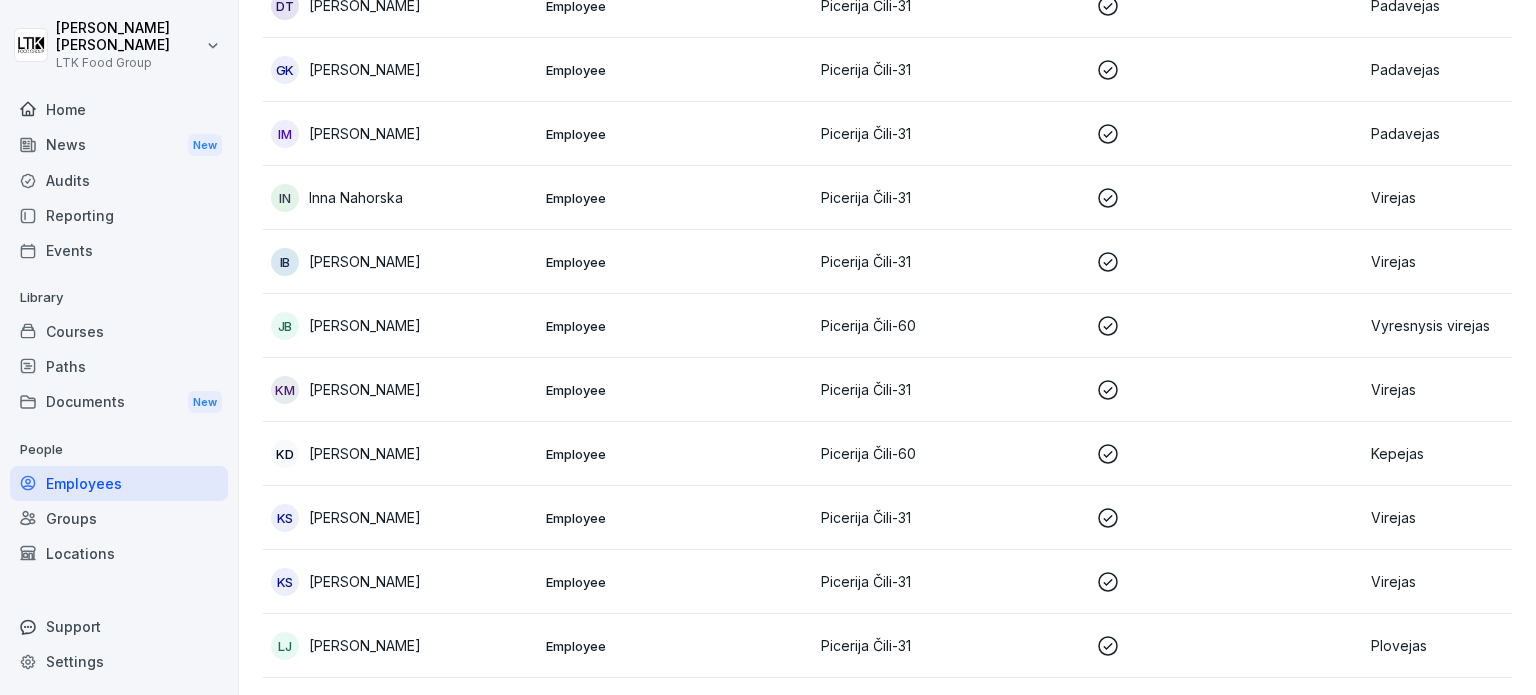 click on "[PERSON_NAME]" at bounding box center (365, 453) 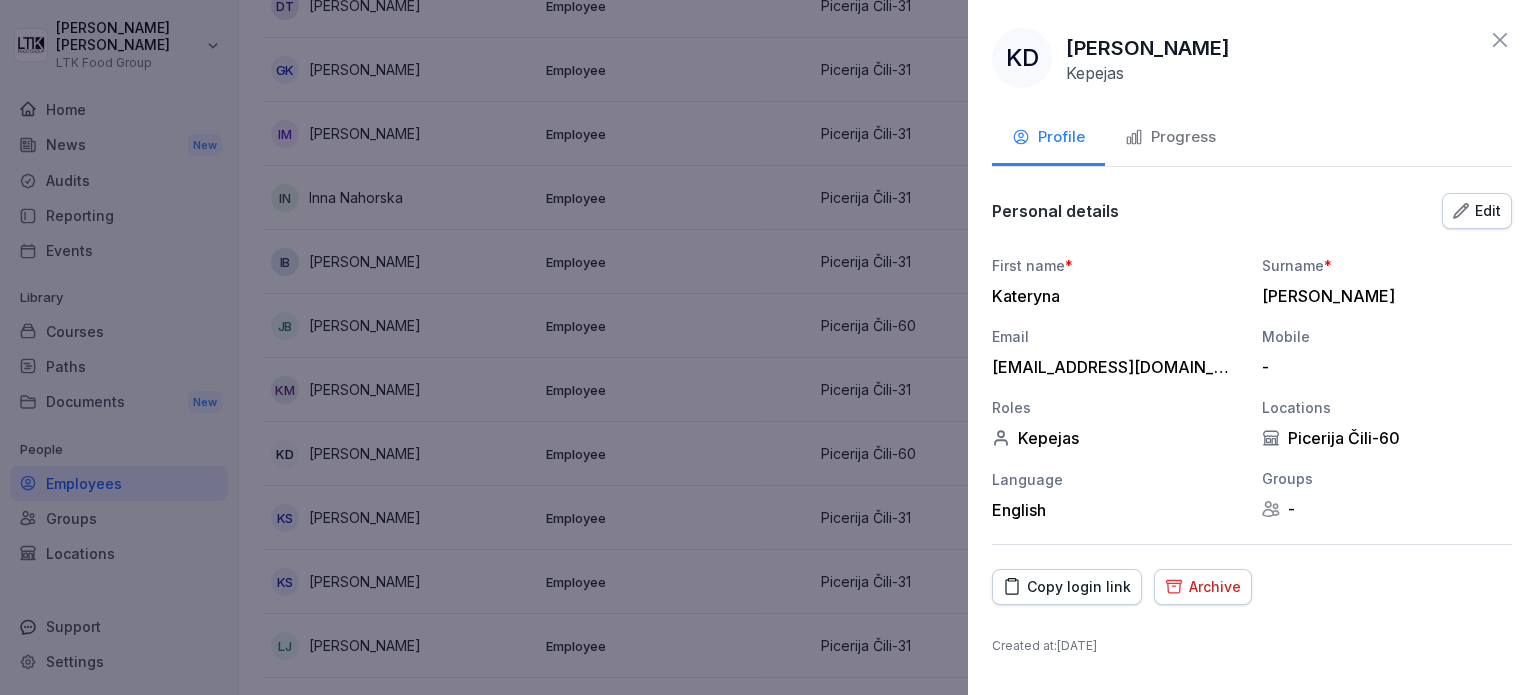click on "Progress" at bounding box center (1170, 137) 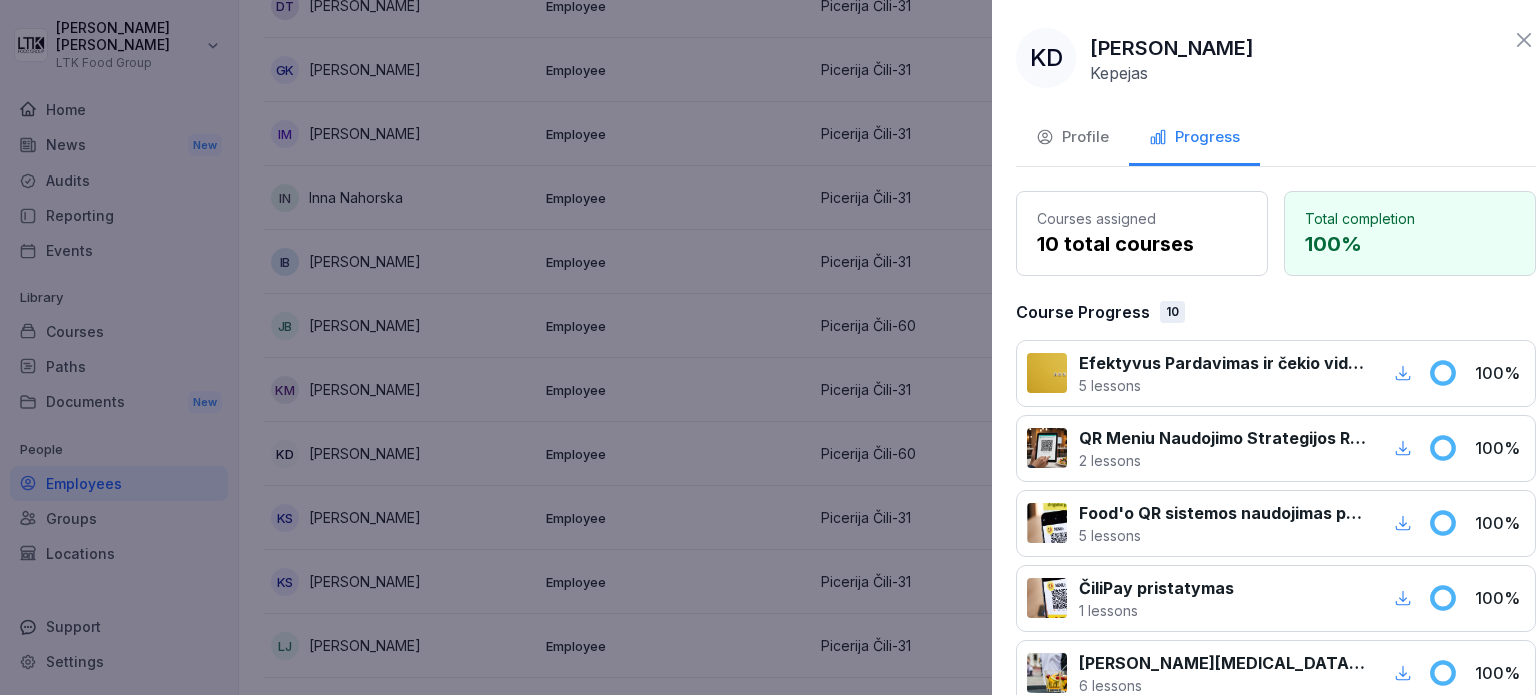 click at bounding box center (768, 347) 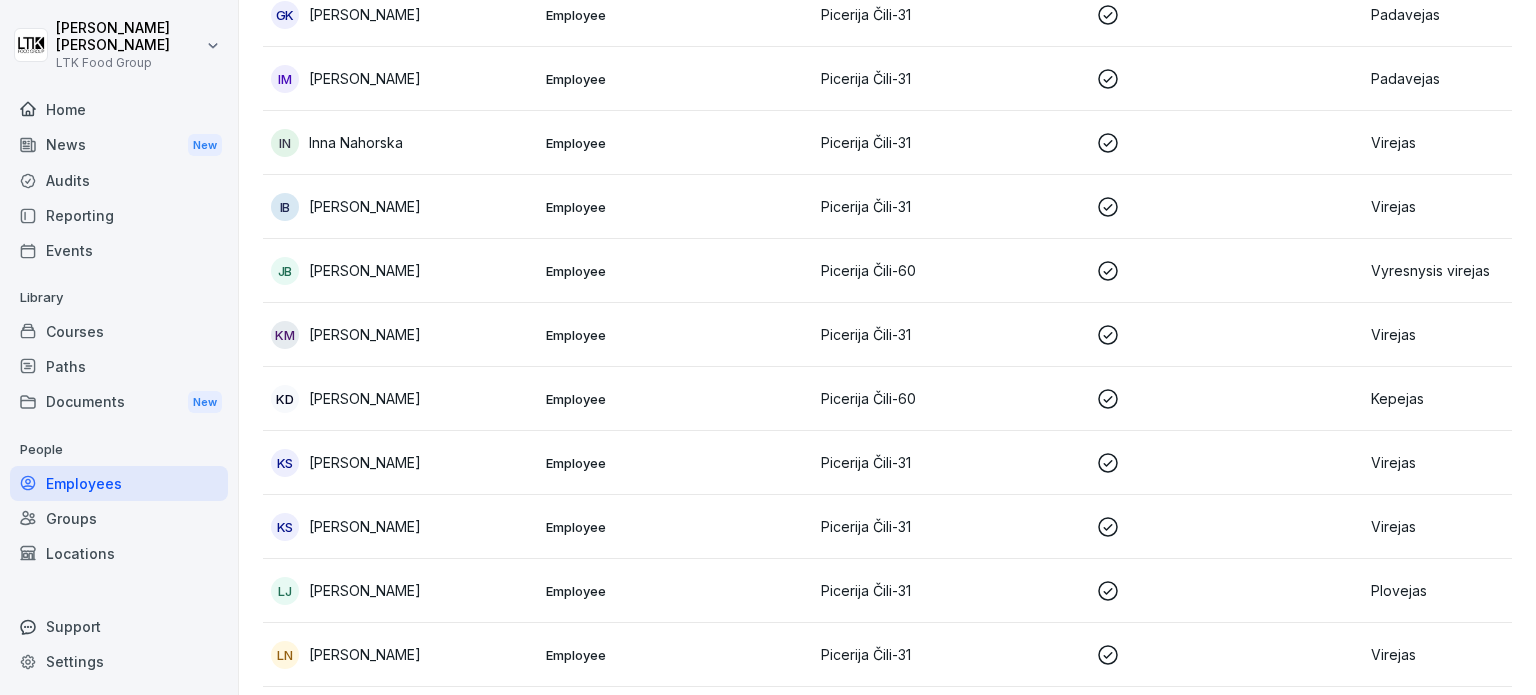 scroll, scrollTop: 800, scrollLeft: 0, axis: vertical 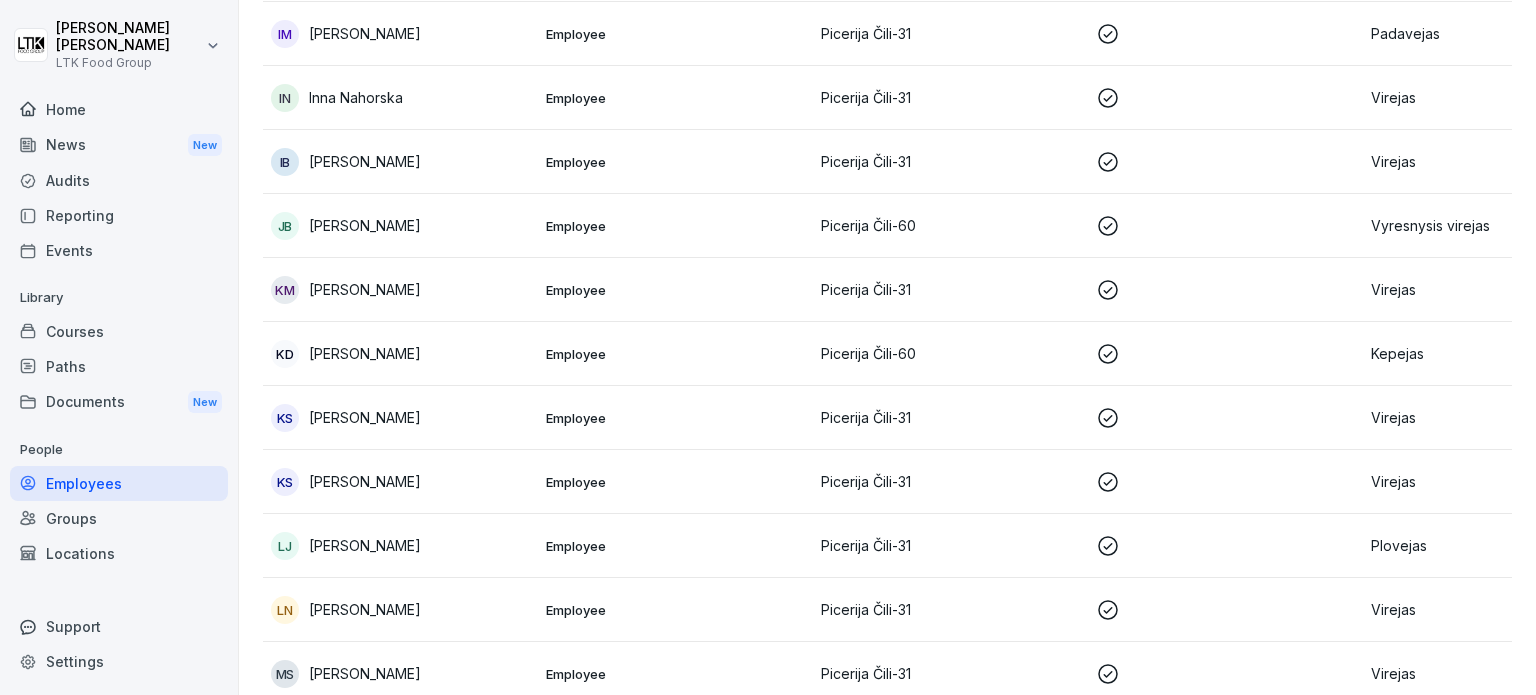 click on "[PERSON_NAME]" at bounding box center [365, 353] 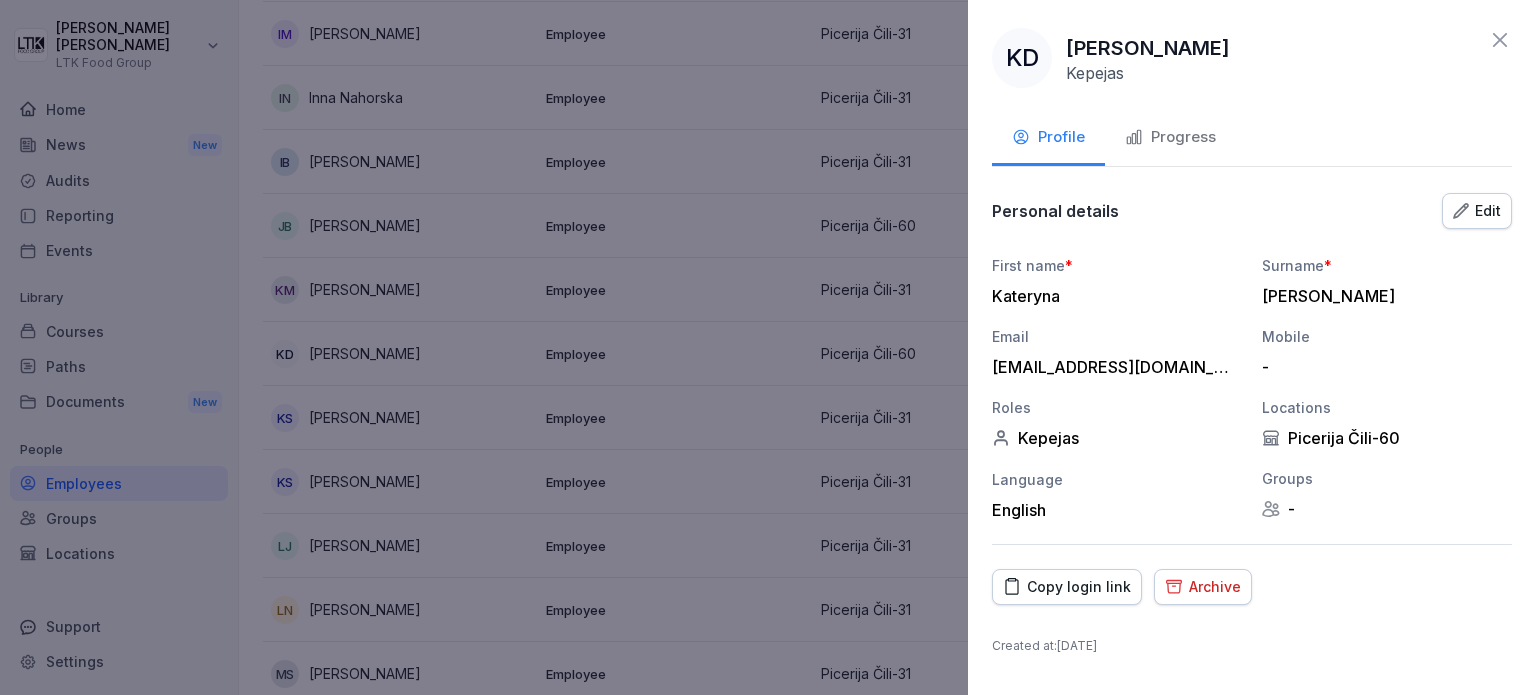 click on "Progress" at bounding box center [1170, 137] 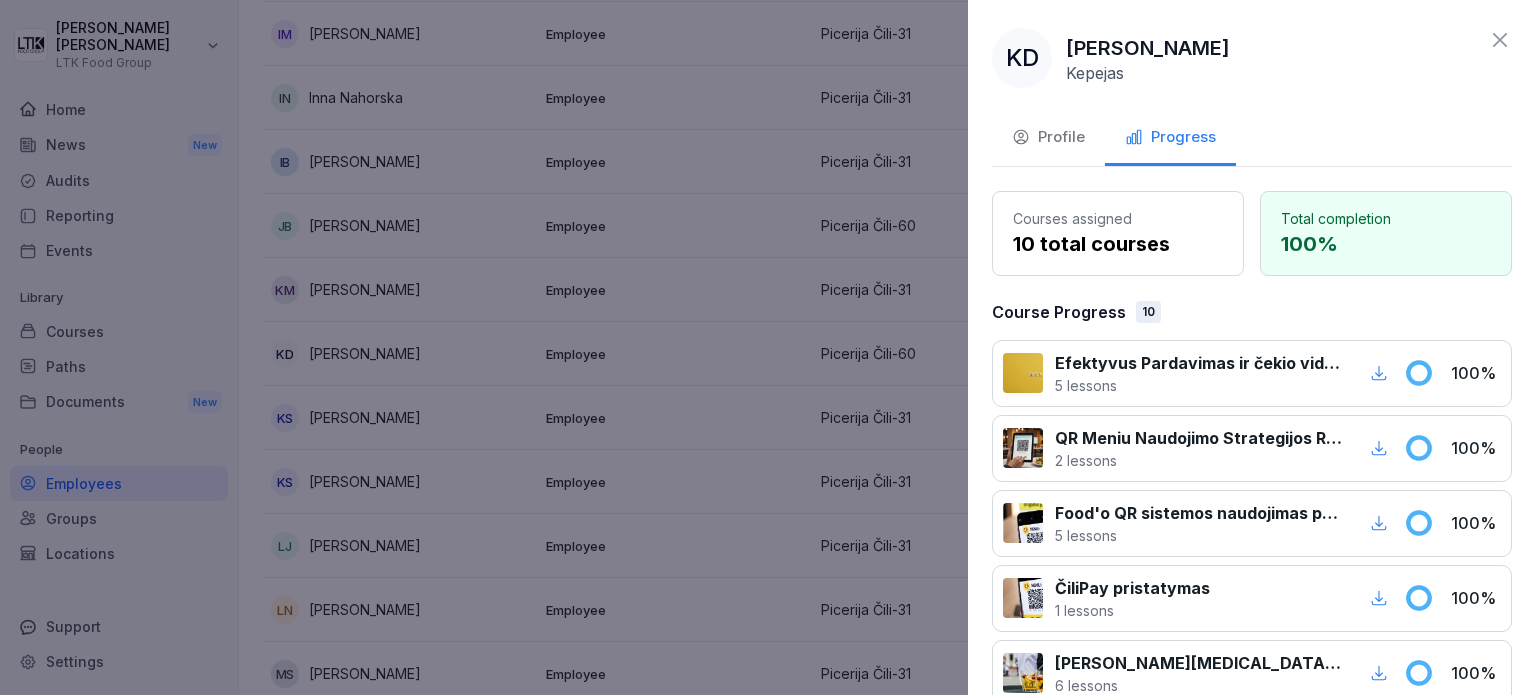 click at bounding box center (768, 347) 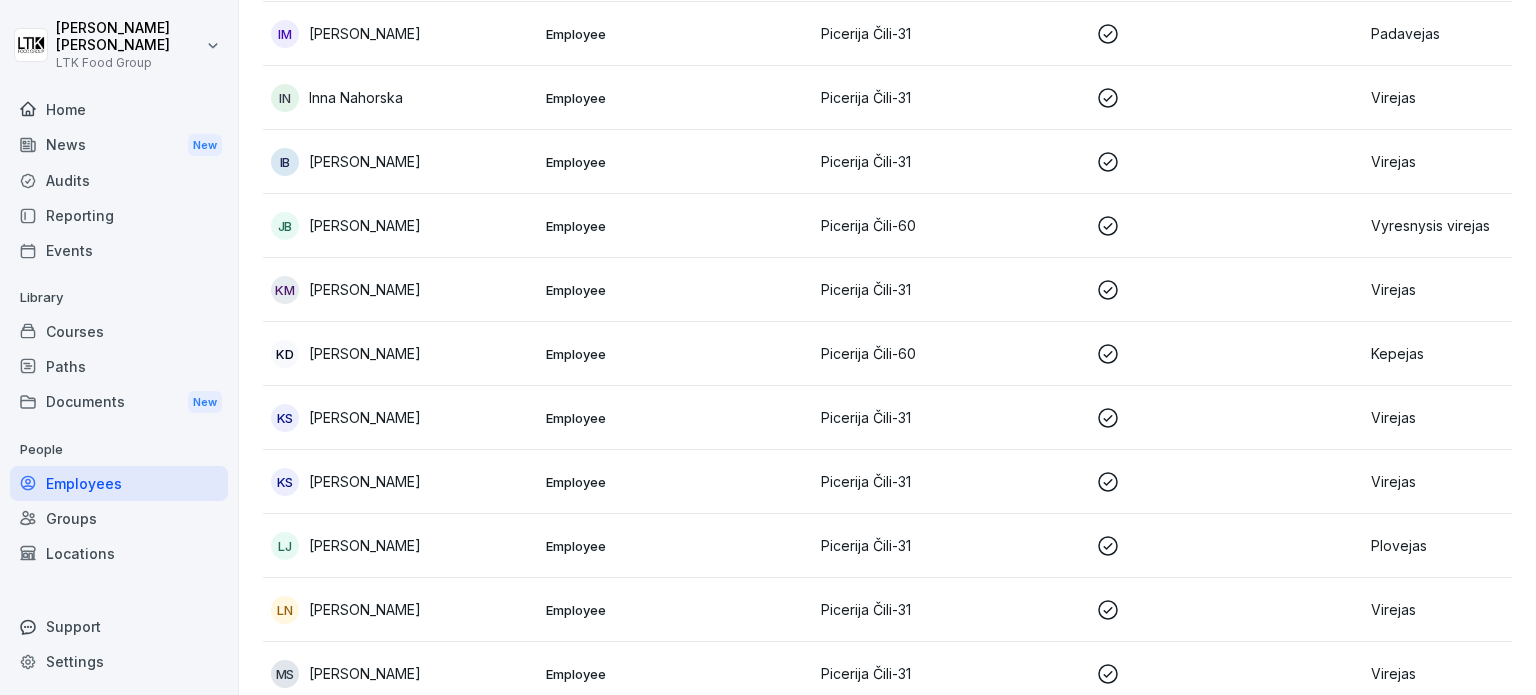 click on "[PERSON_NAME]" at bounding box center (365, 417) 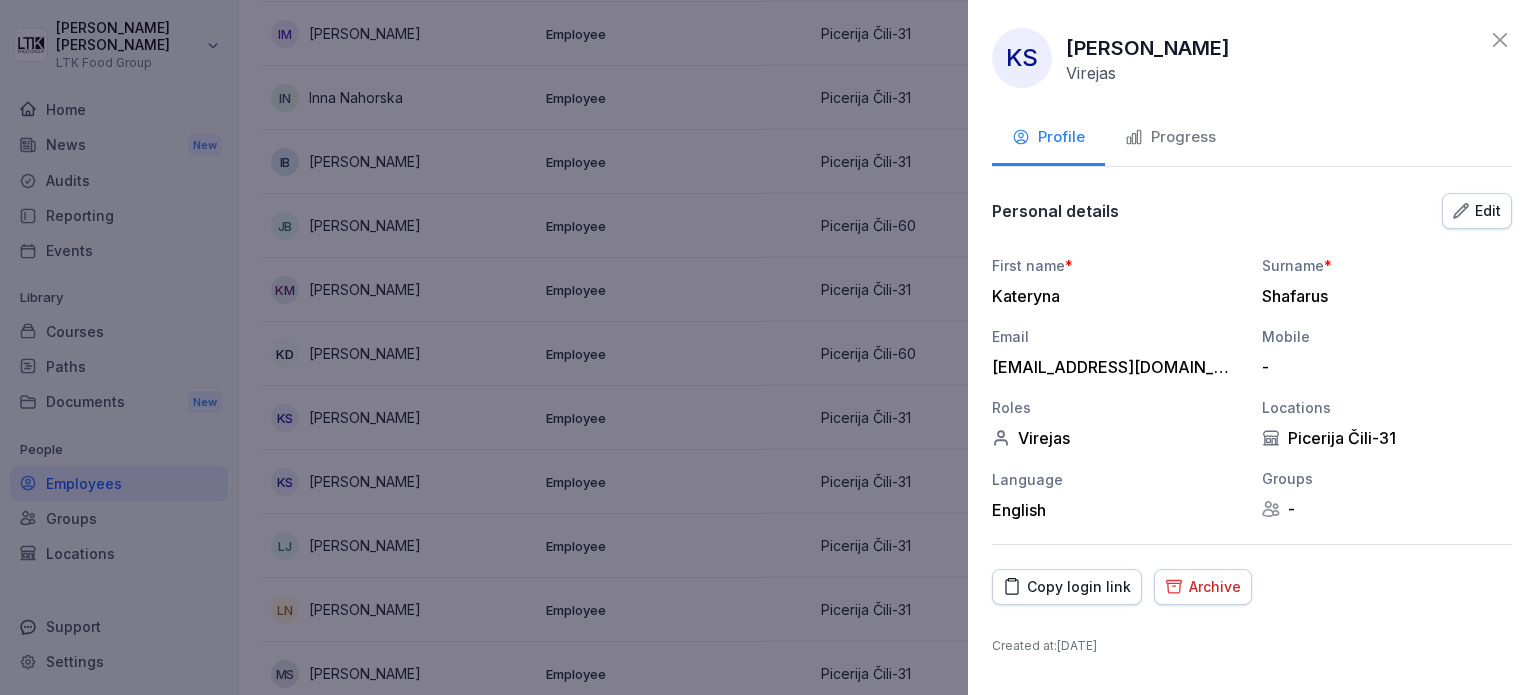 click on "Progress" at bounding box center (1170, 137) 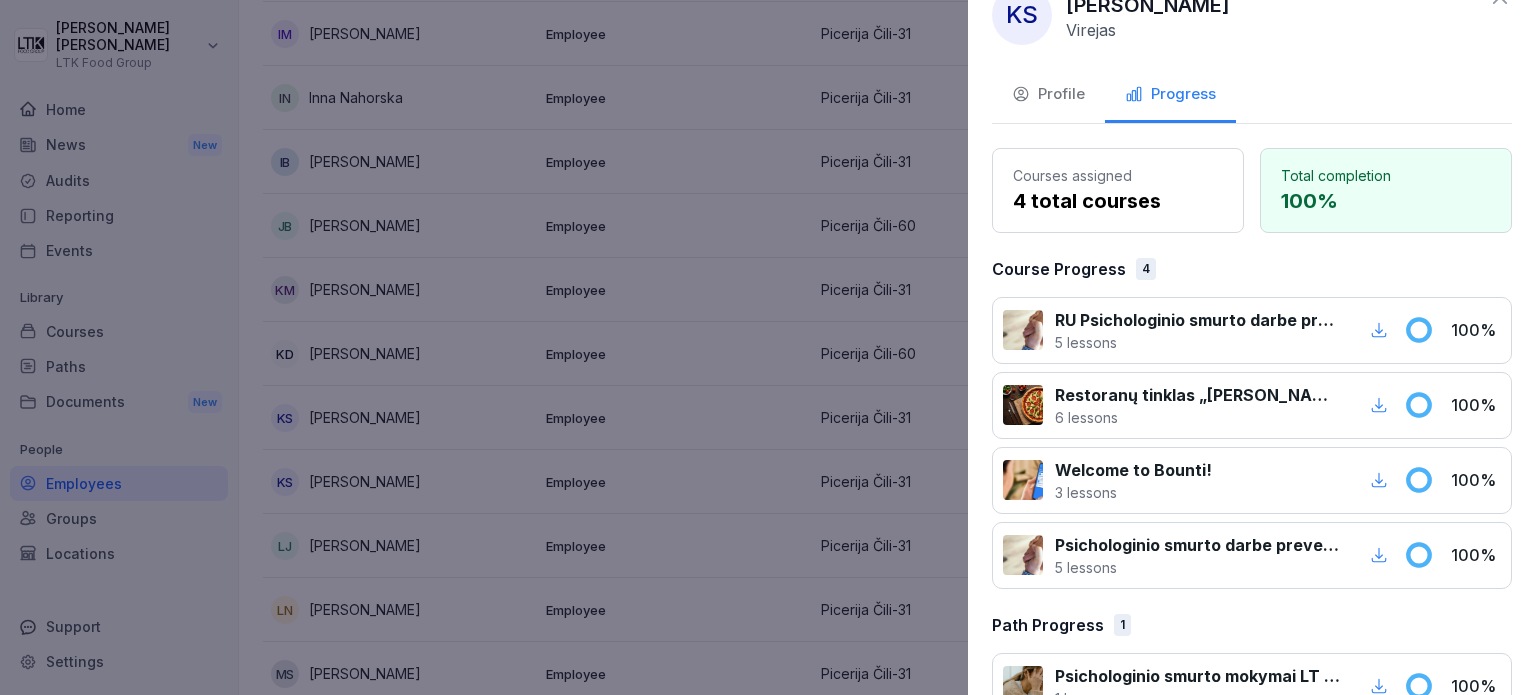 scroll, scrollTop: 0, scrollLeft: 0, axis: both 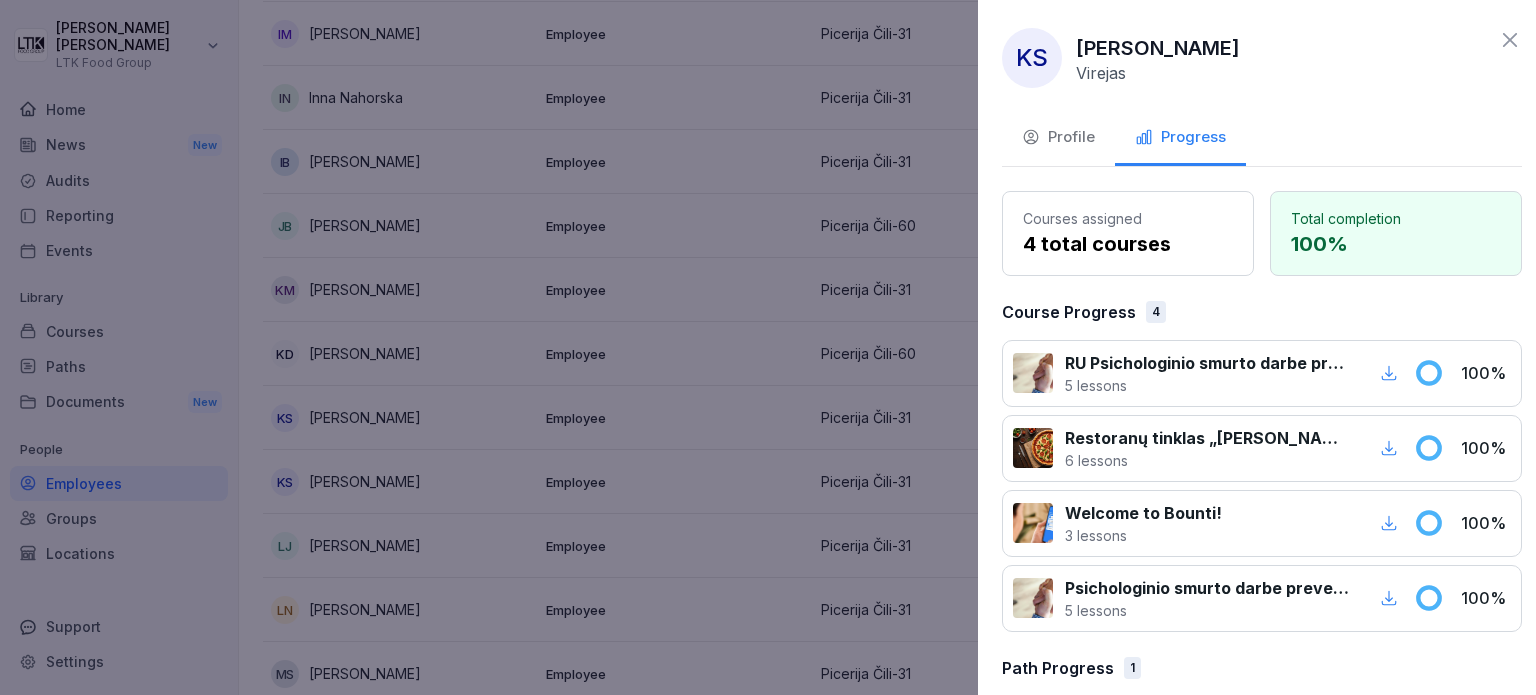 click at bounding box center (768, 347) 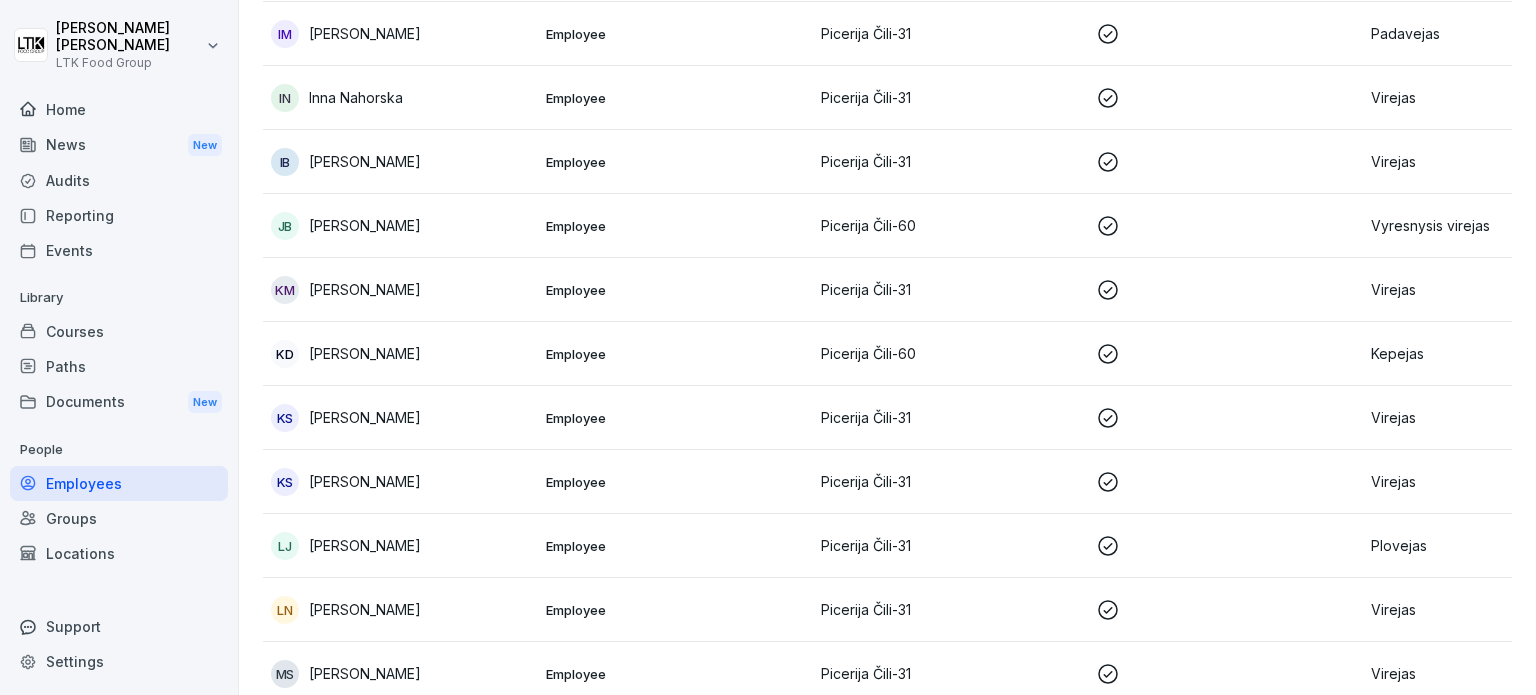 click on "[PERSON_NAME]" at bounding box center (365, 481) 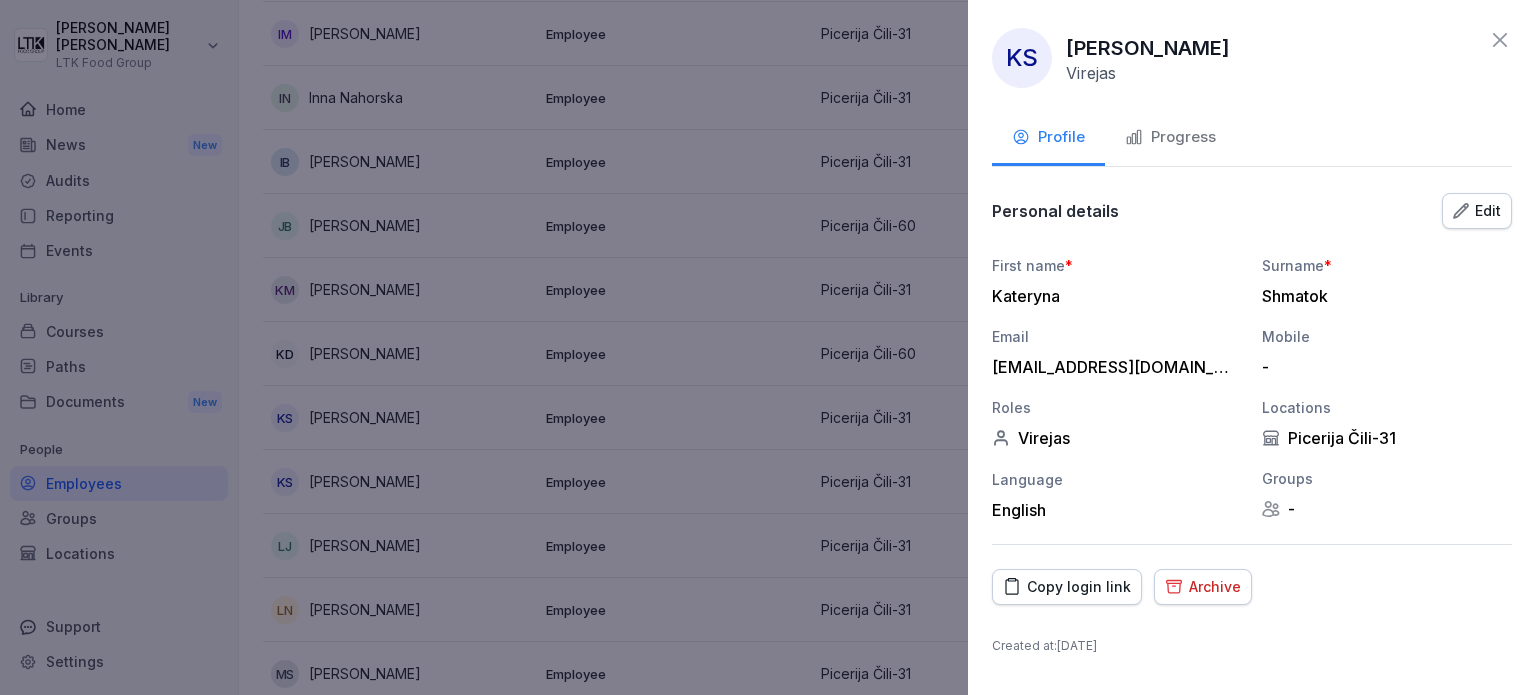 click on "Progress" at bounding box center (1170, 137) 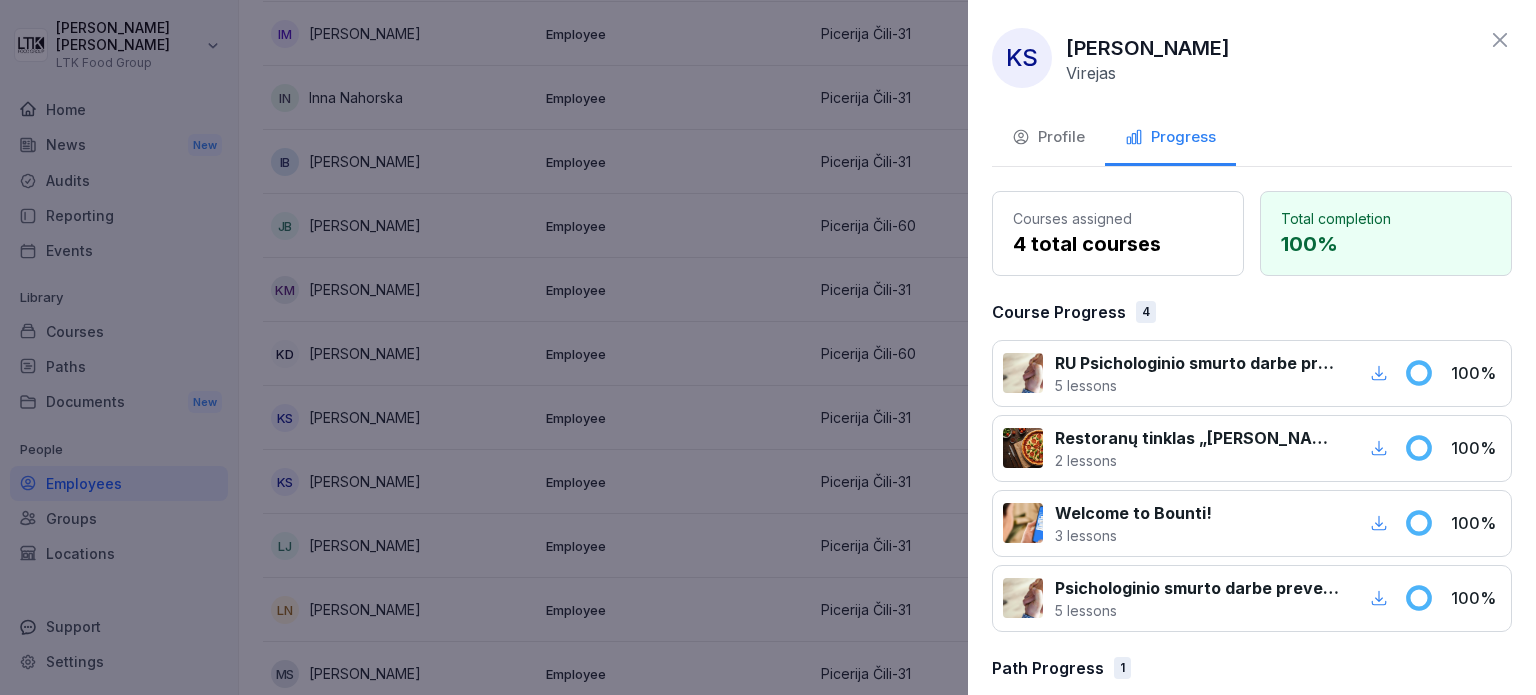 click at bounding box center [768, 347] 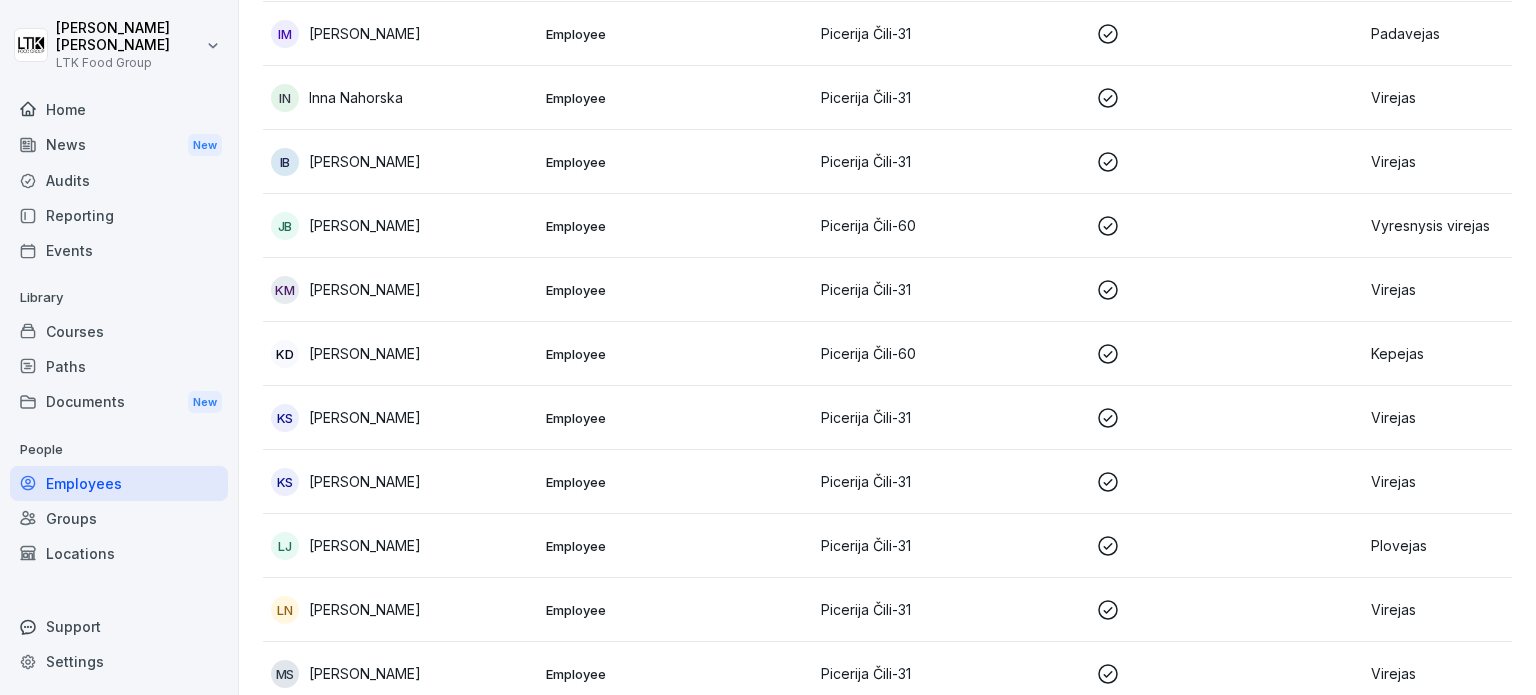 click on "KS [PERSON_NAME]" at bounding box center [400, 482] 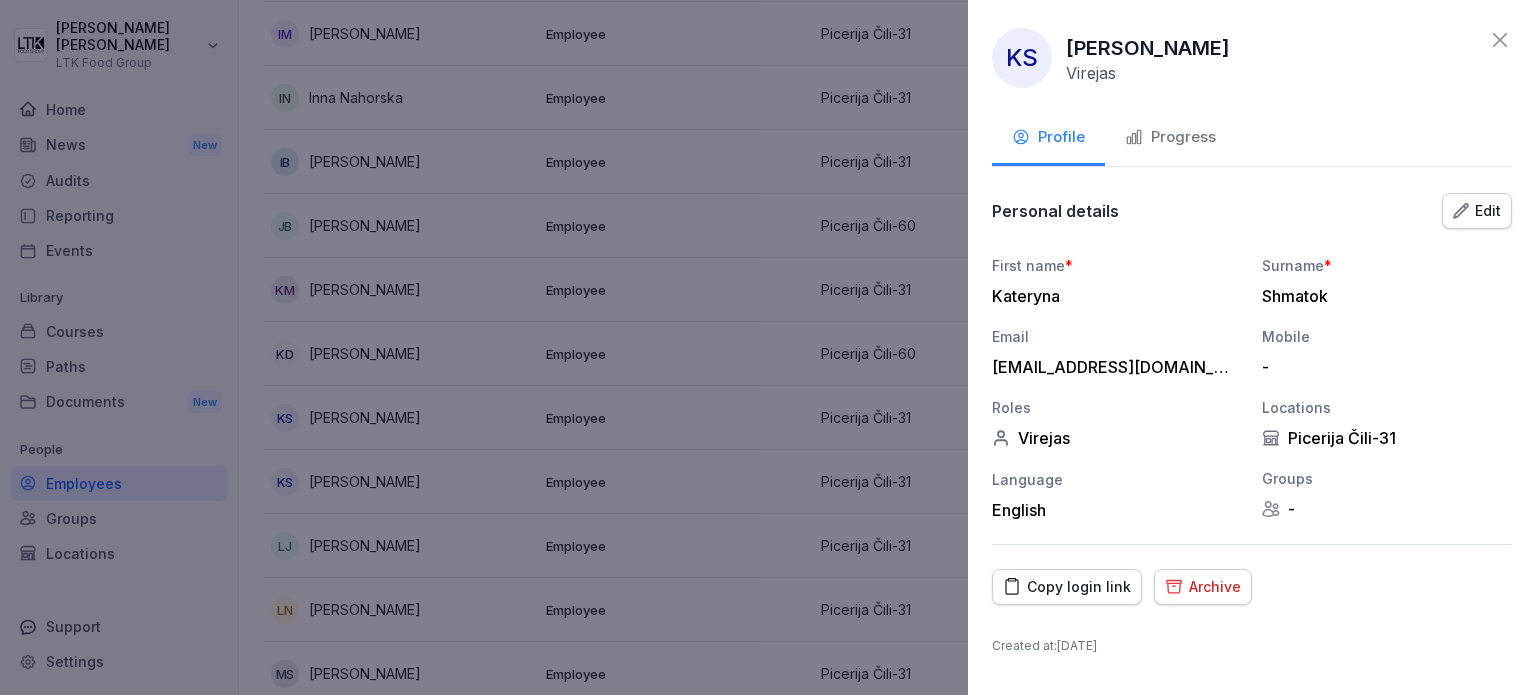 click on "Progress" at bounding box center [1170, 137] 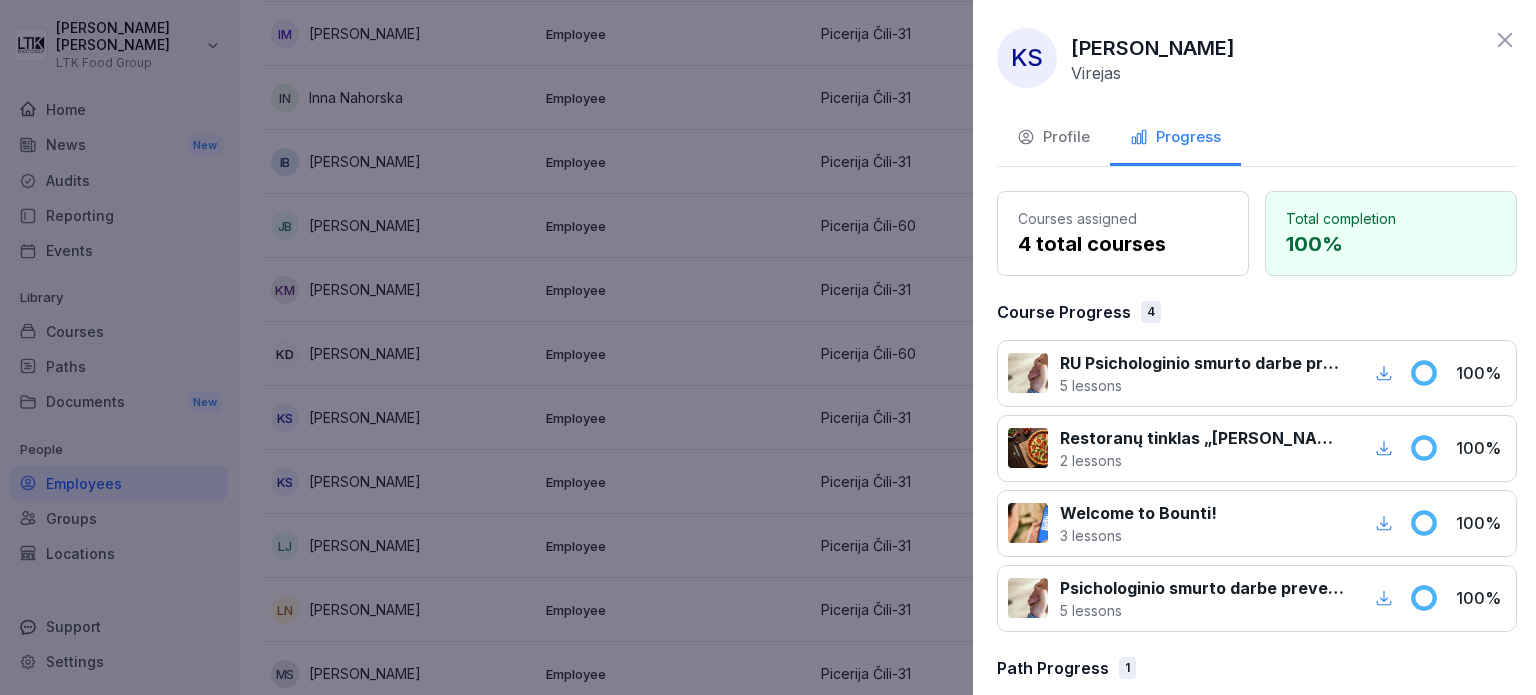 click at bounding box center [768, 347] 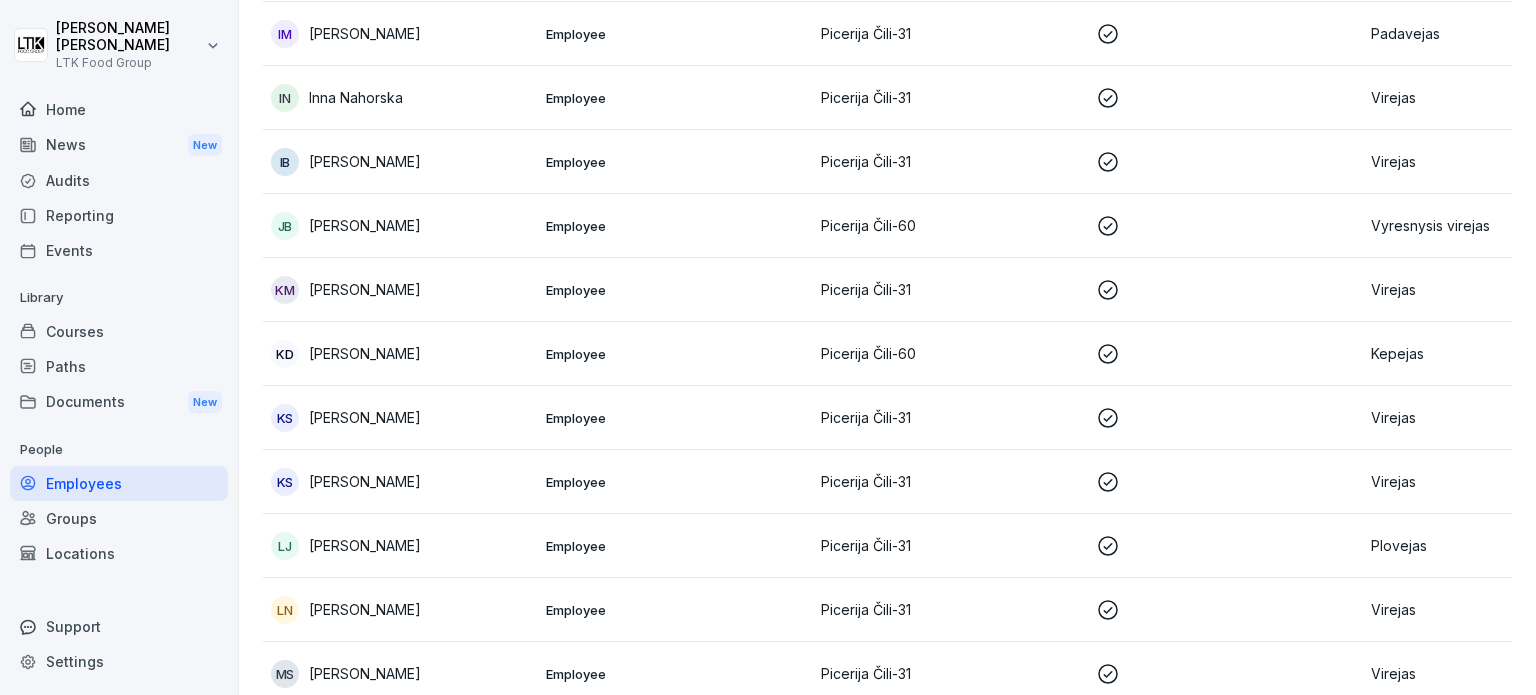 click on "KS [PERSON_NAME]" at bounding box center (400, 482) 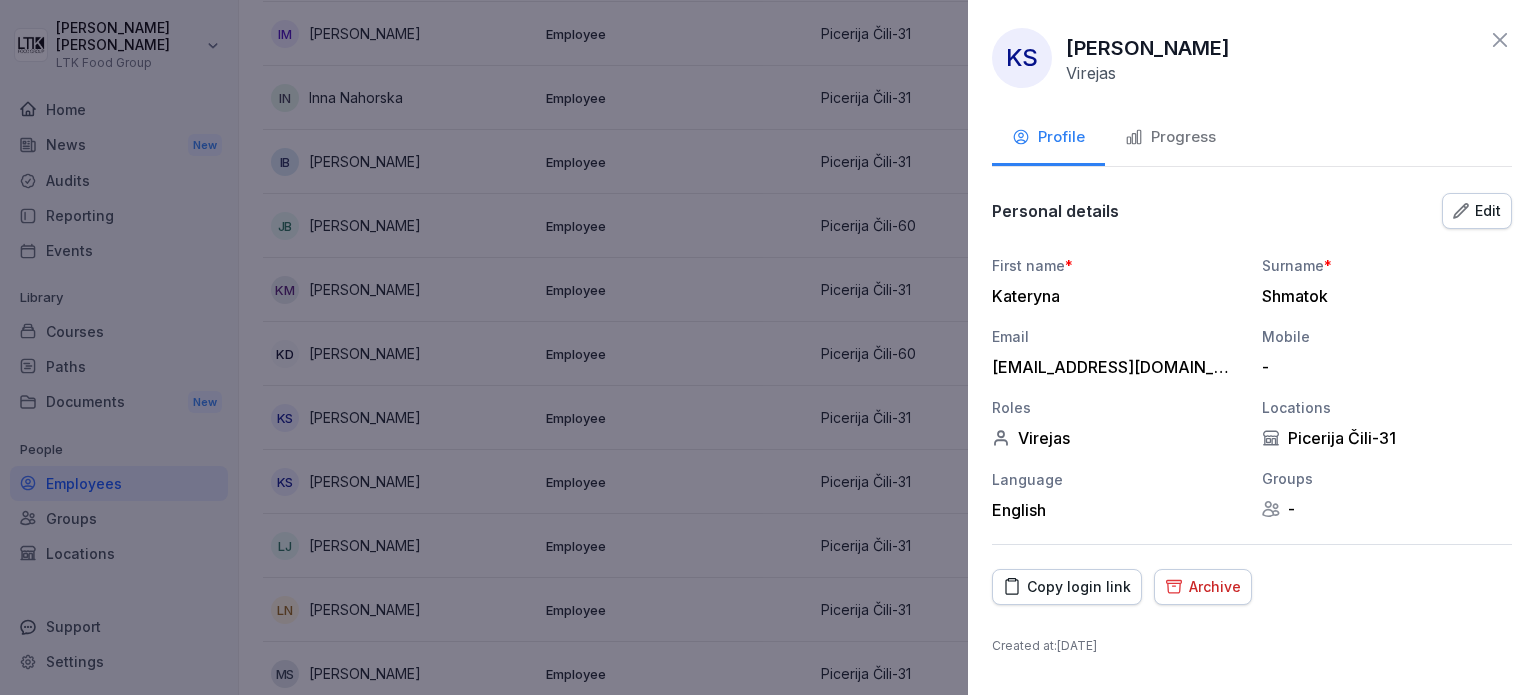 click on "Progress" at bounding box center (1170, 137) 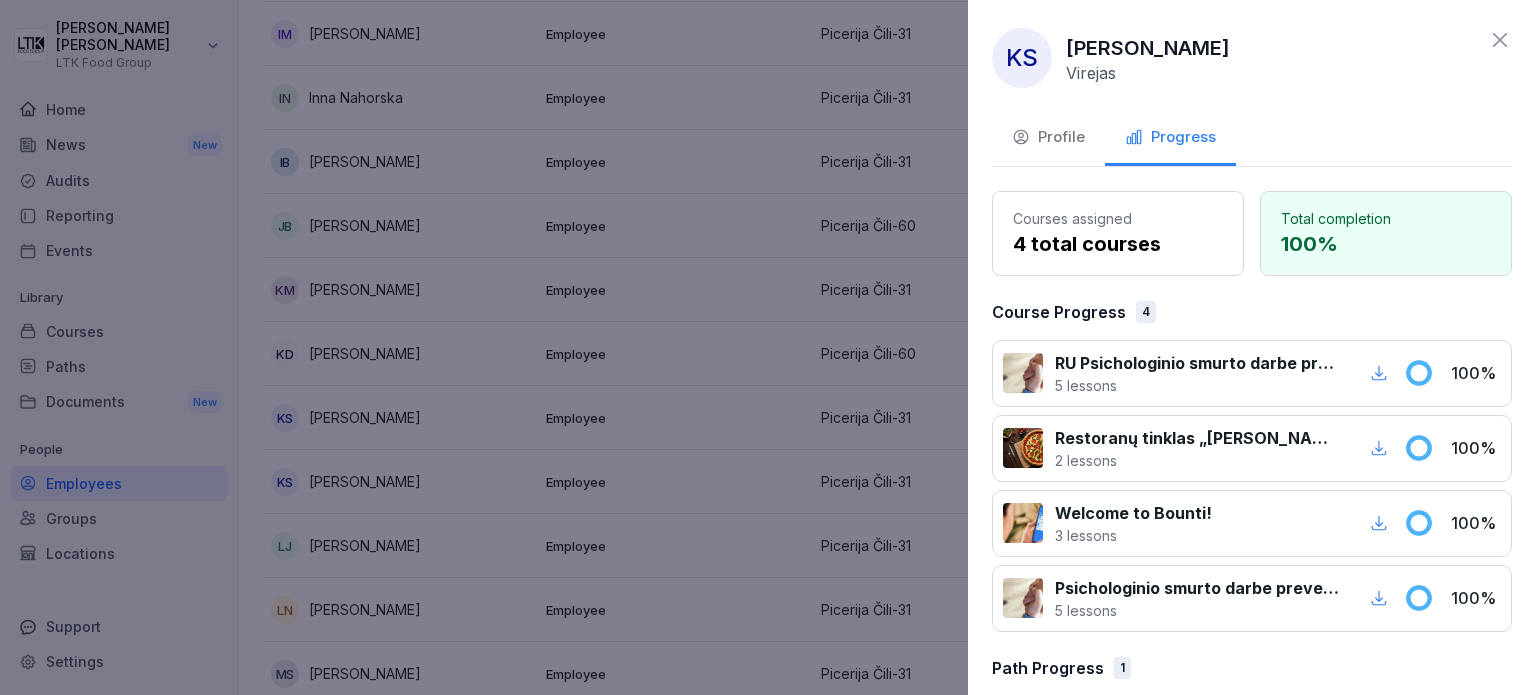 click at bounding box center [768, 347] 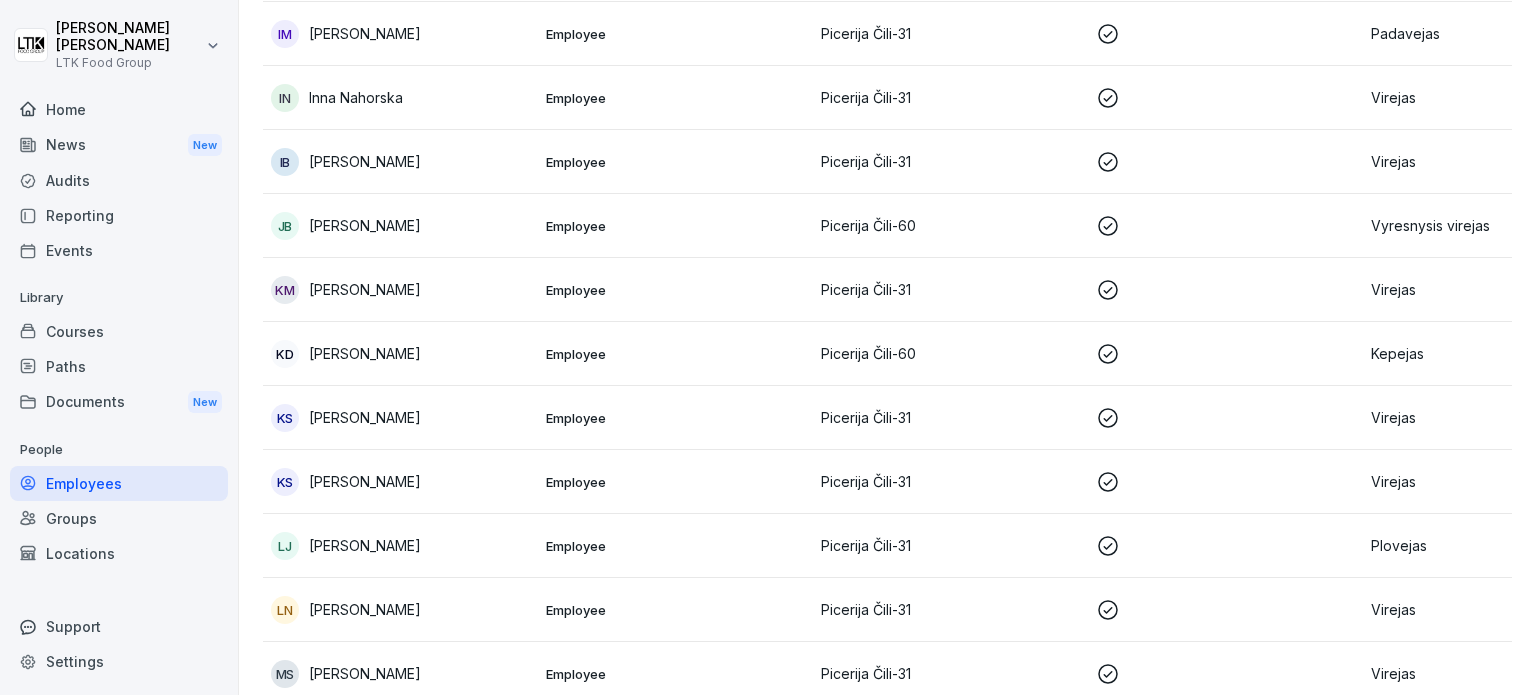click on "[PERSON_NAME]" at bounding box center (365, 545) 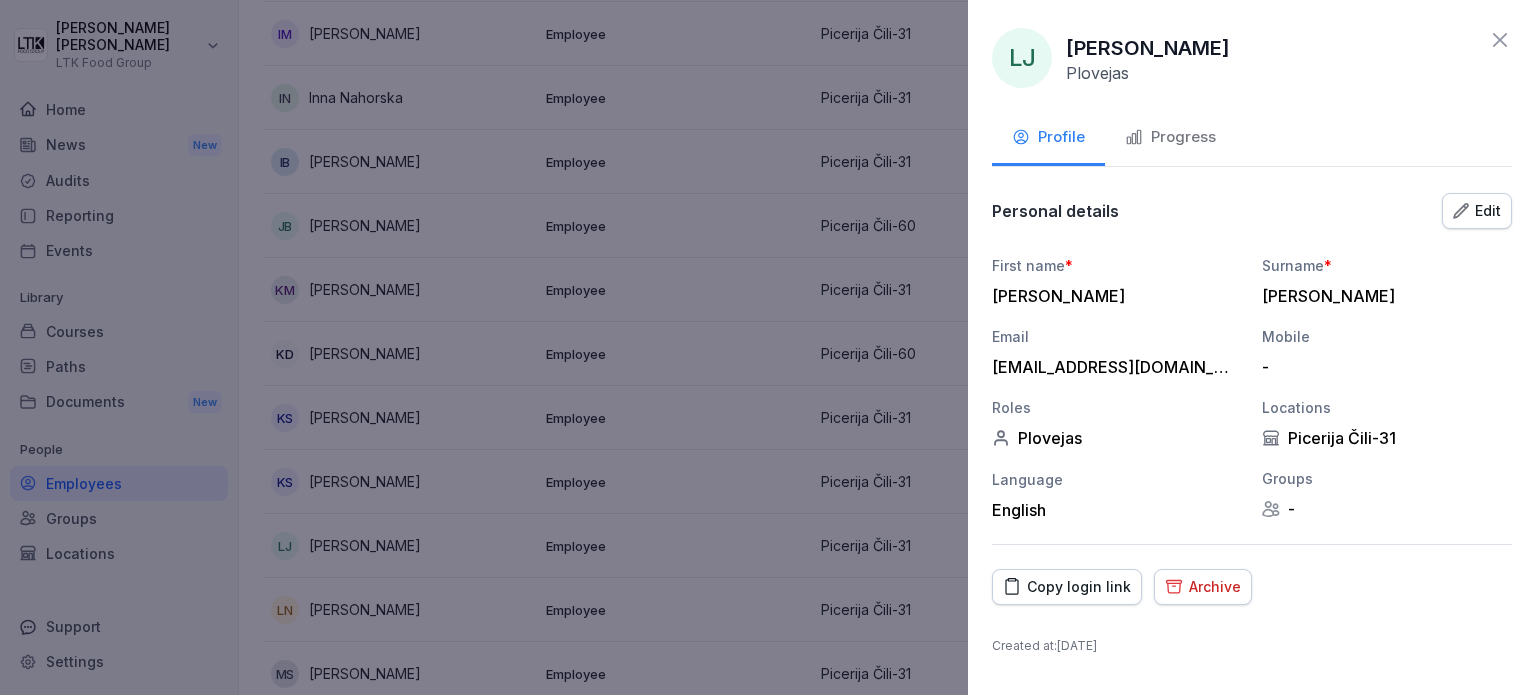 click on "Progress" at bounding box center (1170, 137) 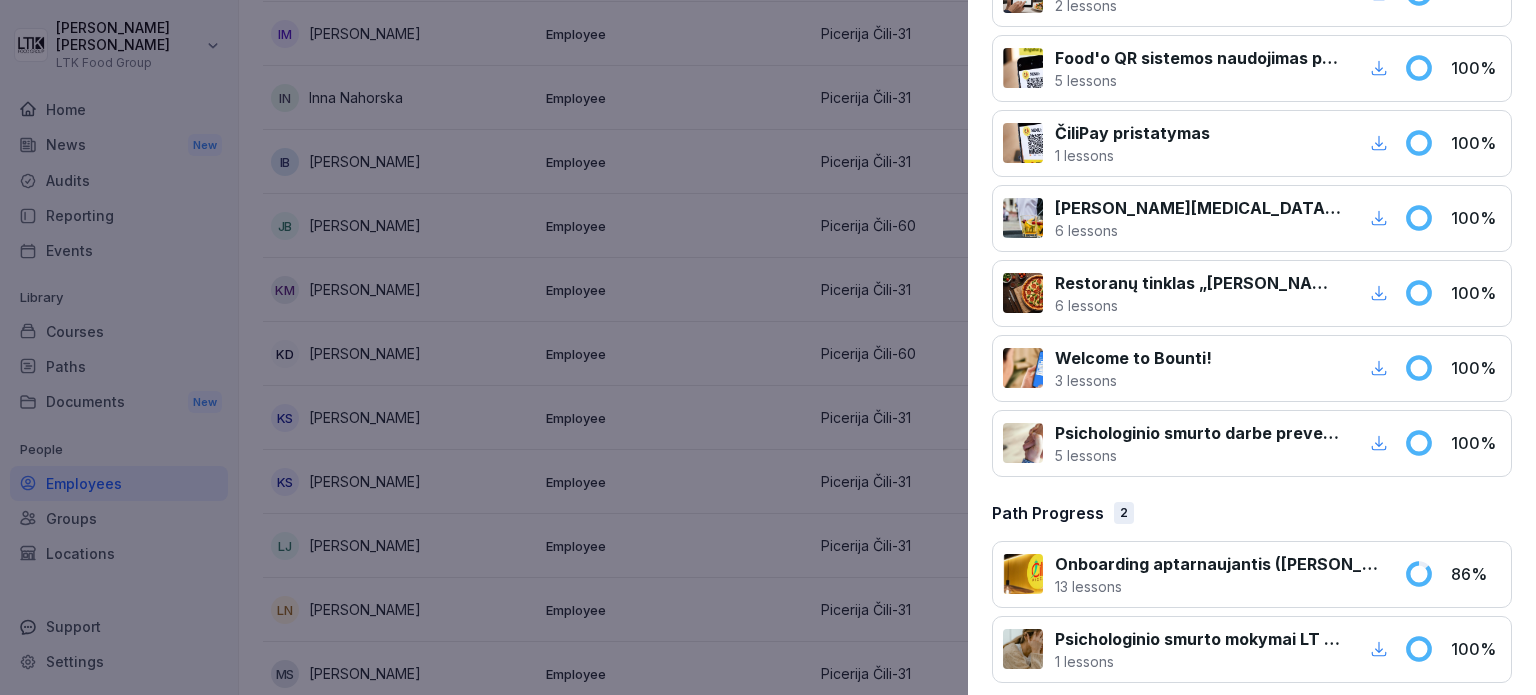scroll, scrollTop: 838, scrollLeft: 0, axis: vertical 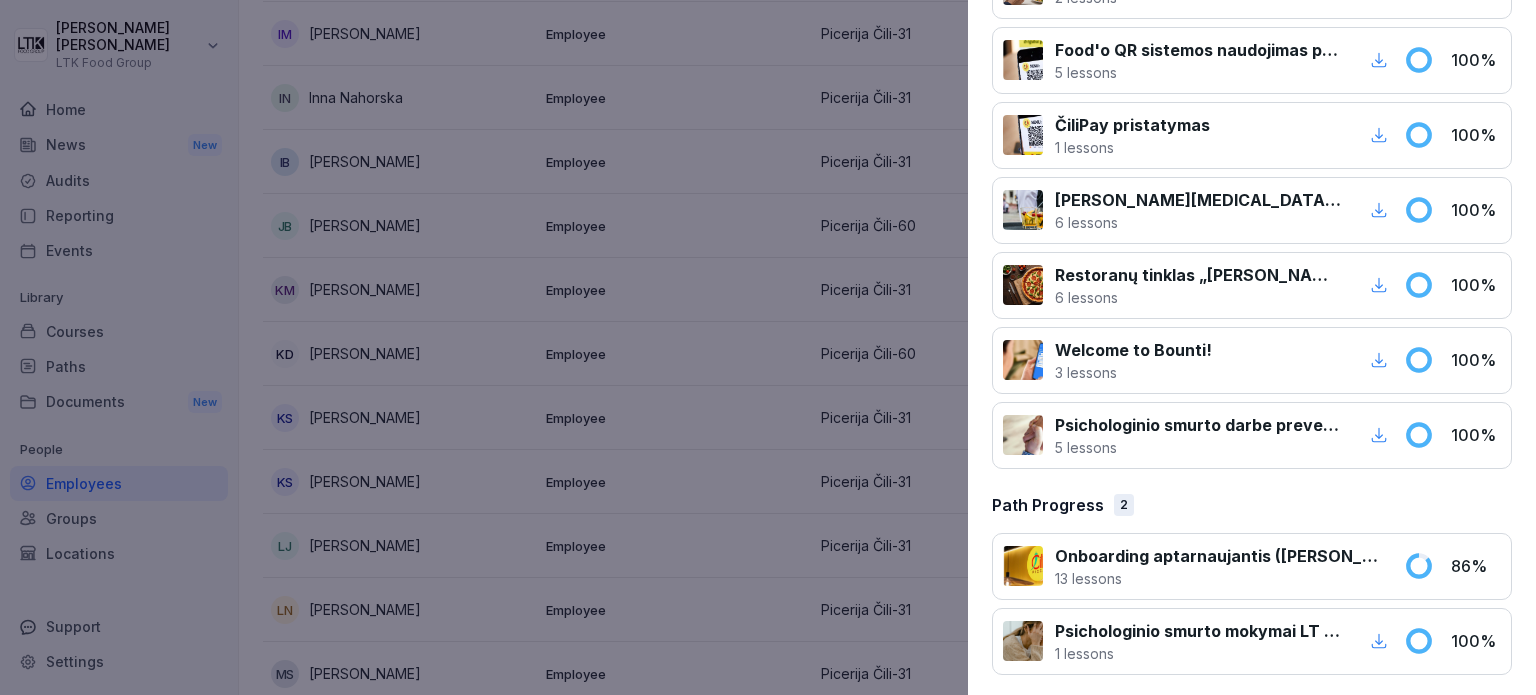click on "Onboarding aptarnaujantis ([PERSON_NAME]. vadybininkas, padavėjas, išvežimų operatorius) 13 lessons 86 %" at bounding box center (1252, 566) 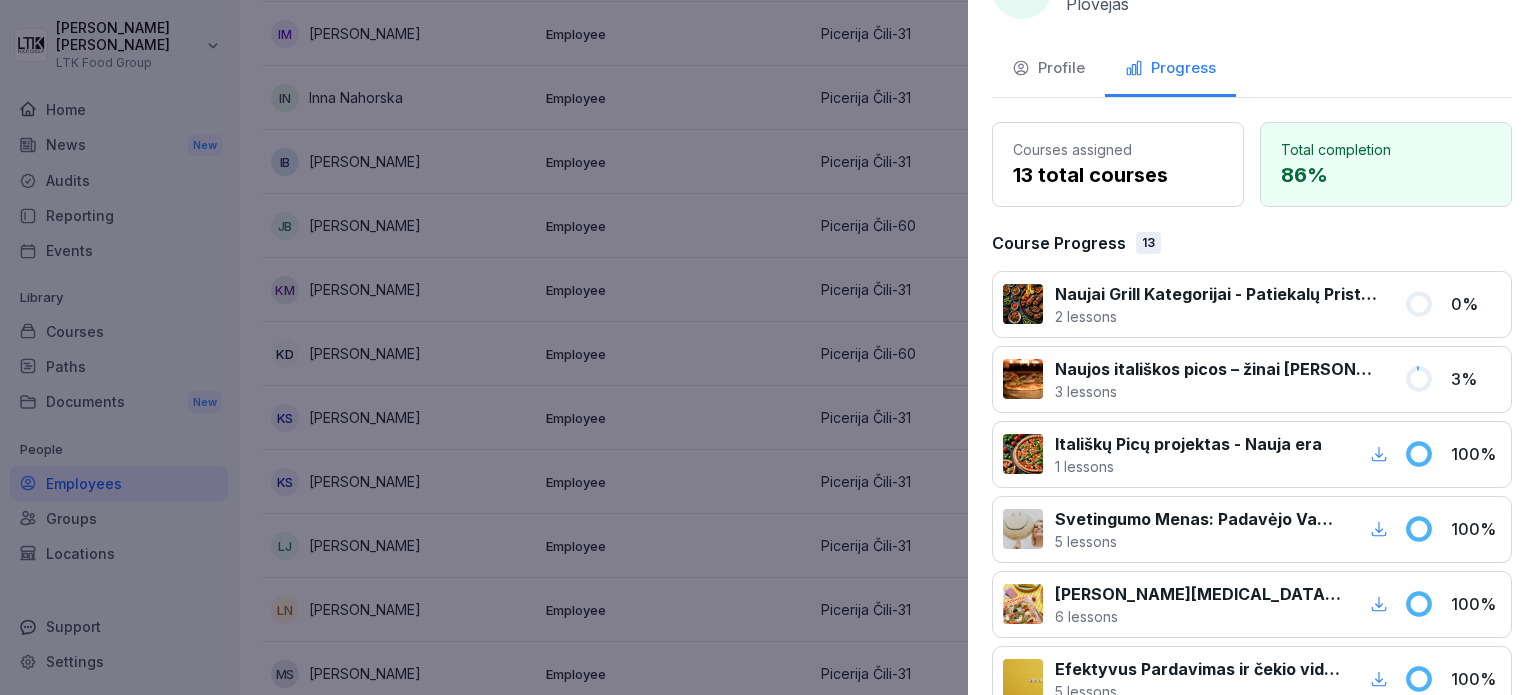 scroll, scrollTop: 0, scrollLeft: 0, axis: both 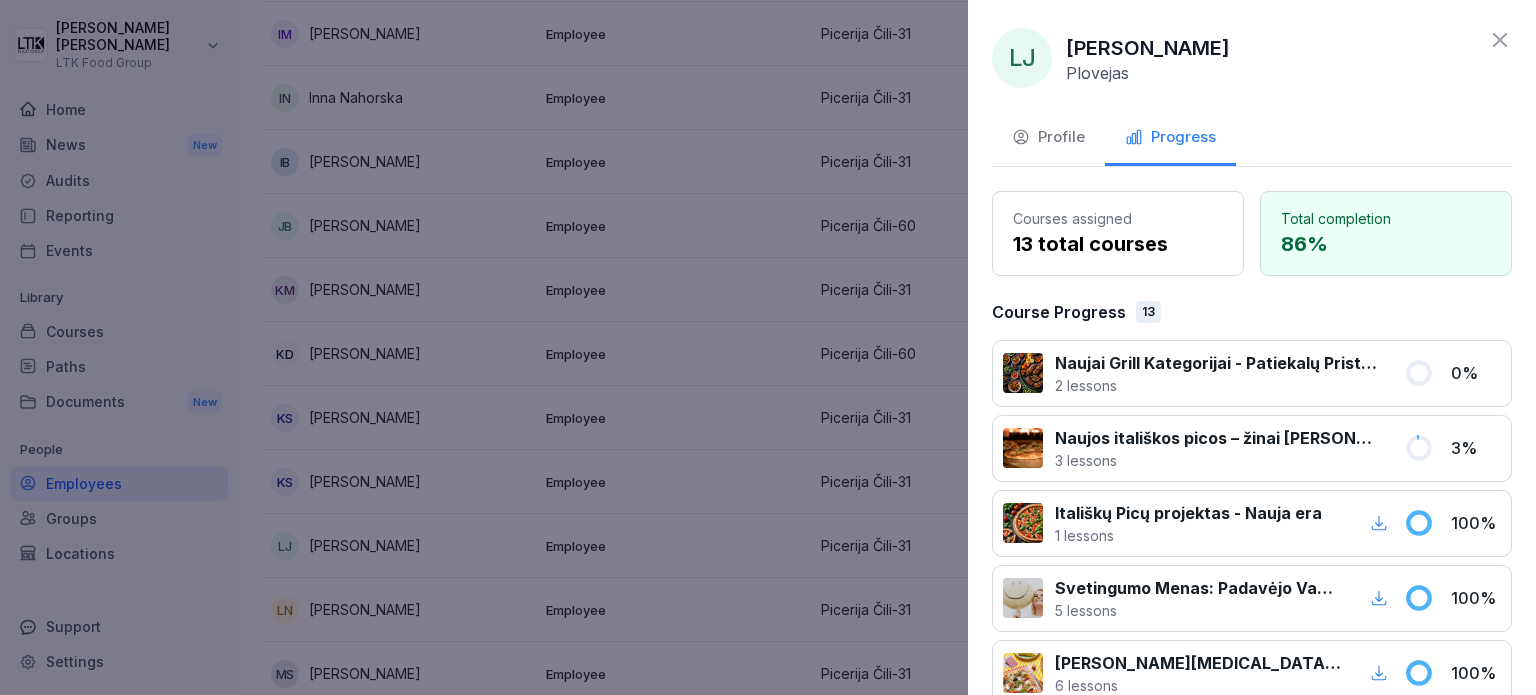 click on "Profile" at bounding box center (1048, 137) 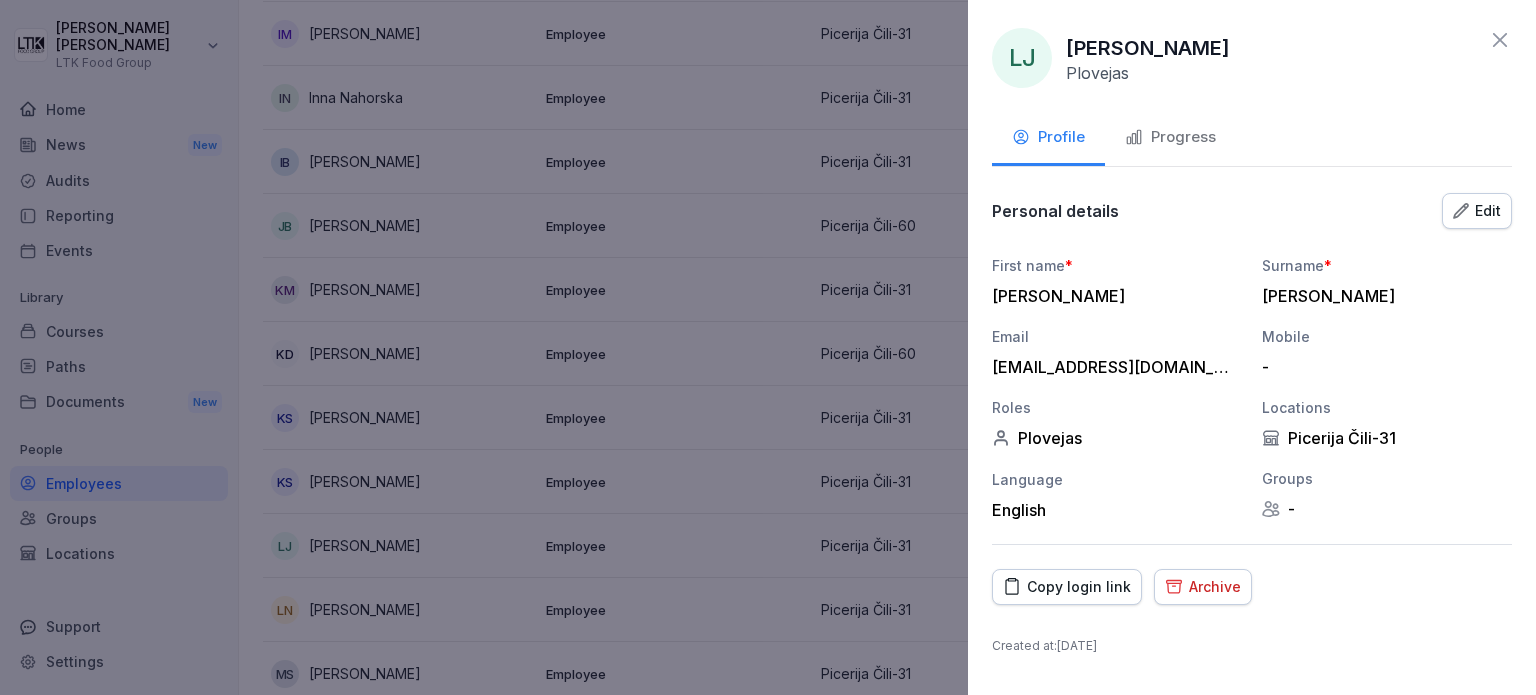 click on "Copy login link" at bounding box center [1067, 587] 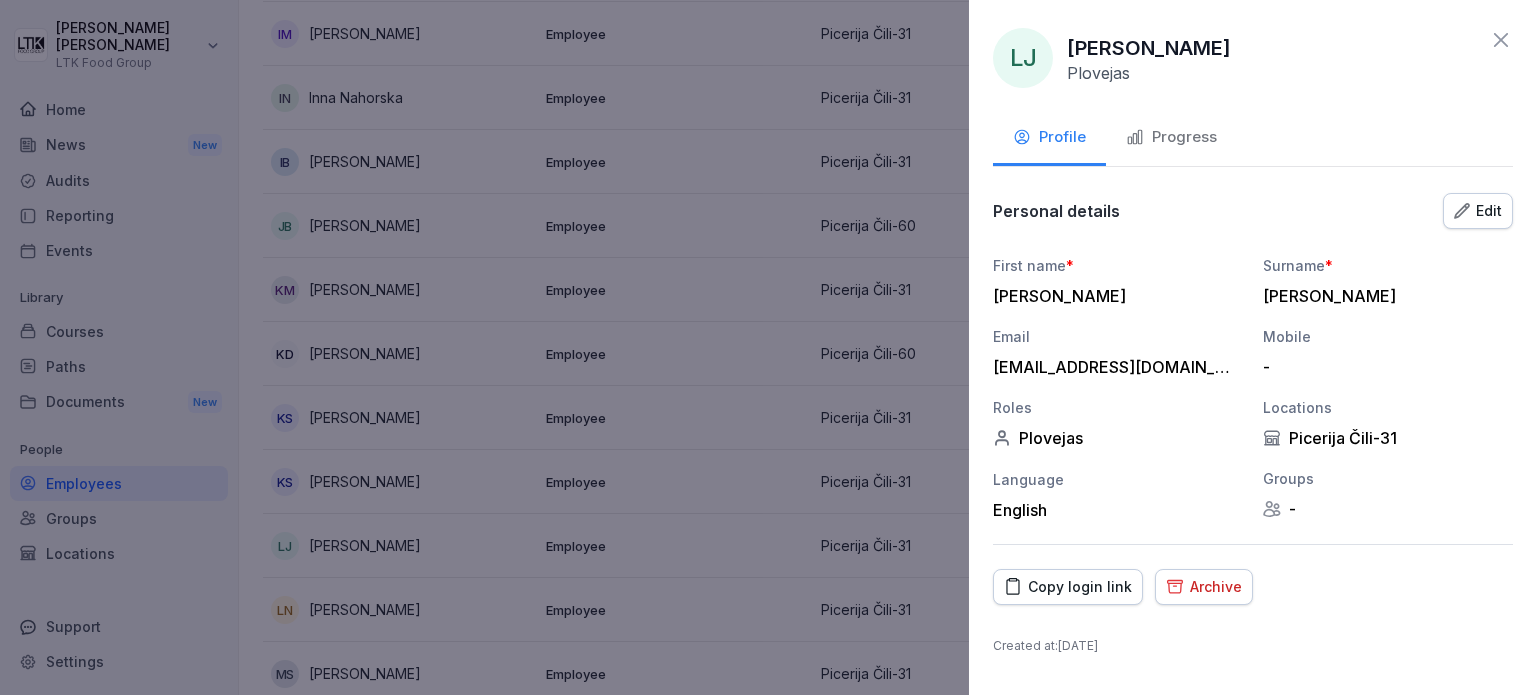click at bounding box center (768, 347) 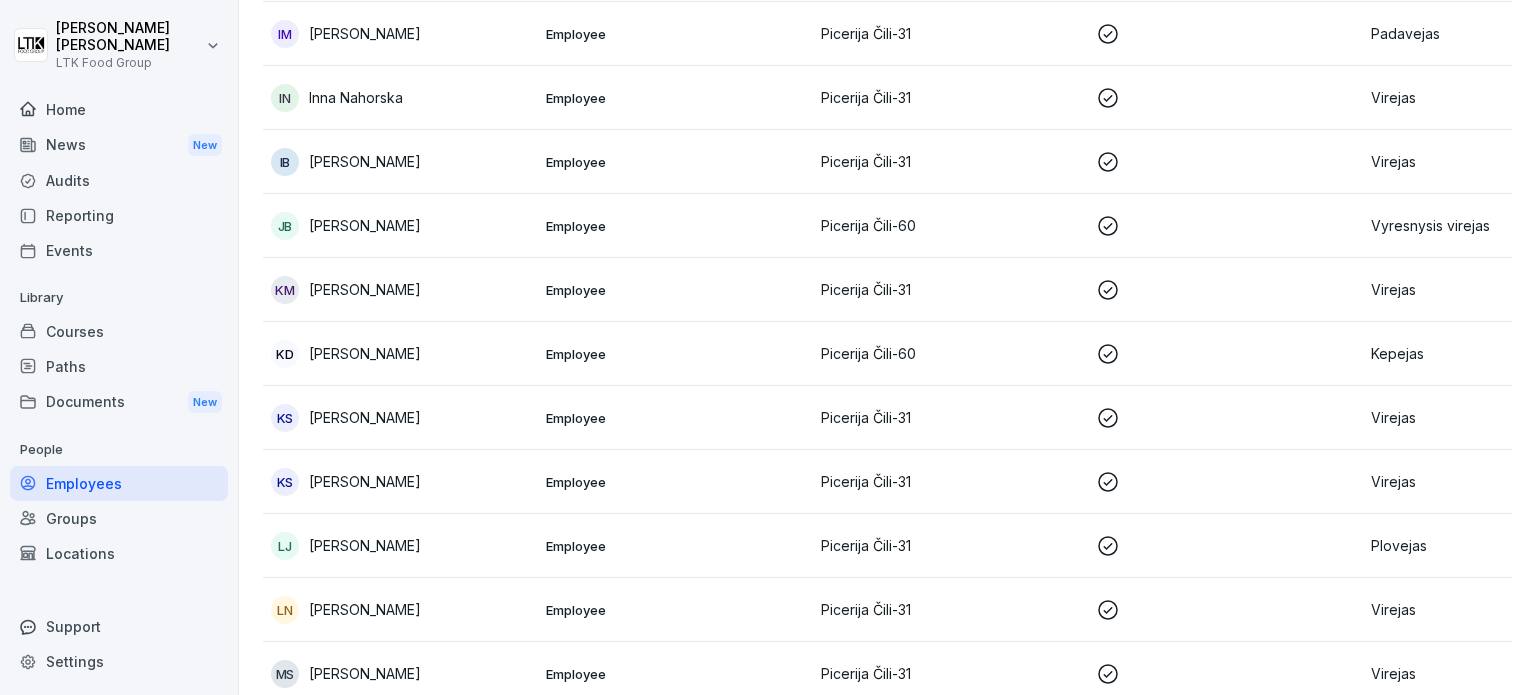 click on "[PERSON_NAME]" at bounding box center [365, 609] 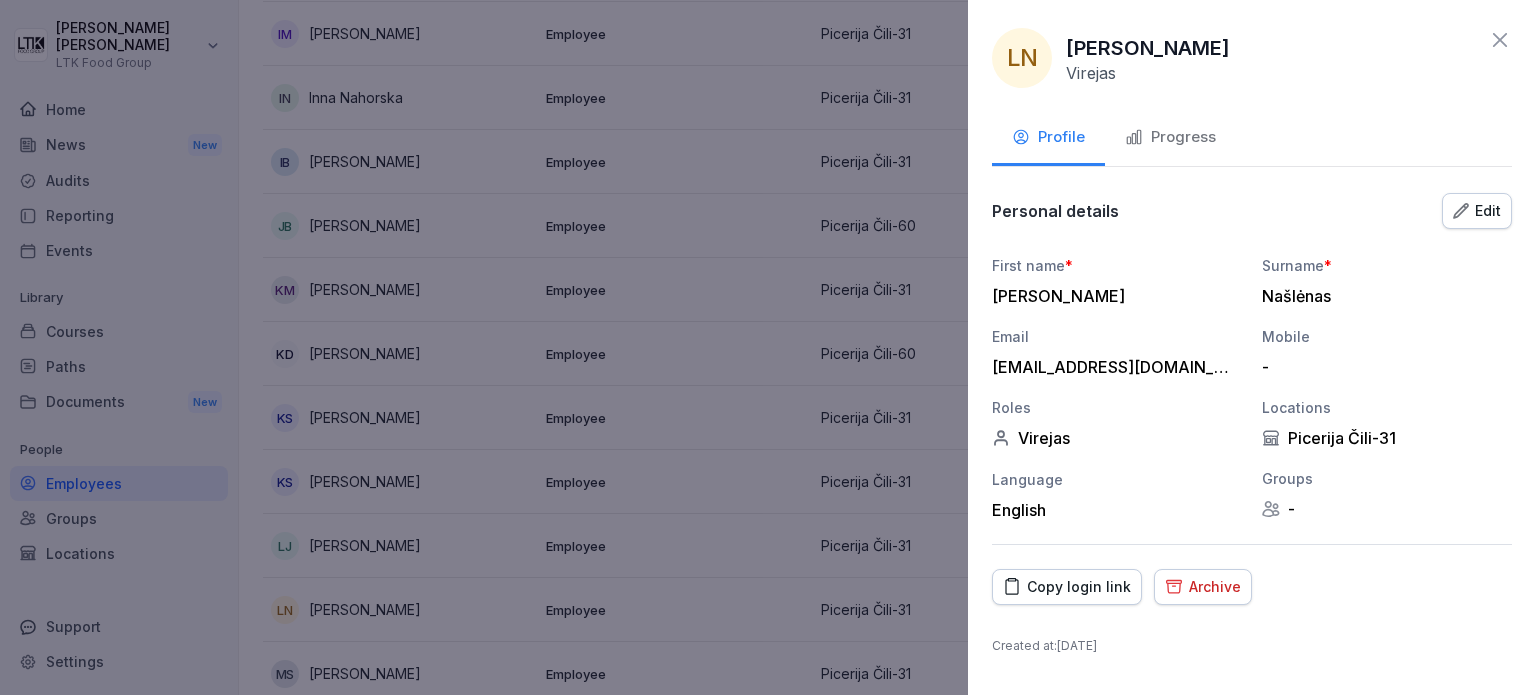 click on "Progress" at bounding box center (1170, 137) 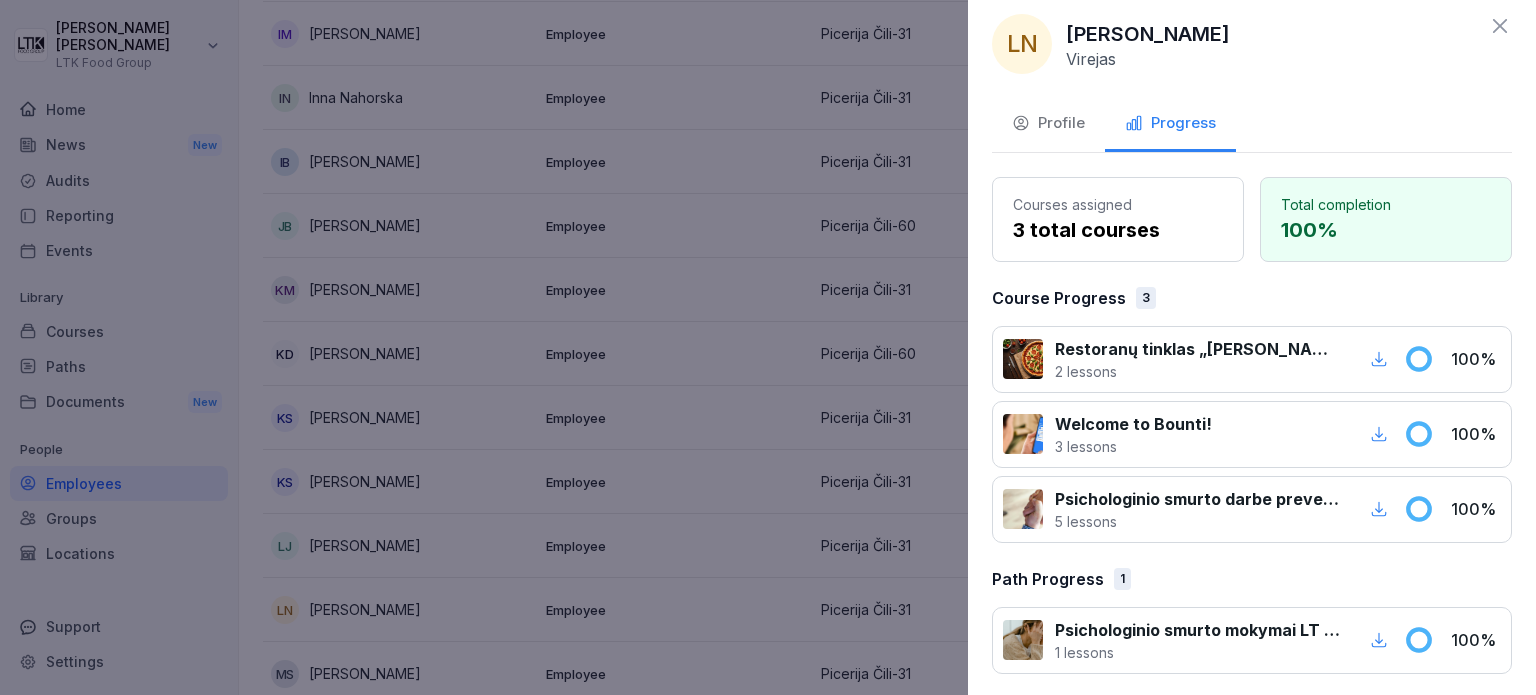 scroll, scrollTop: 17, scrollLeft: 0, axis: vertical 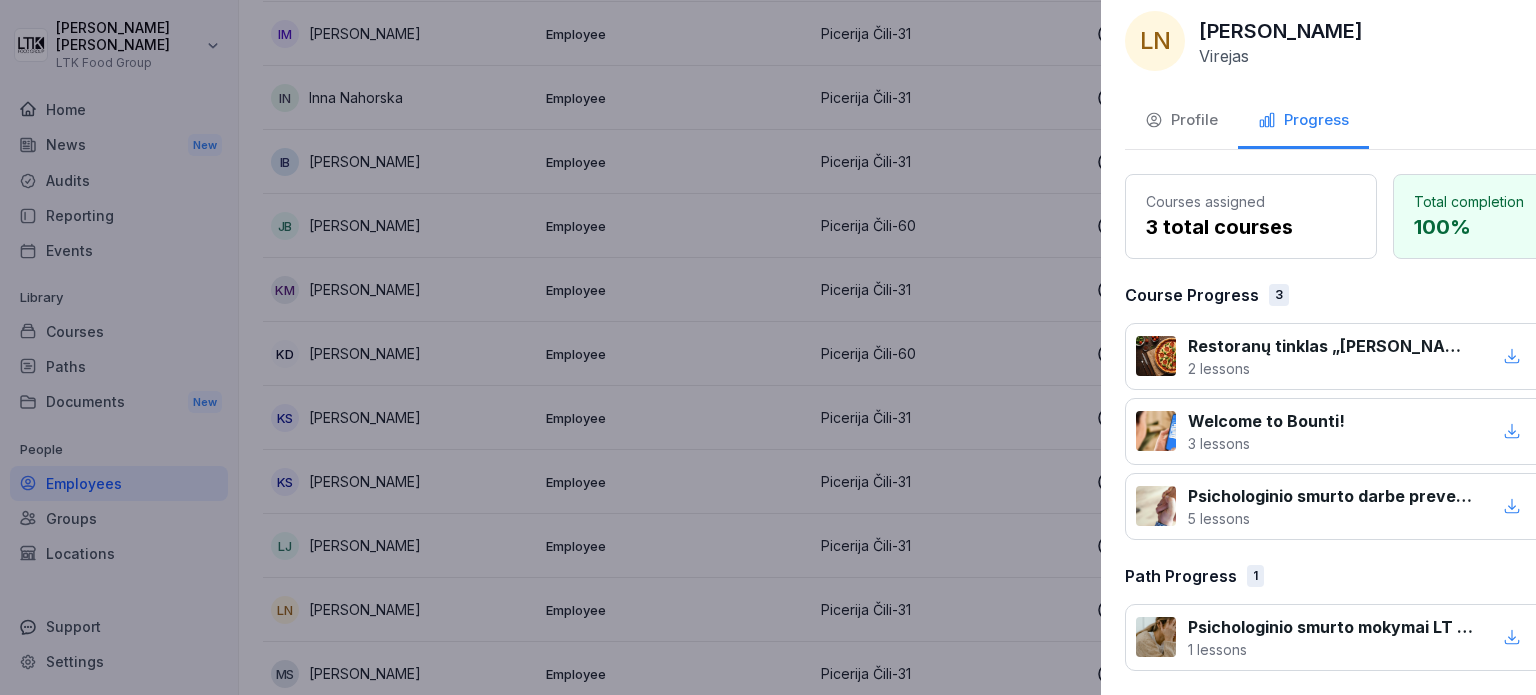 click at bounding box center [768, 347] 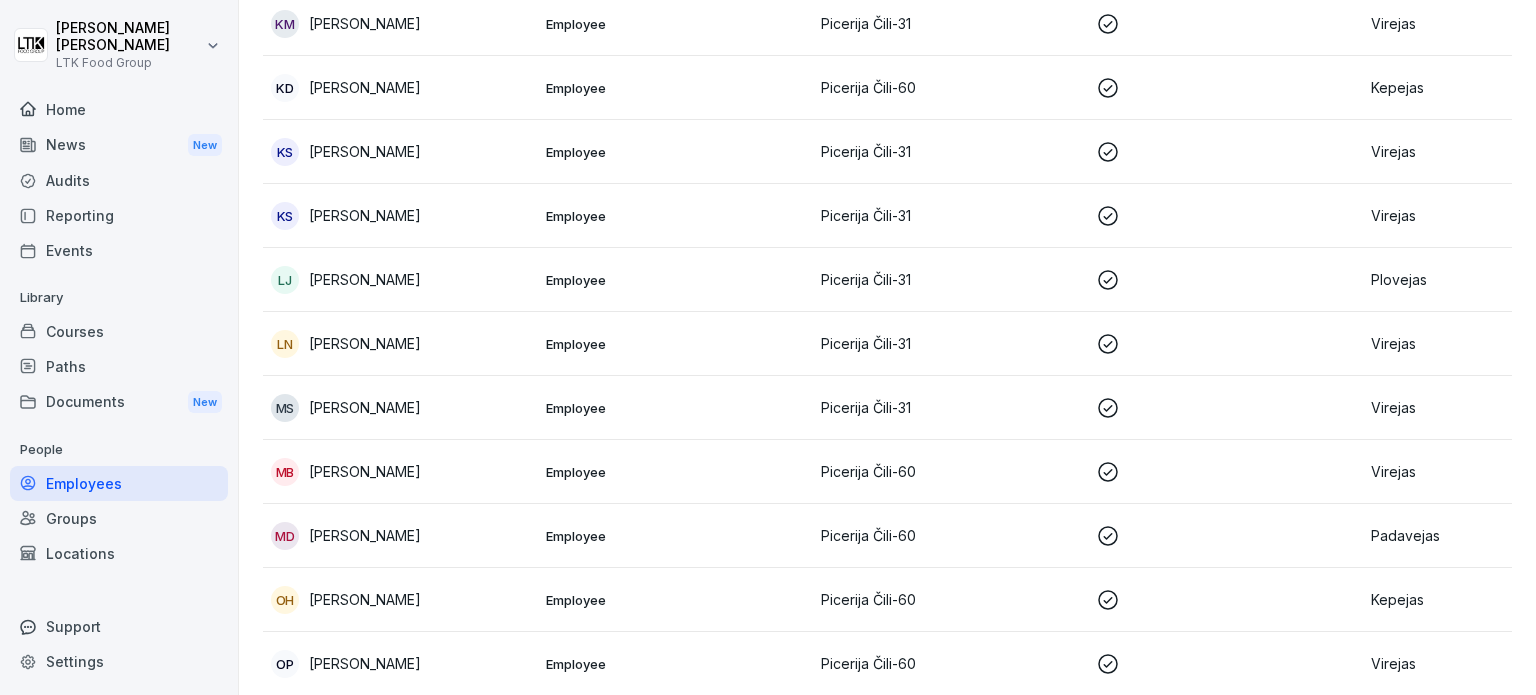 scroll, scrollTop: 1100, scrollLeft: 0, axis: vertical 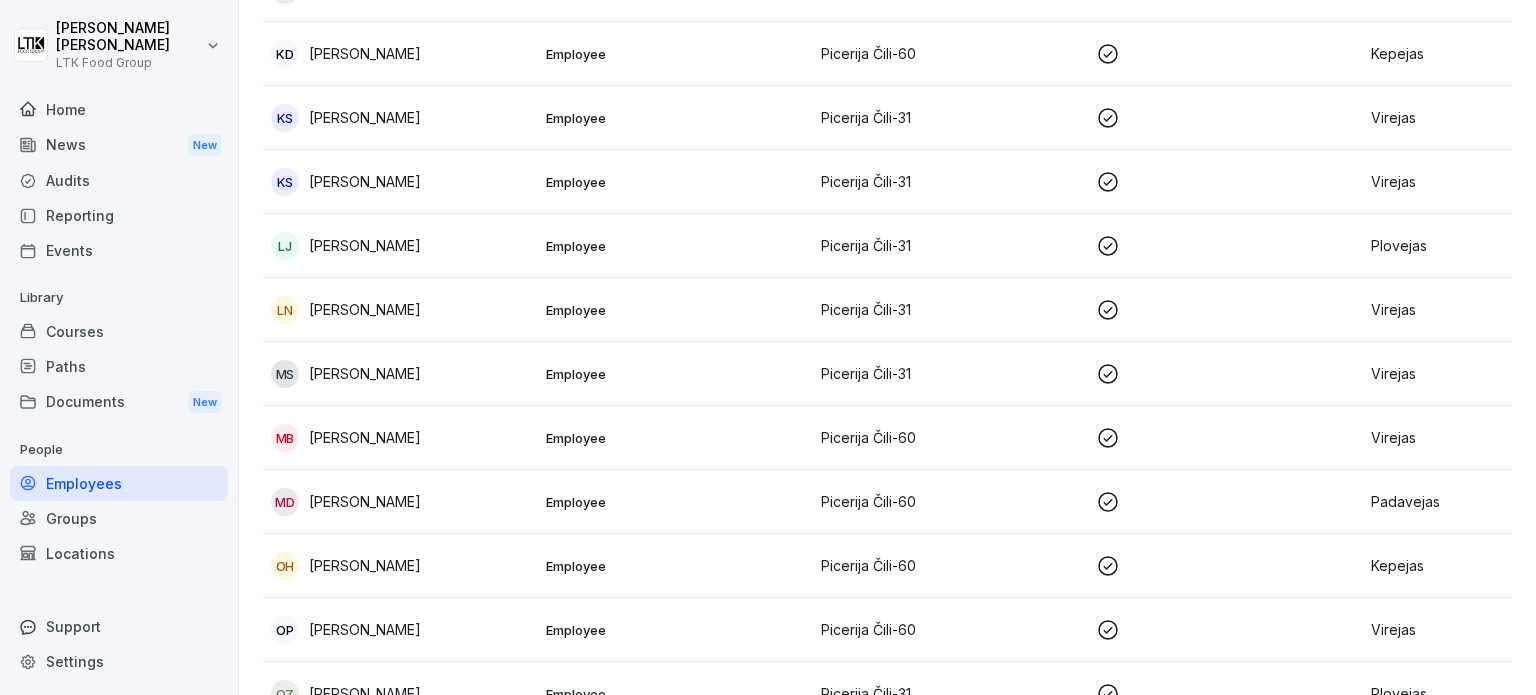 click on "[PERSON_NAME]" at bounding box center [400, 374] 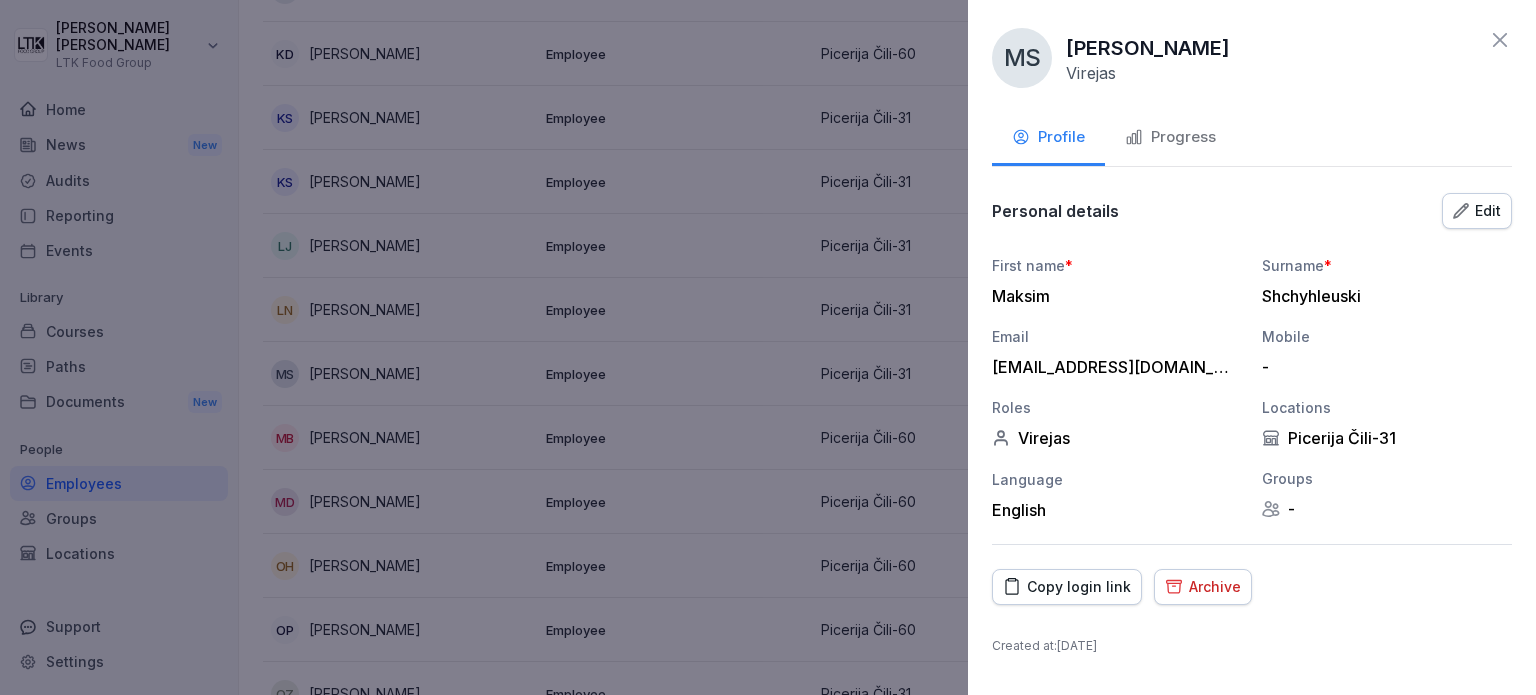 click on "Progress" at bounding box center (1170, 137) 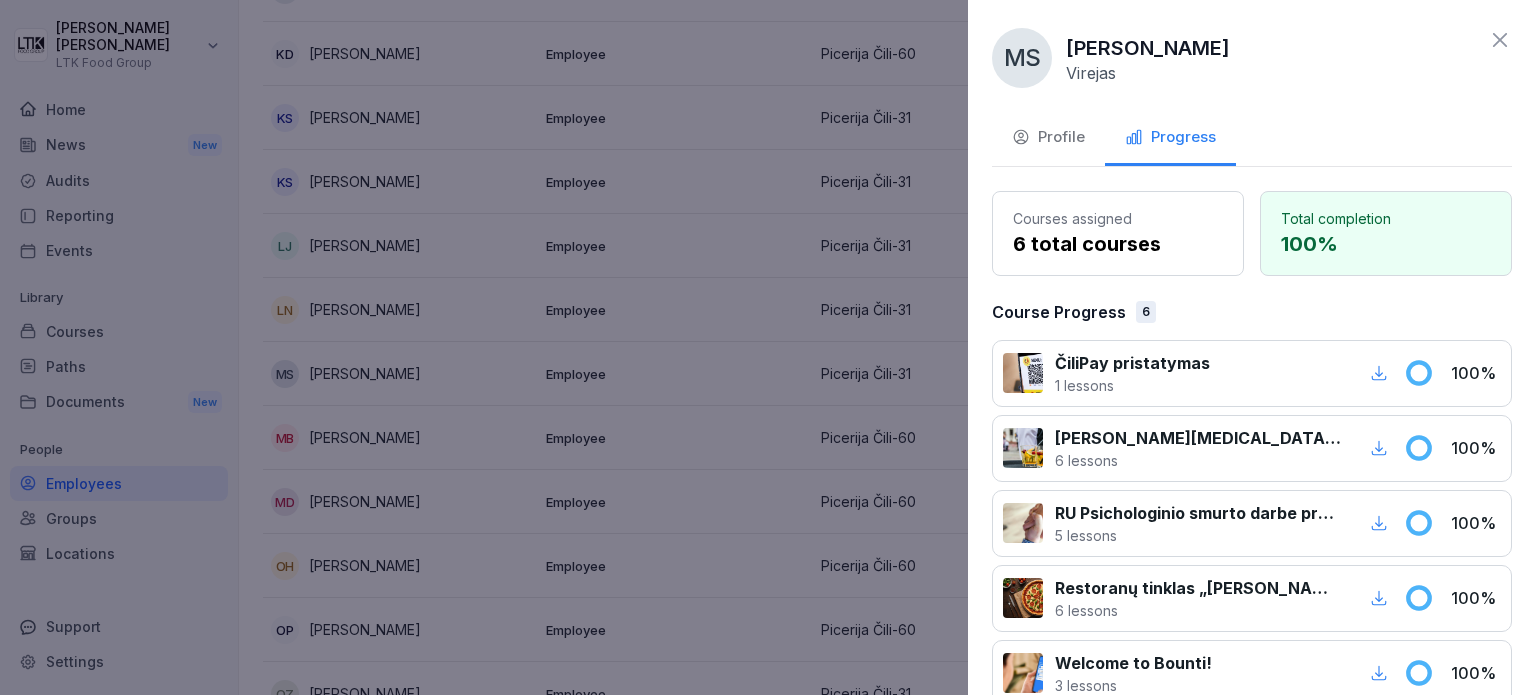 click at bounding box center [768, 347] 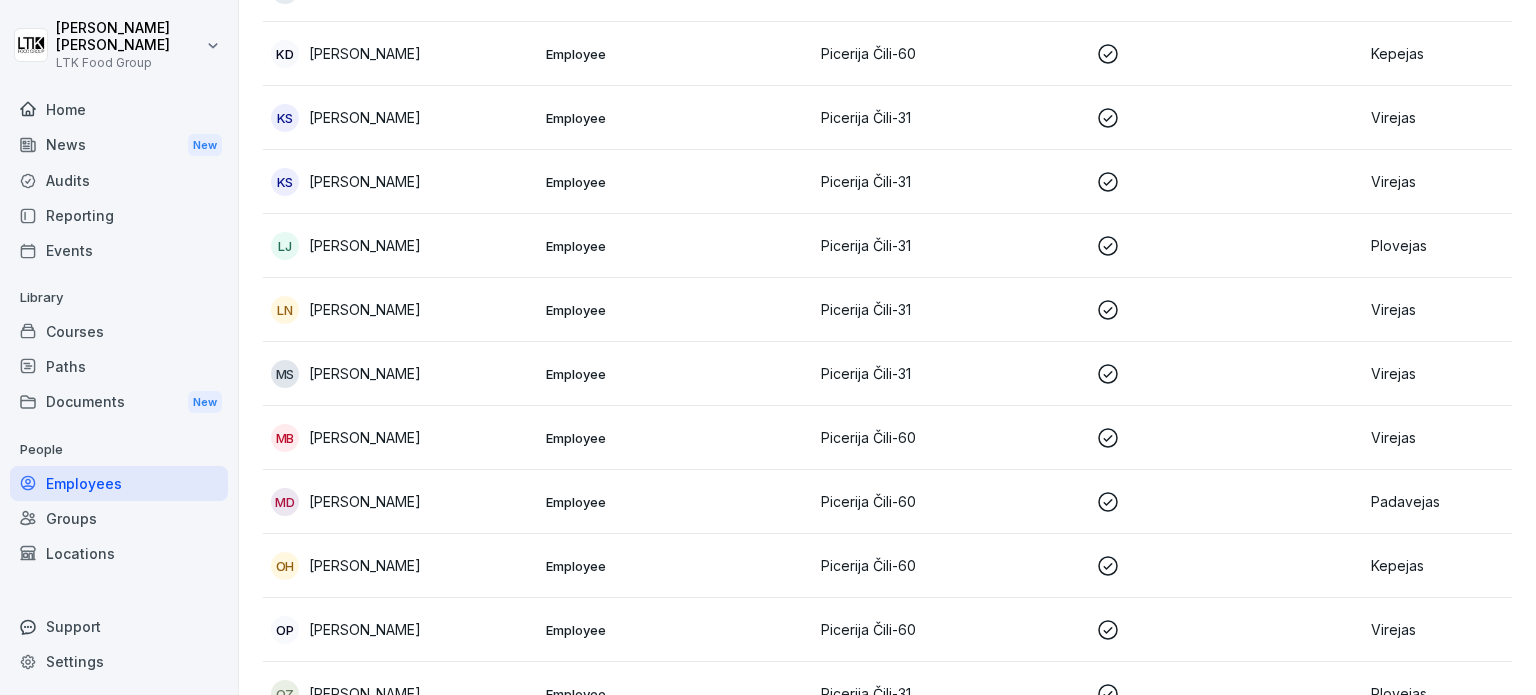 click on "[PERSON_NAME]" at bounding box center [365, 437] 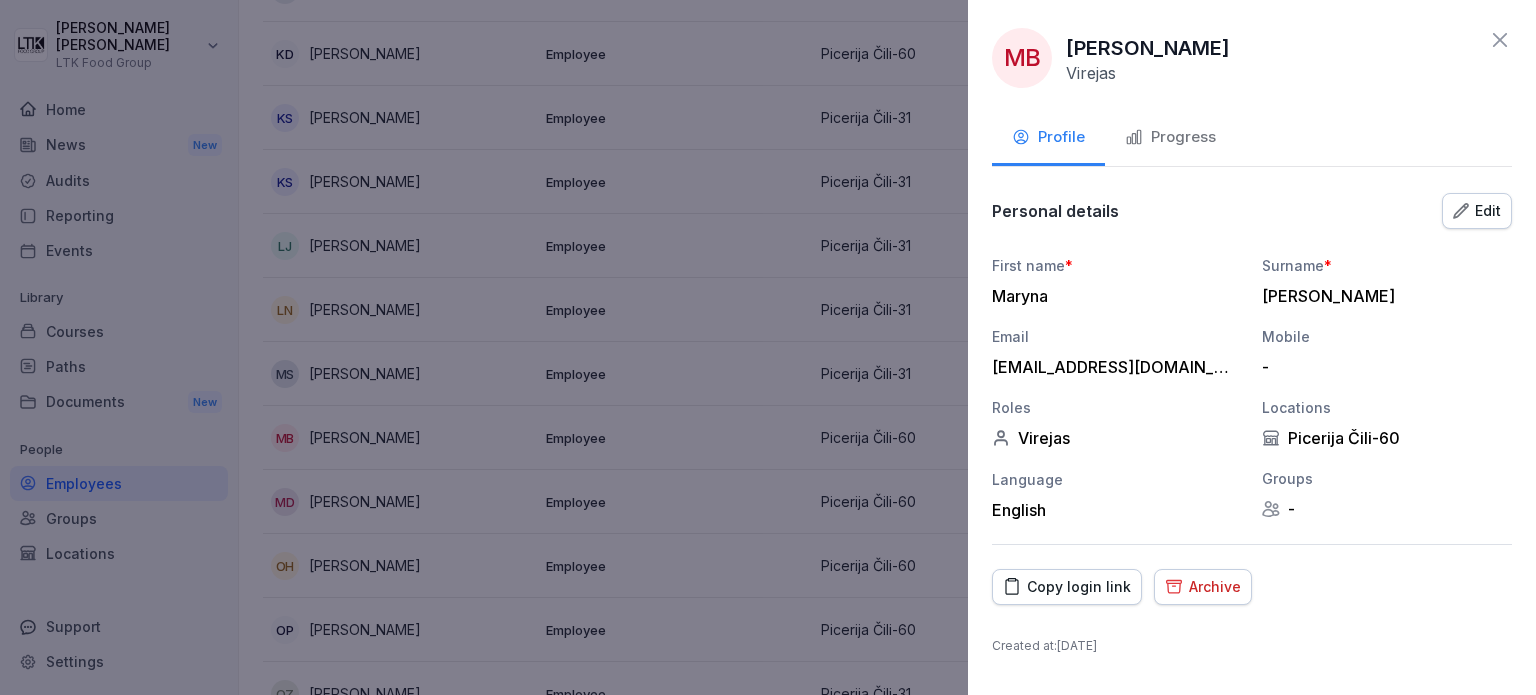 click on "Progress" at bounding box center (1170, 137) 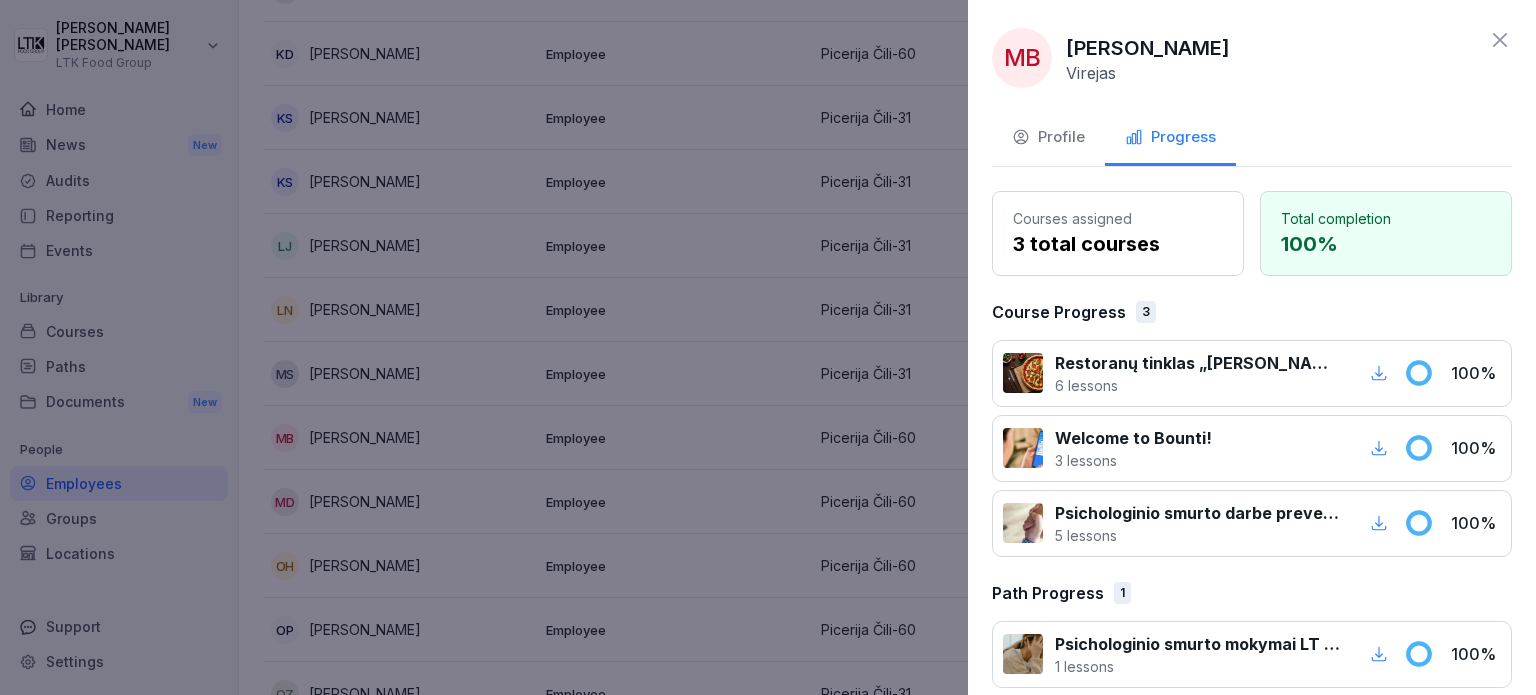 click at bounding box center (768, 347) 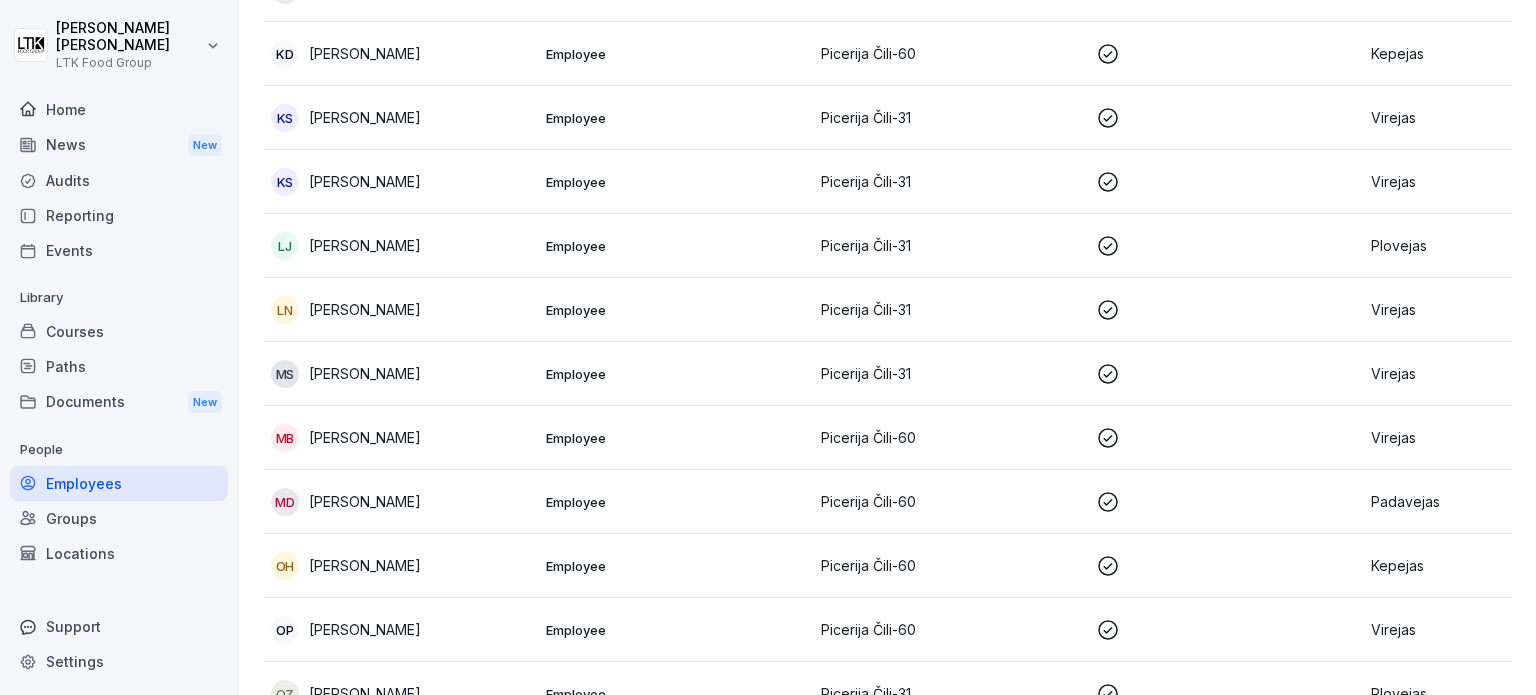 click on "[PERSON_NAME]" at bounding box center [365, 501] 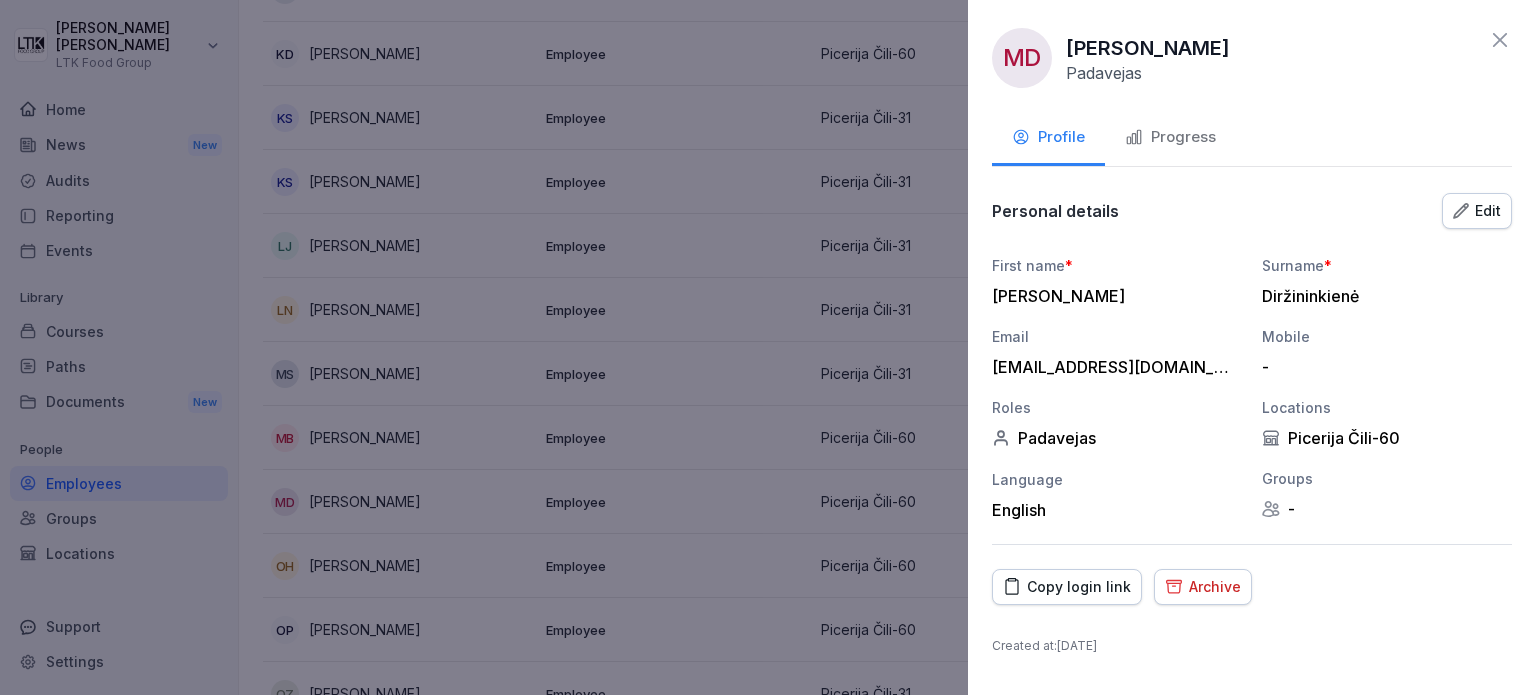 click on "Progress" at bounding box center (1170, 137) 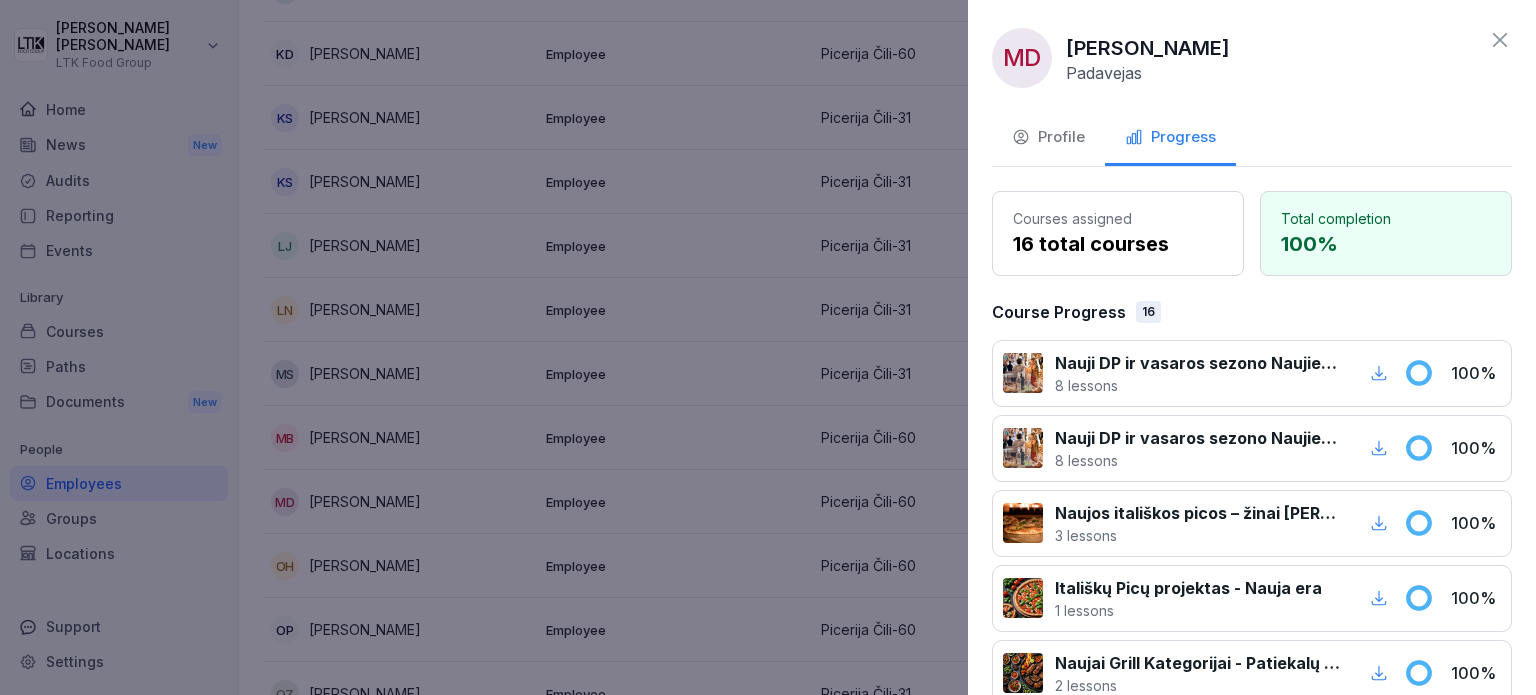 click at bounding box center [768, 347] 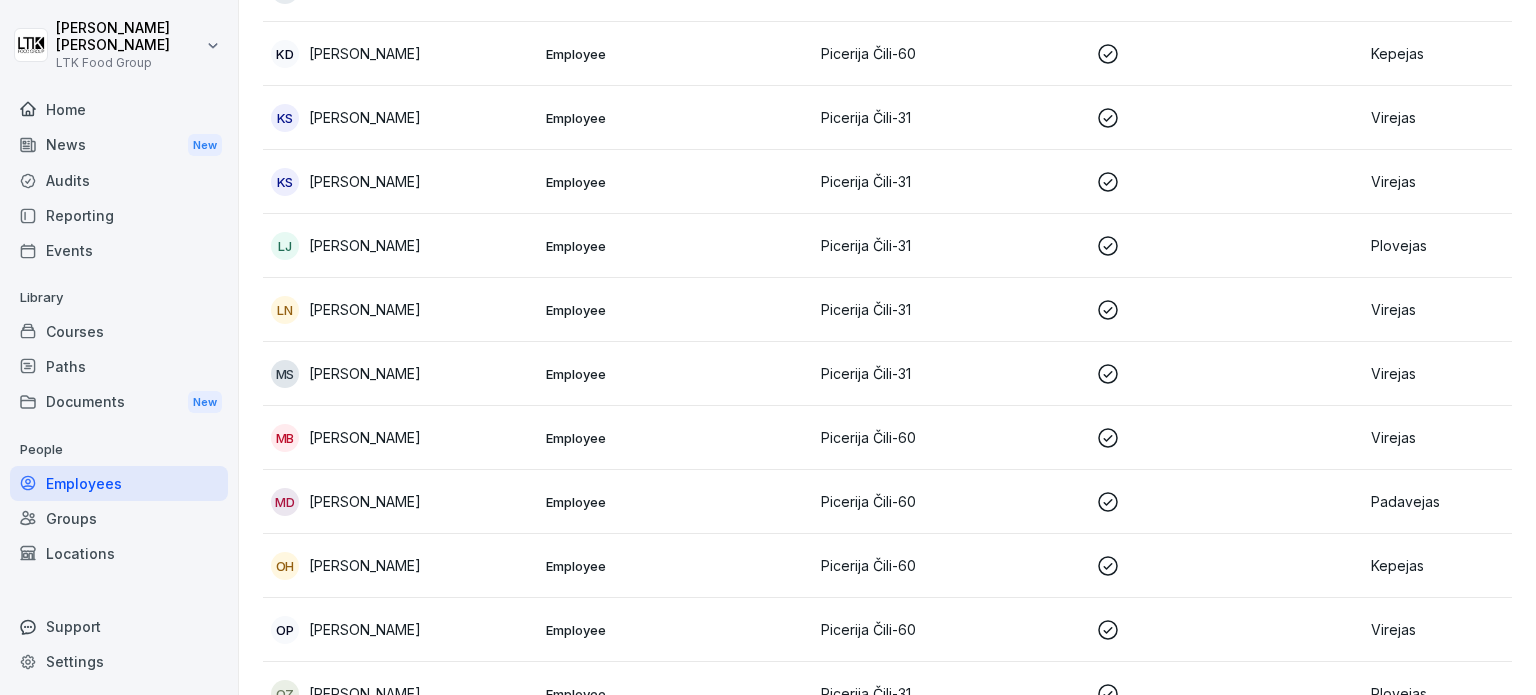 click on "OH [PERSON_NAME]" at bounding box center [400, 566] 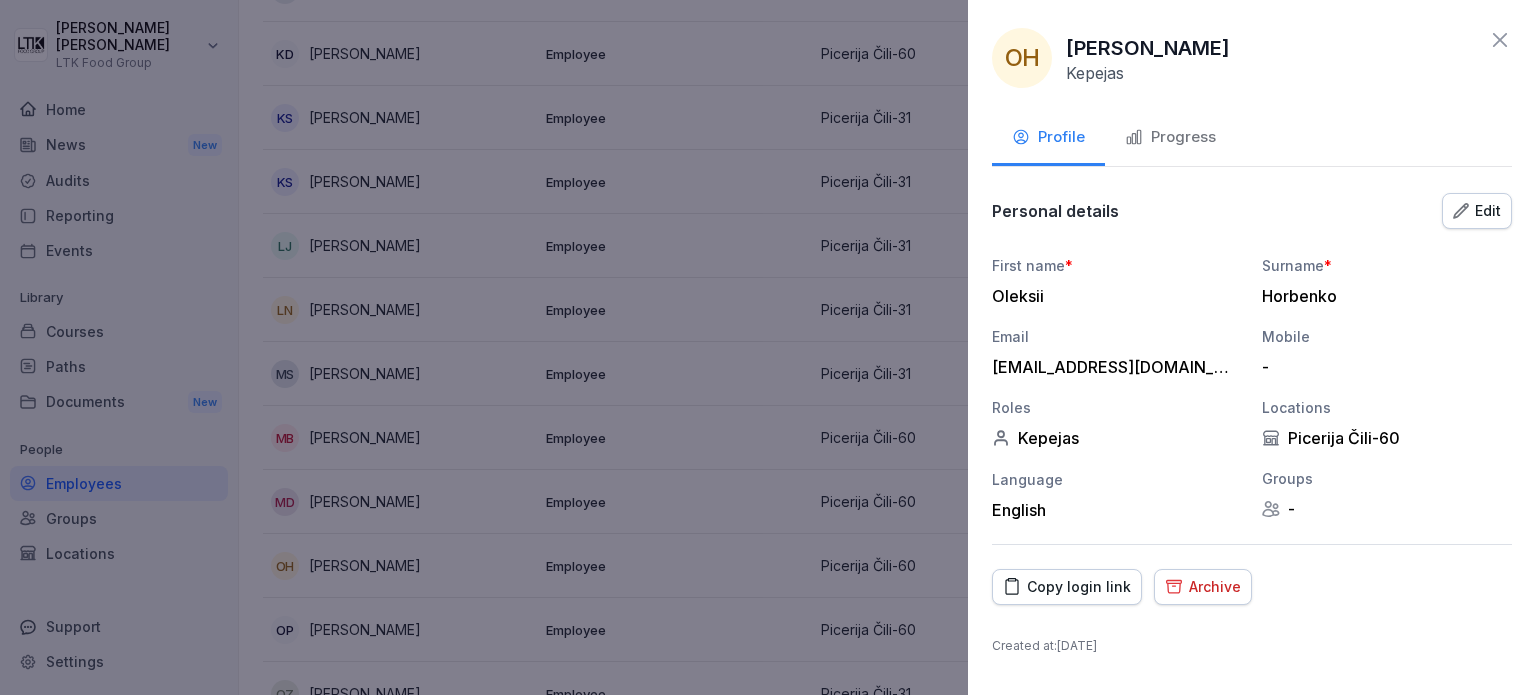 click on "Progress" at bounding box center (1170, 139) 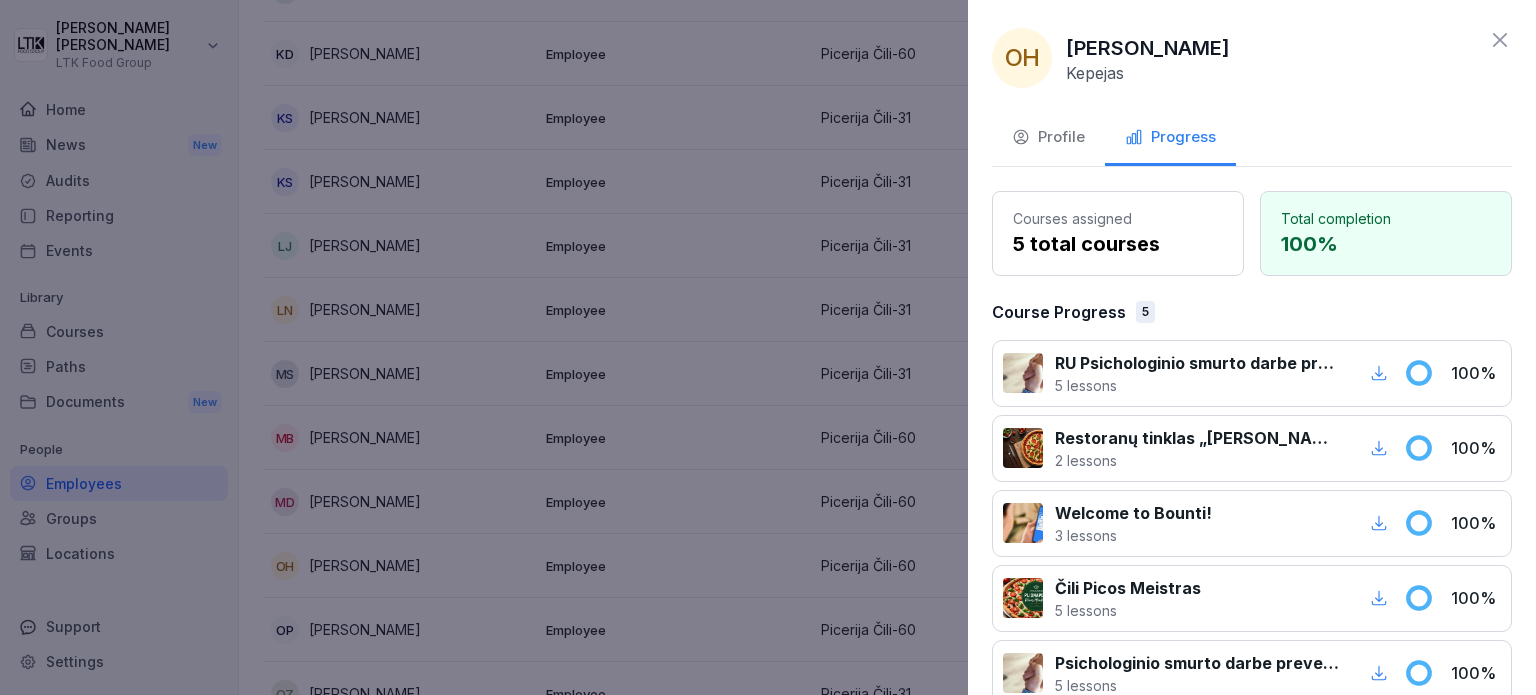 click at bounding box center [768, 347] 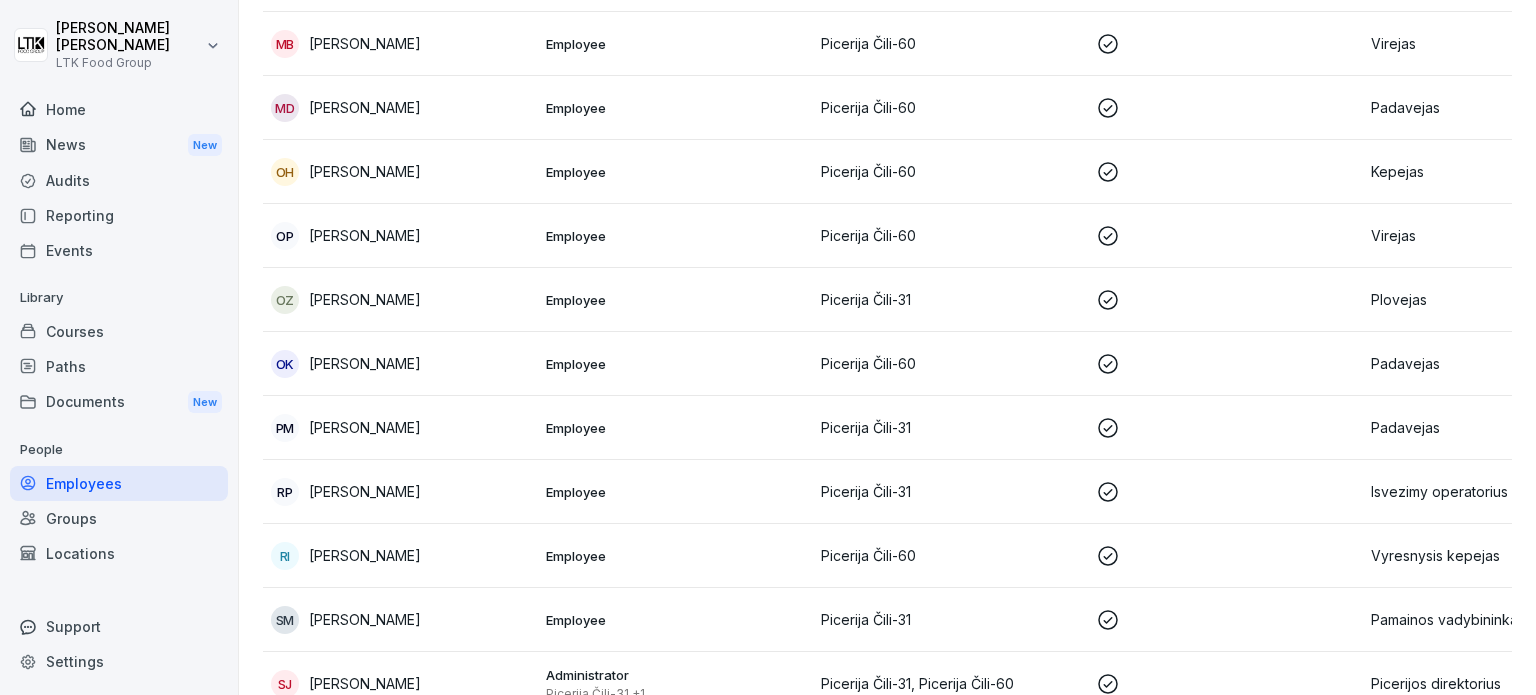 scroll, scrollTop: 1600, scrollLeft: 0, axis: vertical 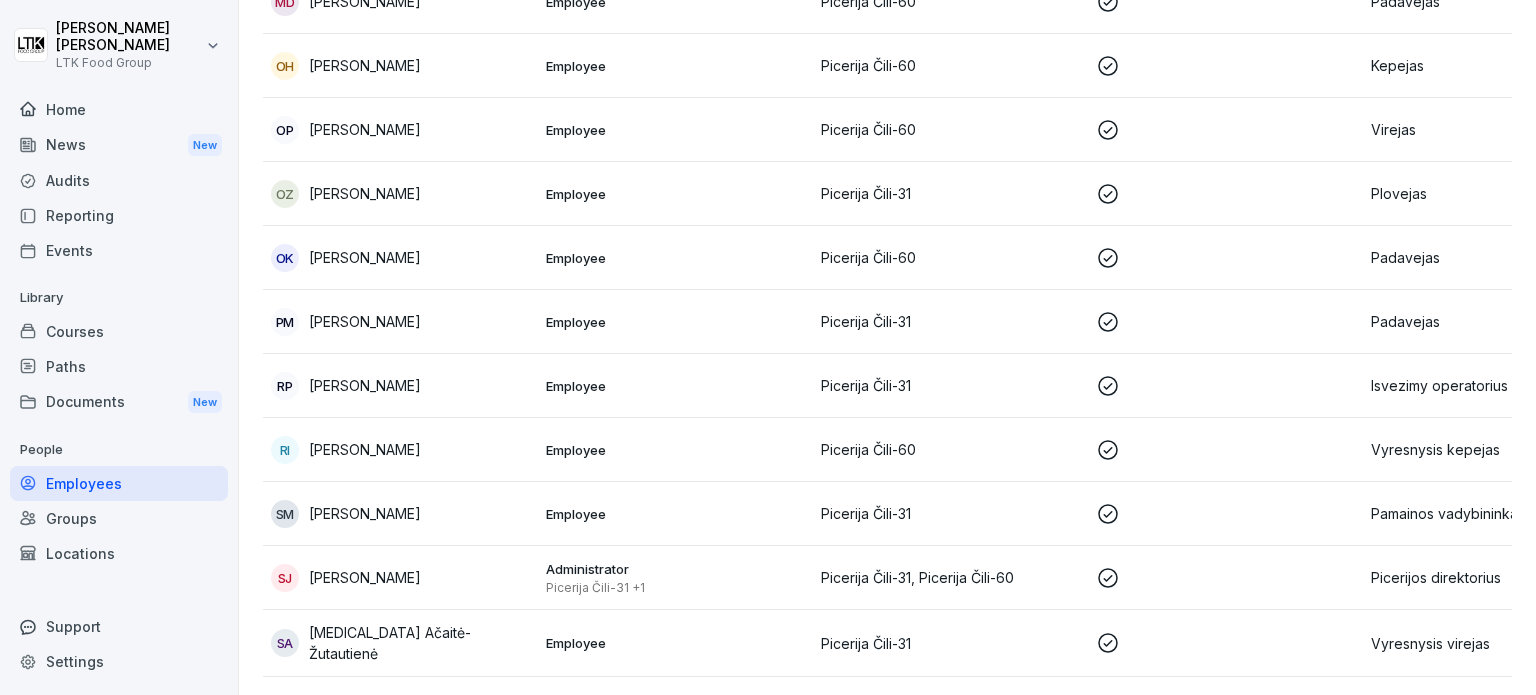 click on "[PERSON_NAME]" at bounding box center (365, 129) 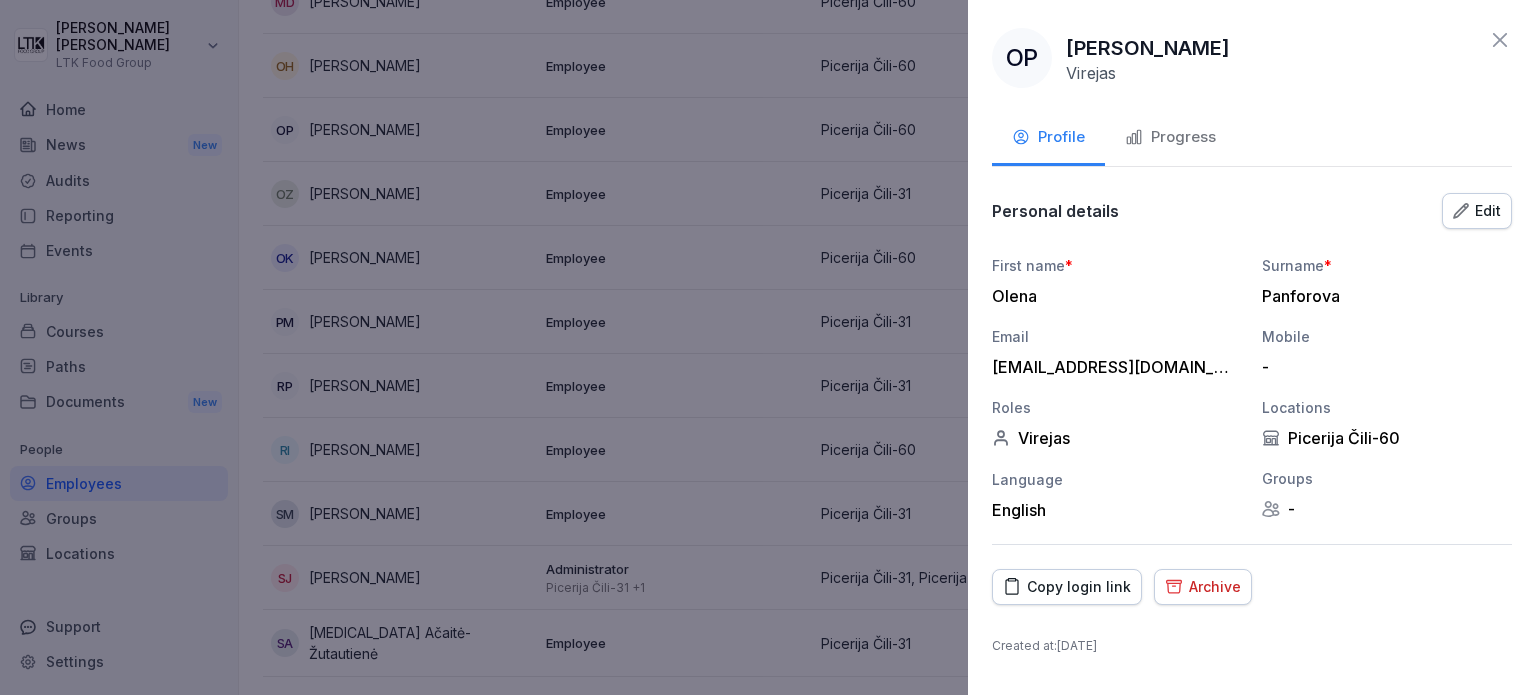 click on "Progress" at bounding box center (1170, 137) 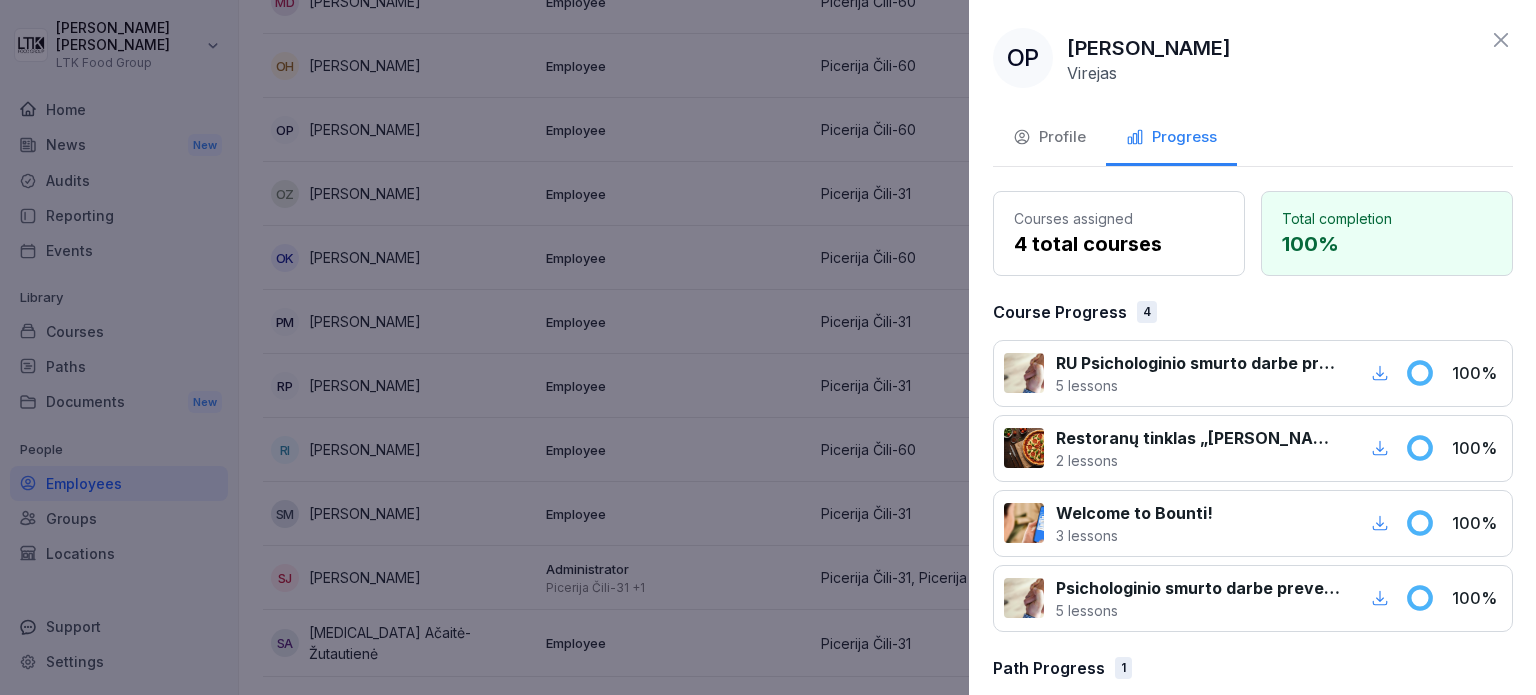 click at bounding box center [768, 347] 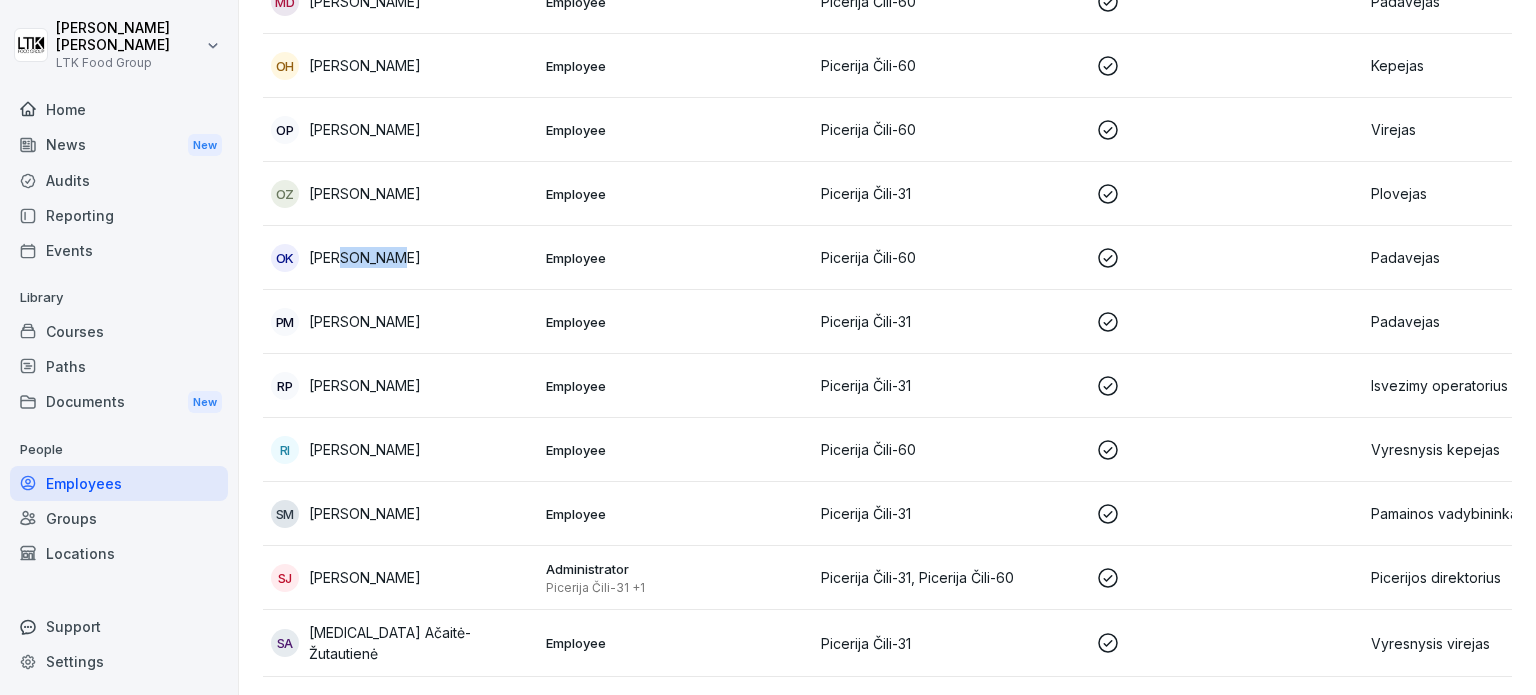 click on "[PERSON_NAME]" at bounding box center [365, 257] 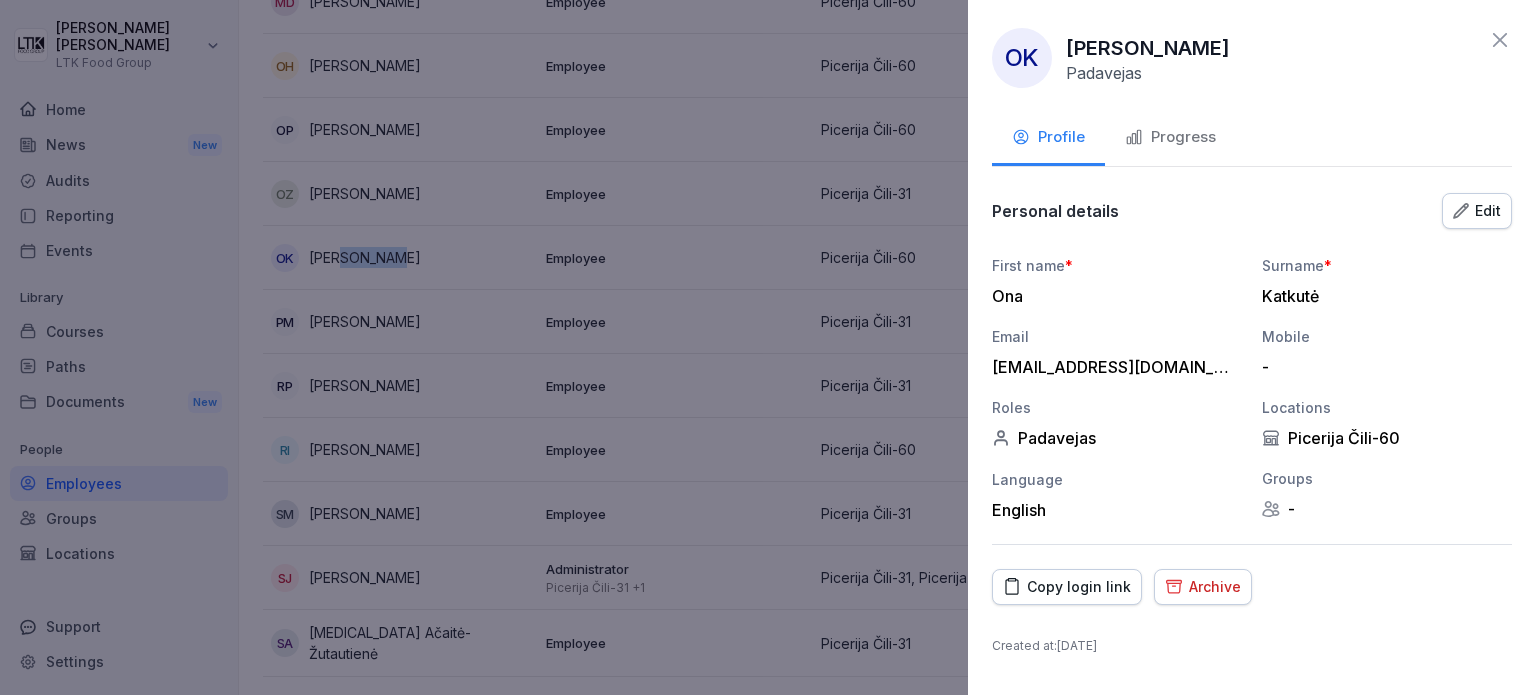 click on "Progress" at bounding box center (1170, 137) 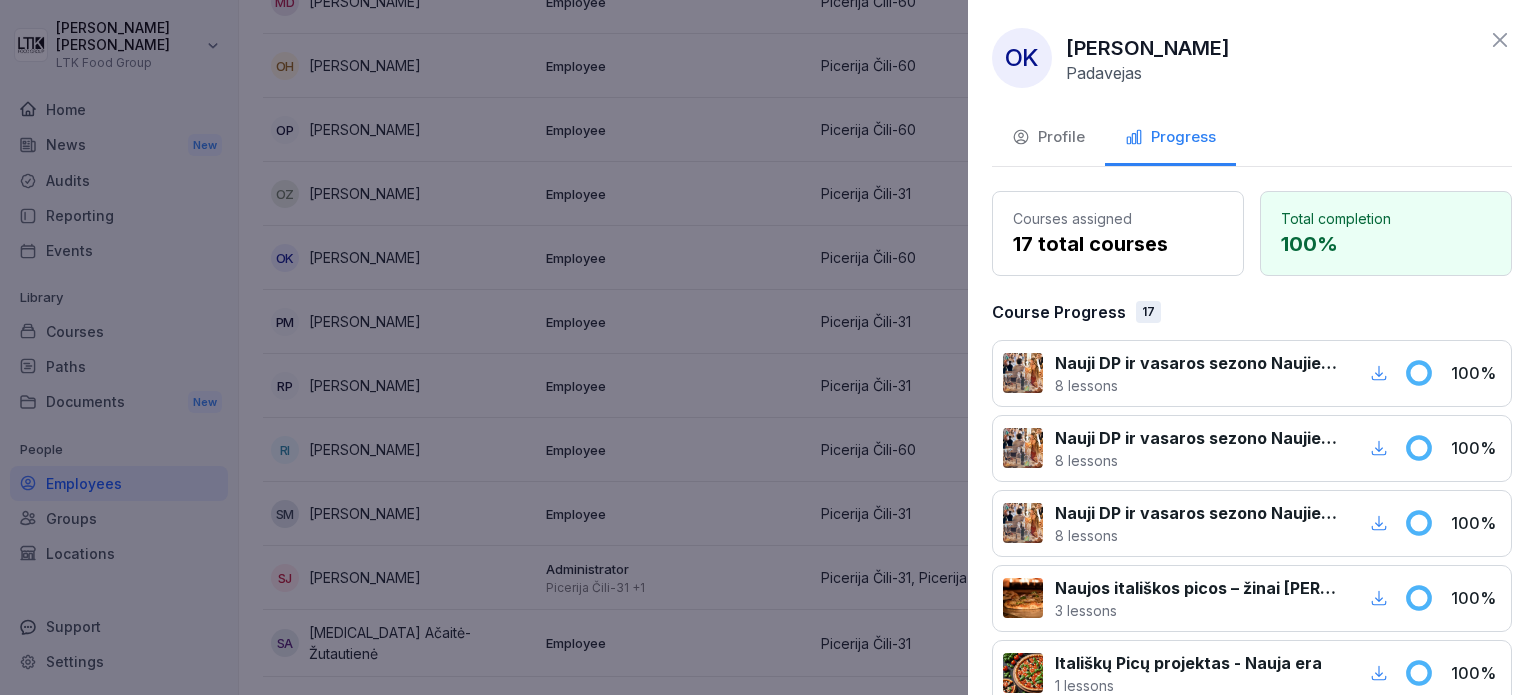 click at bounding box center (768, 347) 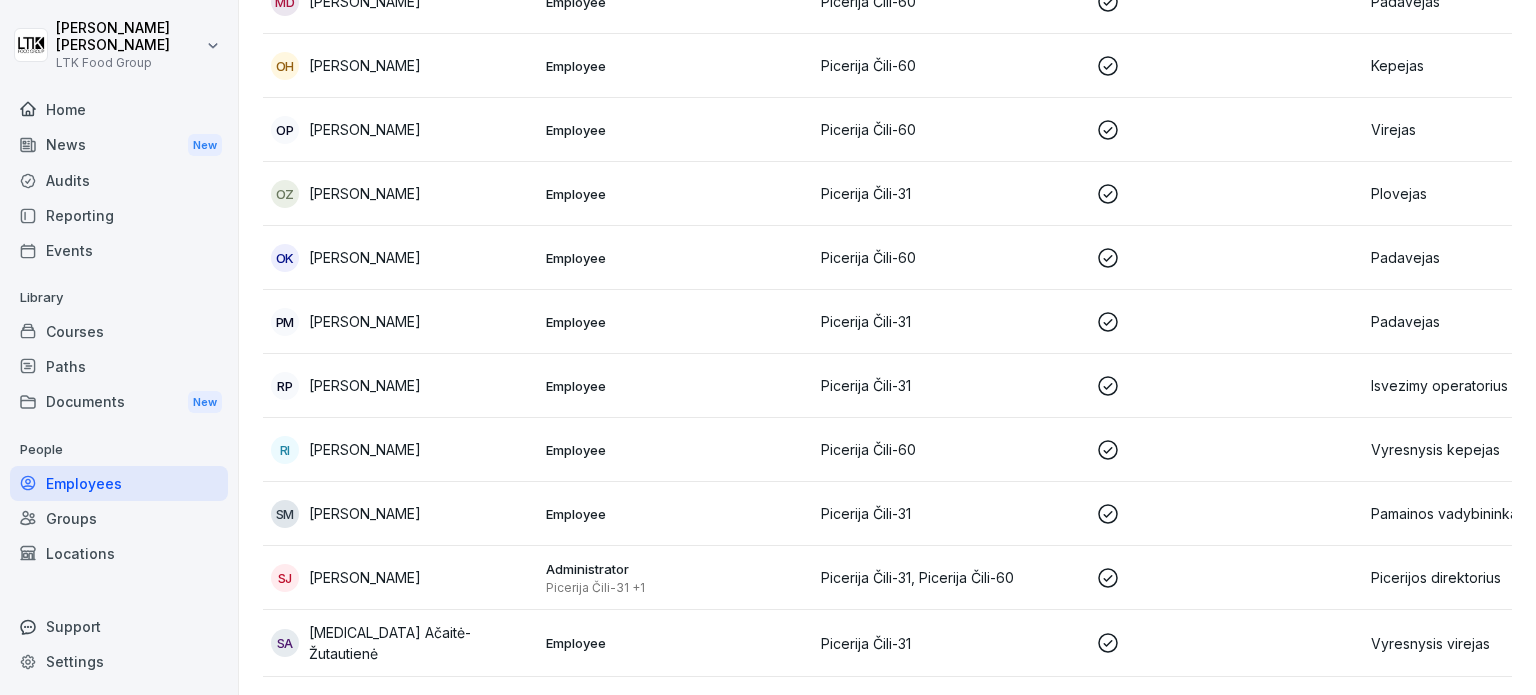 click on "[PERSON_NAME]" at bounding box center (365, 321) 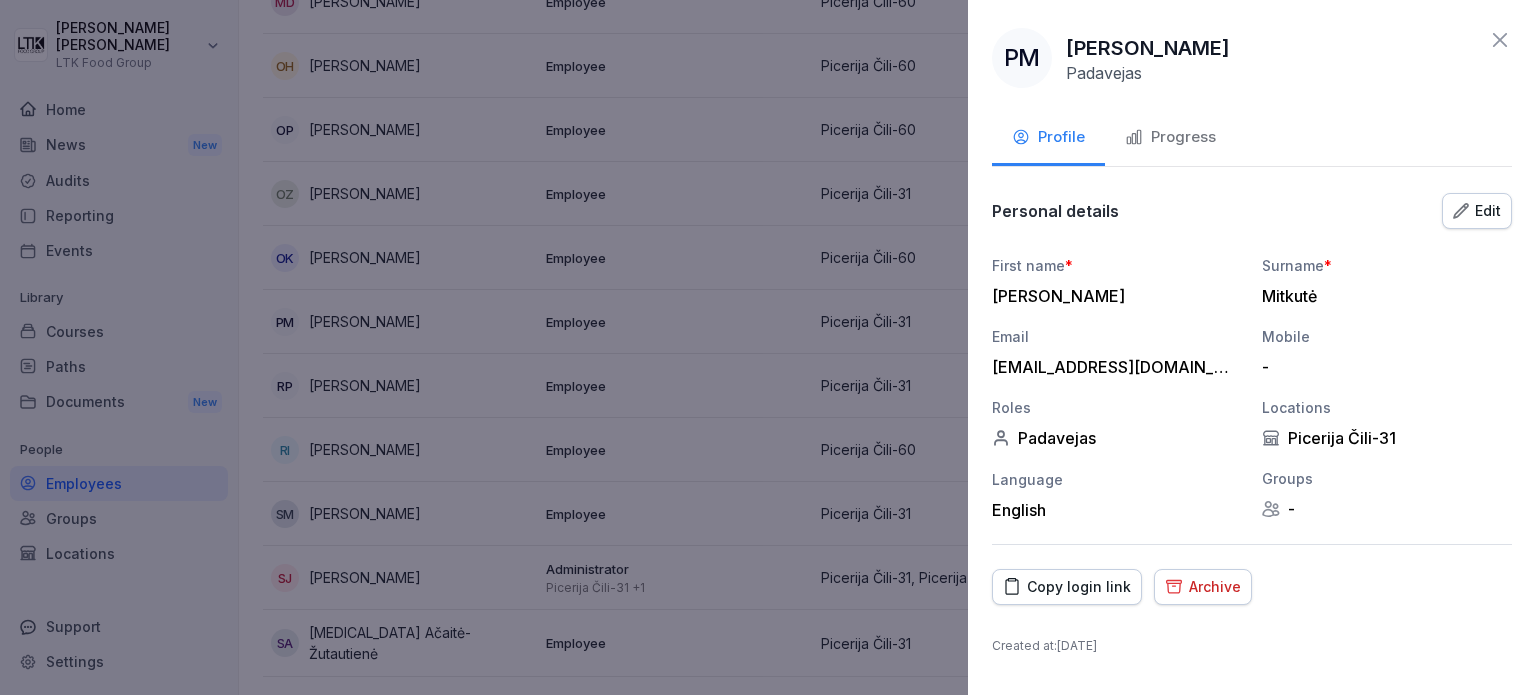 click 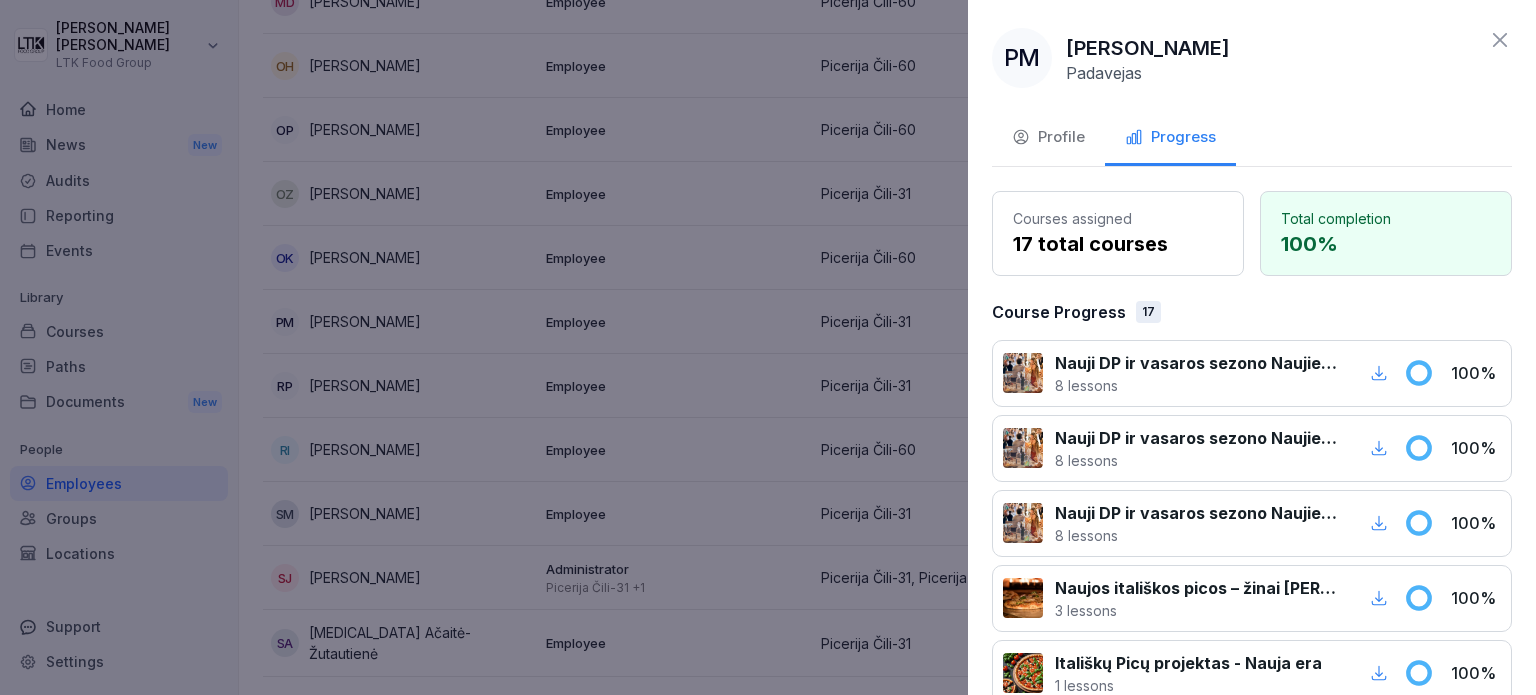 click at bounding box center (768, 347) 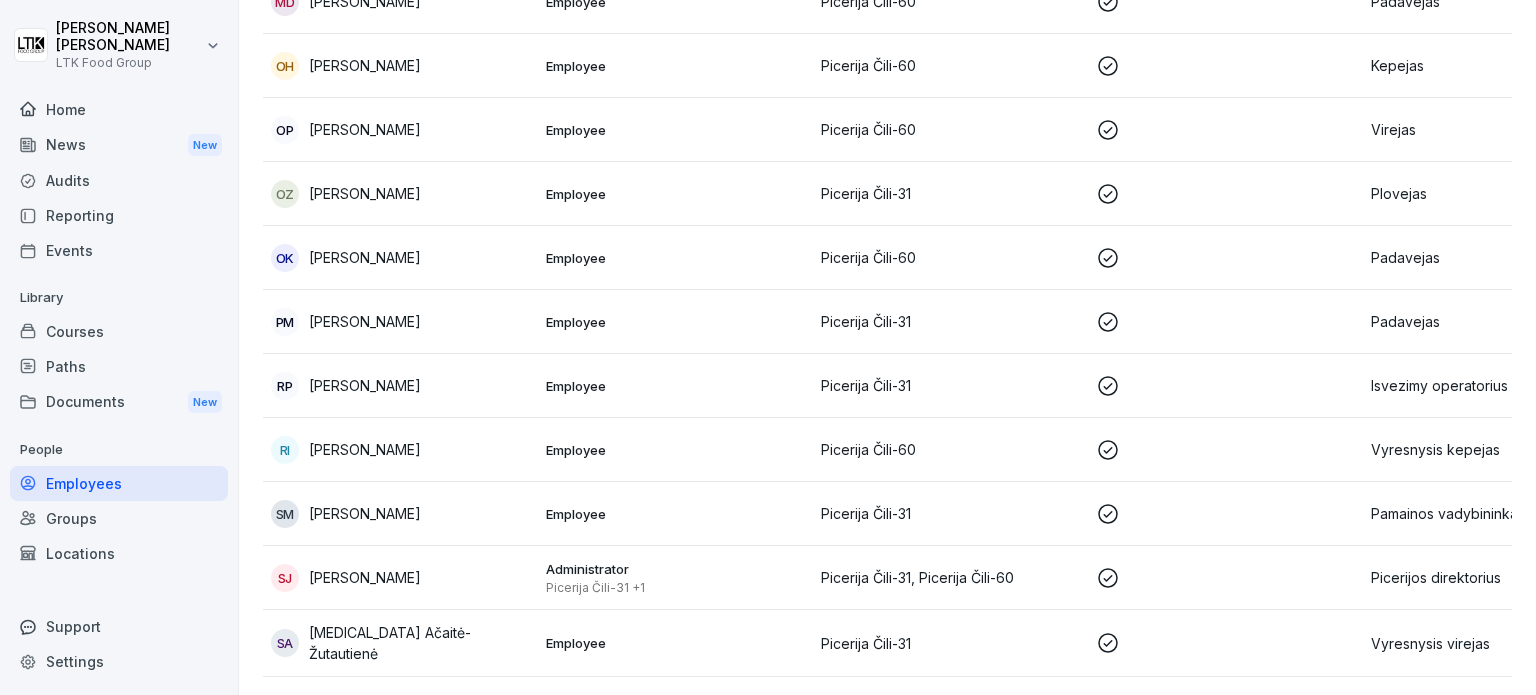 click on "RP [PERSON_NAME]" at bounding box center (400, 386) 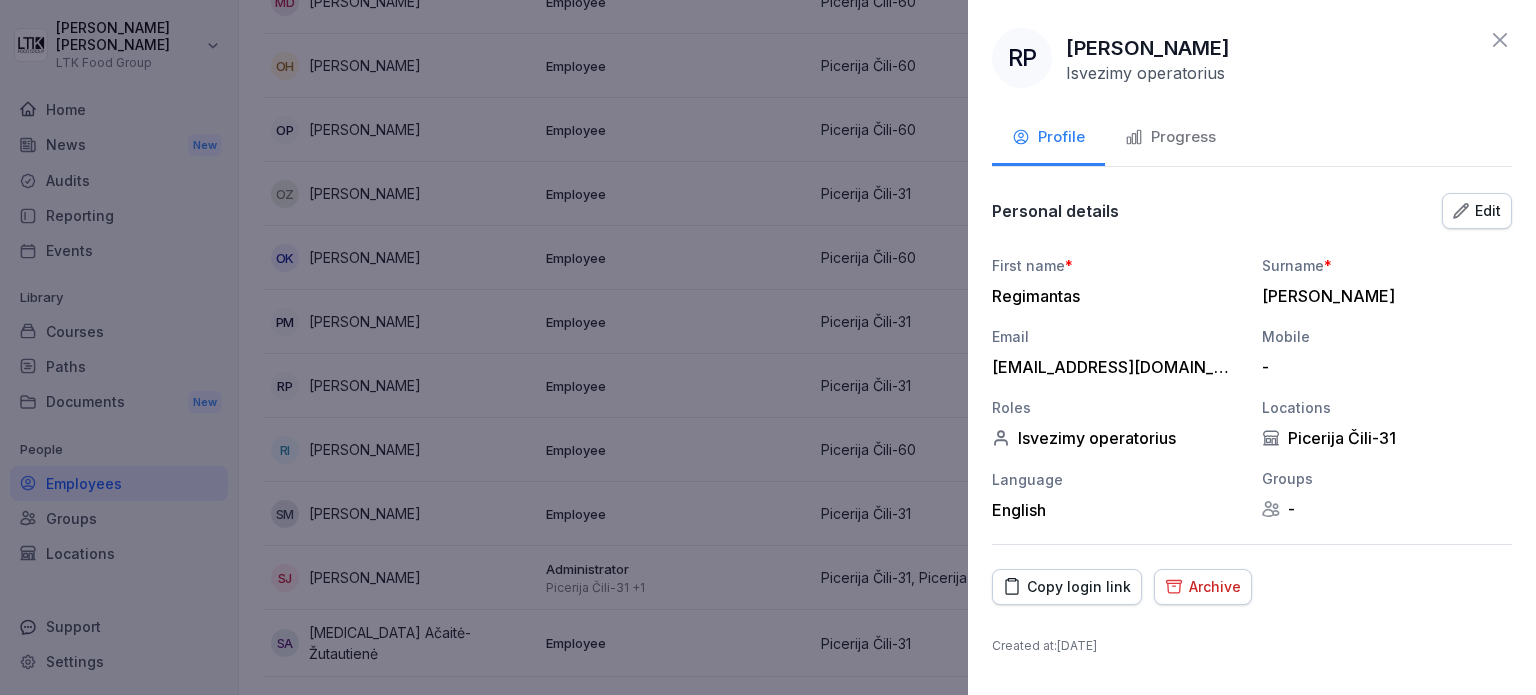 click on "Progress" at bounding box center (1170, 139) 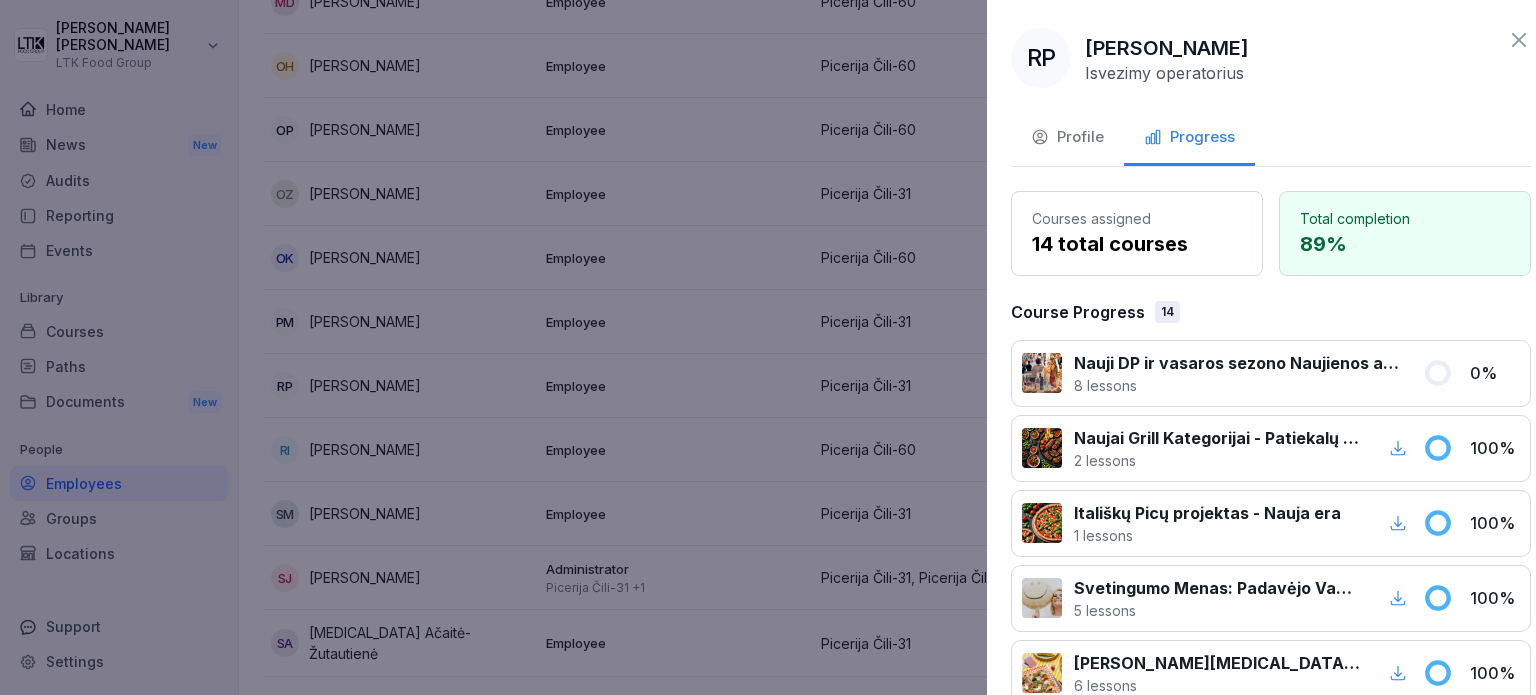 click at bounding box center (768, 347) 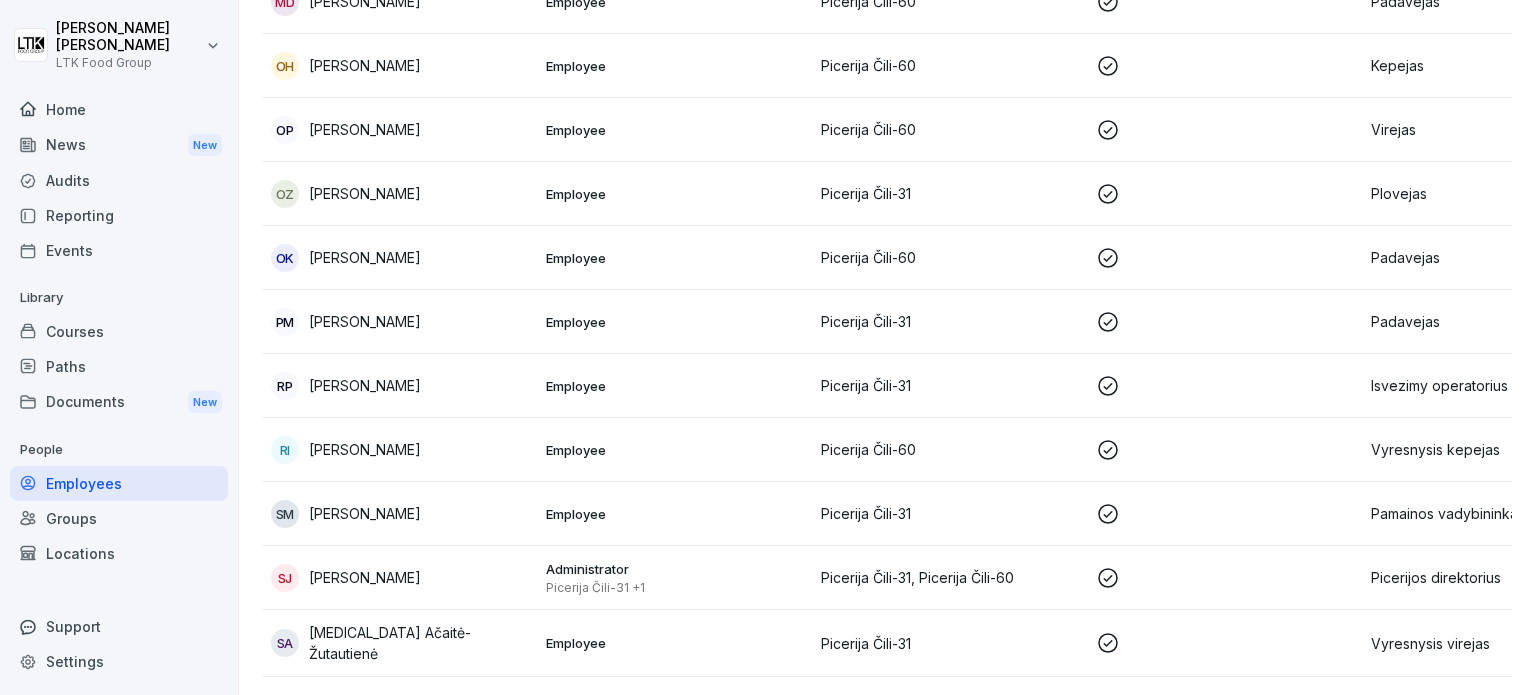 click on "RI [PERSON_NAME]" at bounding box center [400, 450] 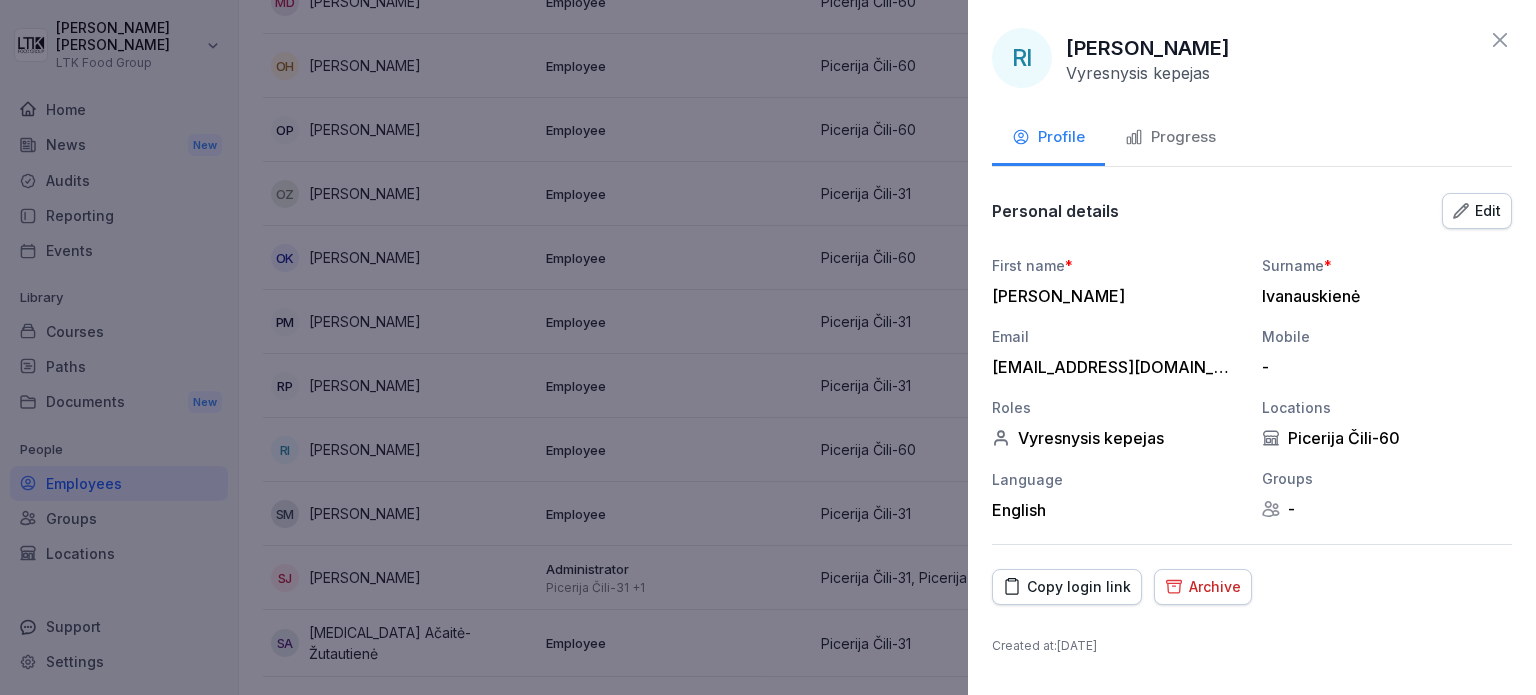 click on "Progress" at bounding box center (1170, 137) 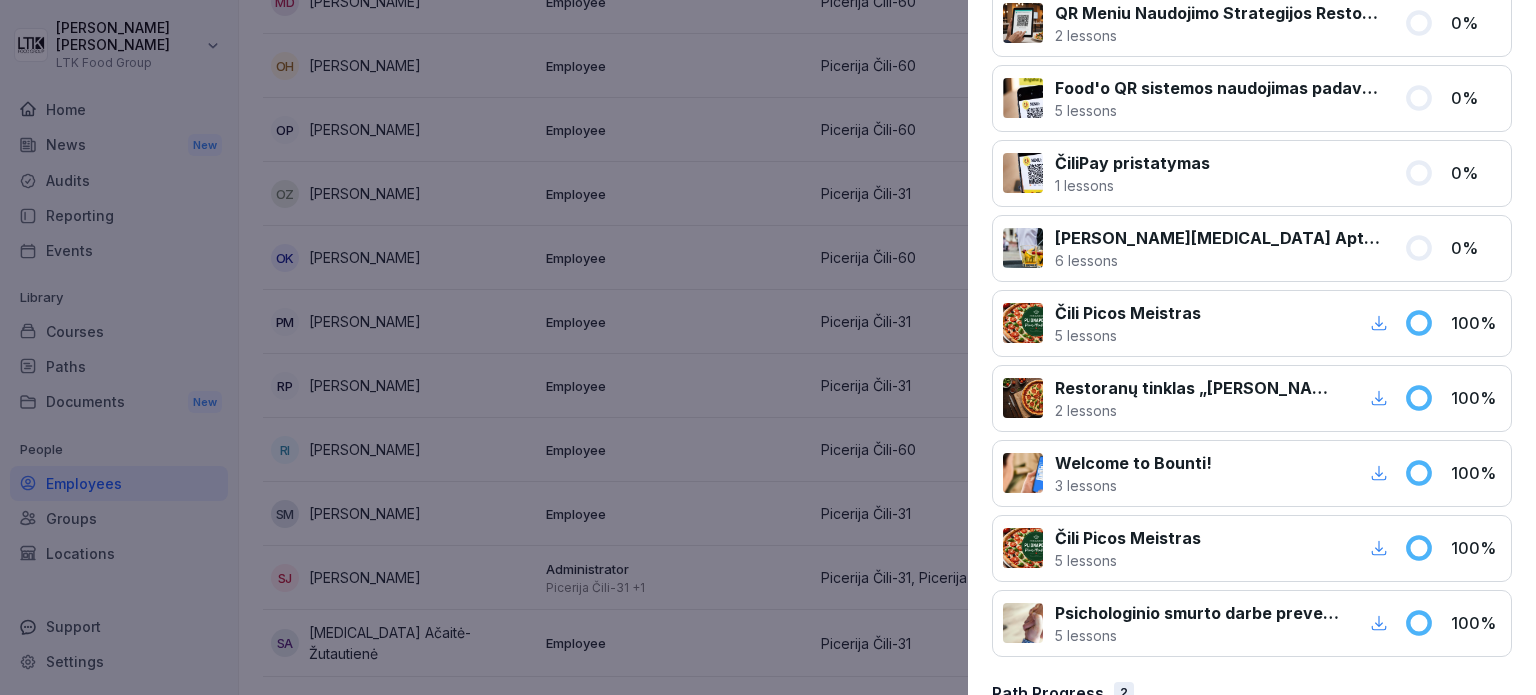 scroll, scrollTop: 987, scrollLeft: 0, axis: vertical 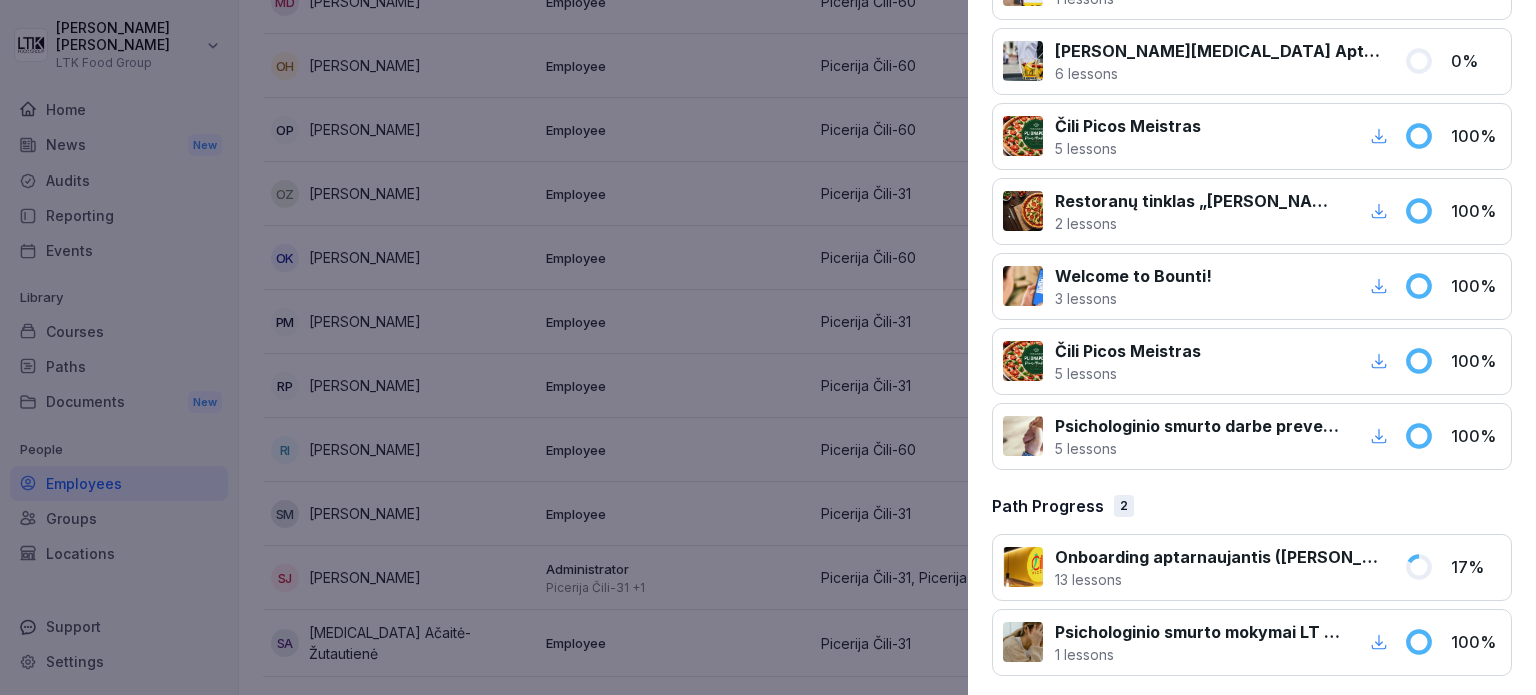 click at bounding box center [768, 347] 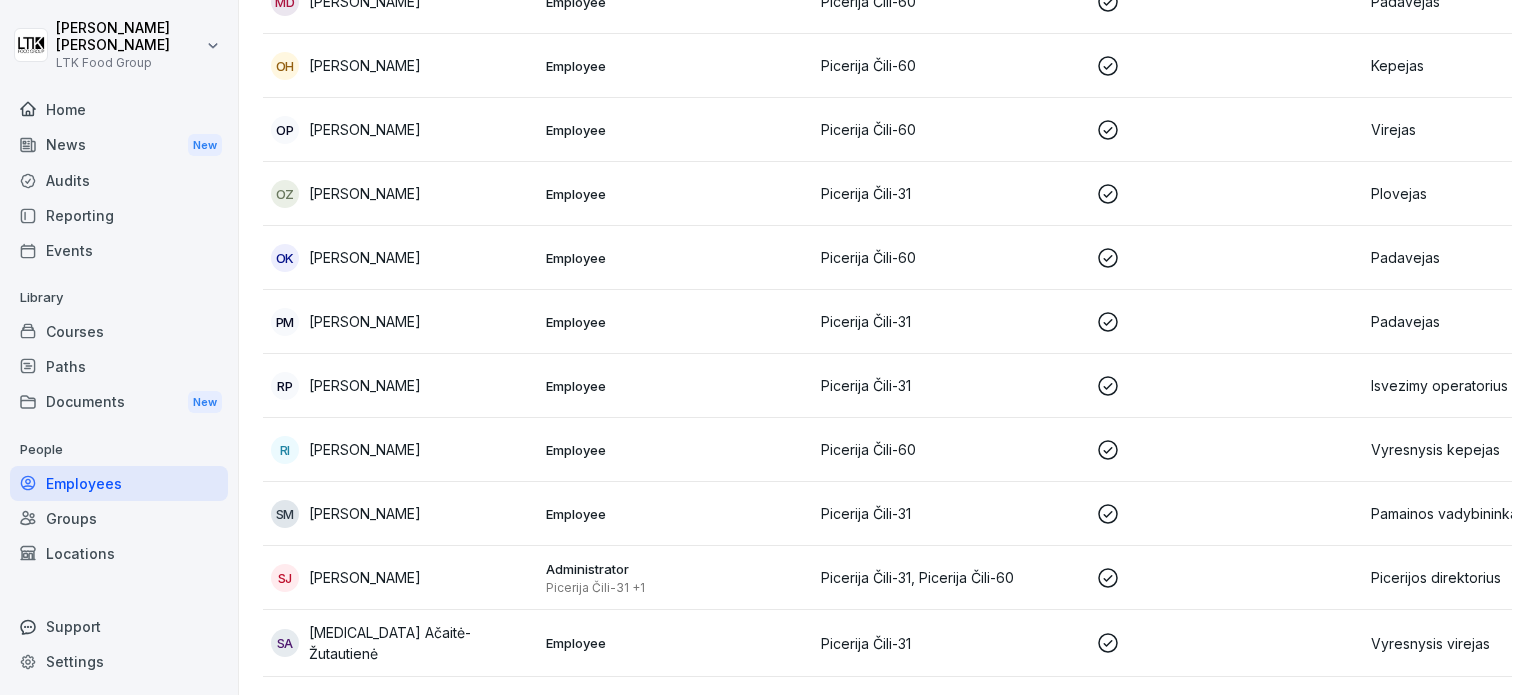 click on "[PERSON_NAME]" at bounding box center [365, 513] 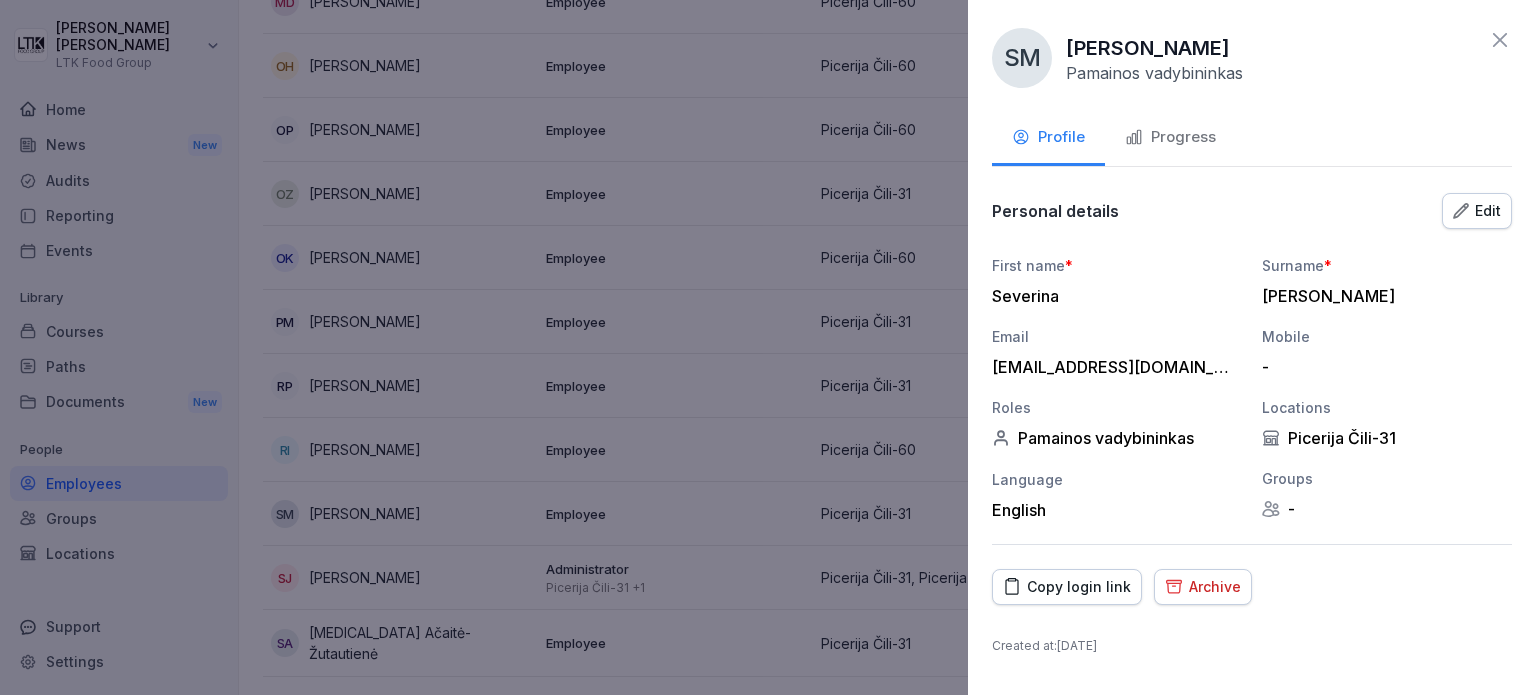 click on "Progress" at bounding box center [1170, 137] 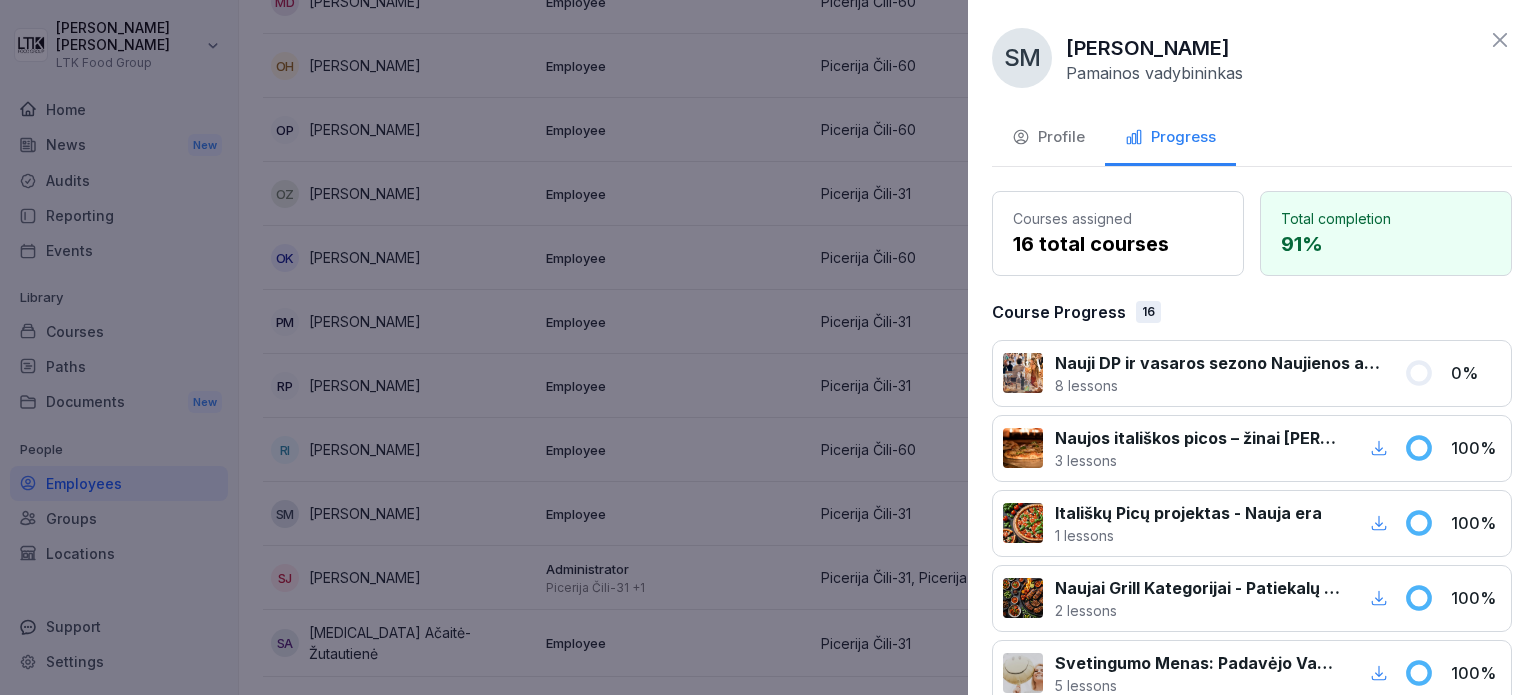 click at bounding box center (768, 347) 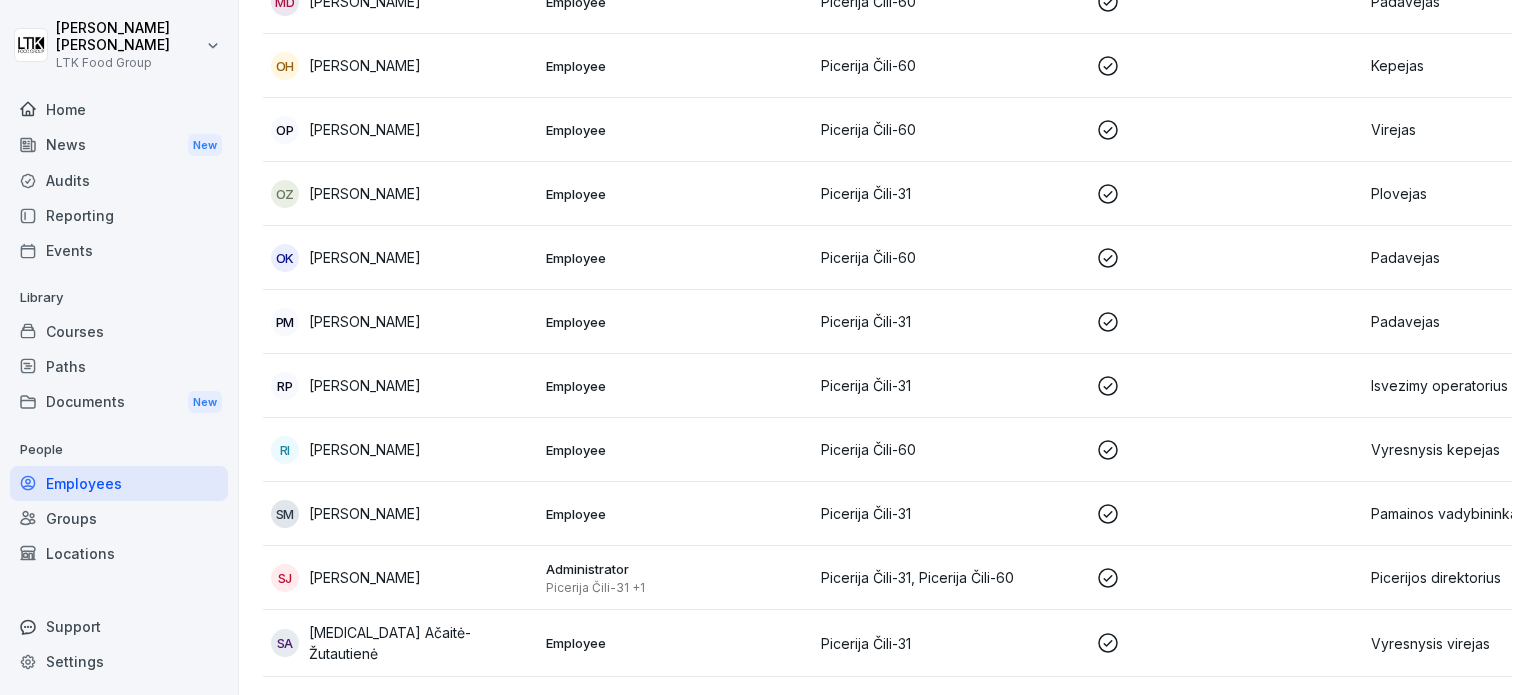 click on "[PERSON_NAME]" at bounding box center [365, 577] 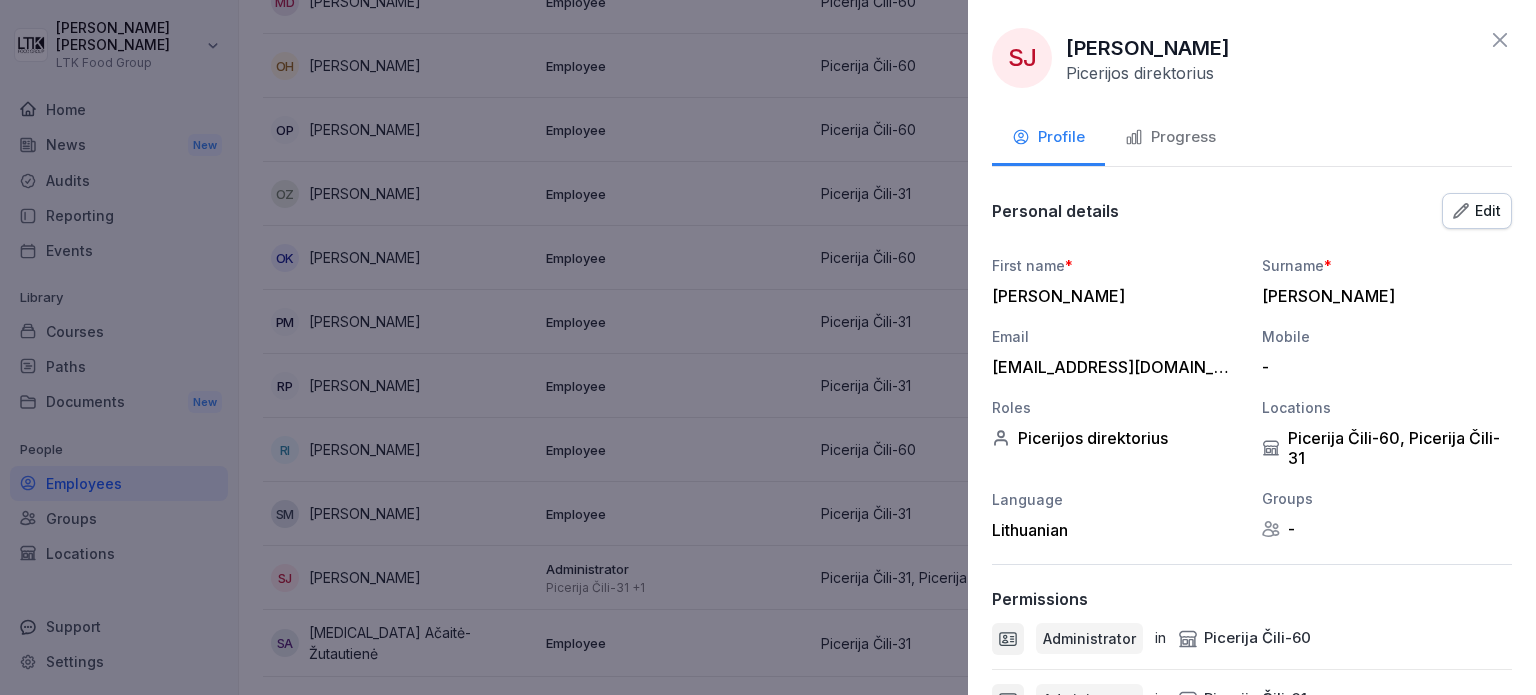 click on "Progress" at bounding box center [1170, 137] 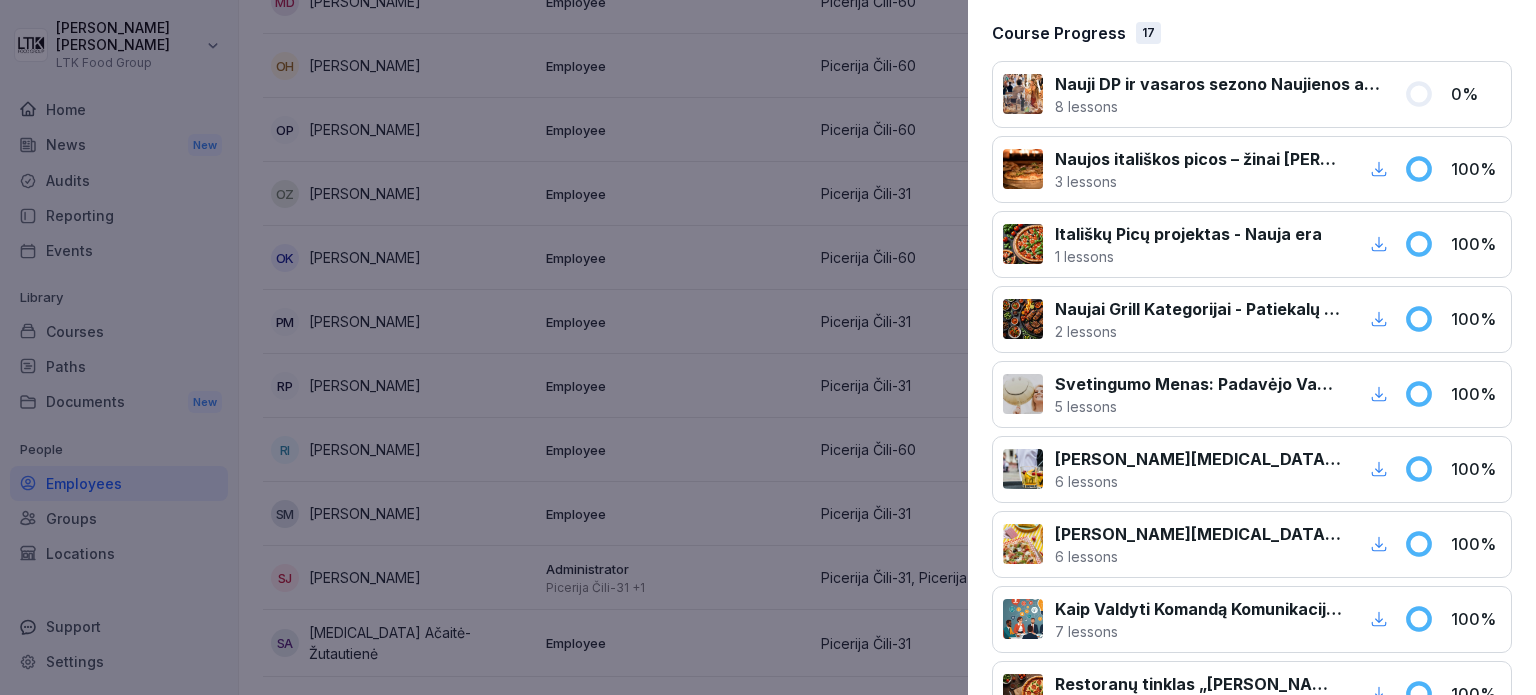 scroll, scrollTop: 300, scrollLeft: 0, axis: vertical 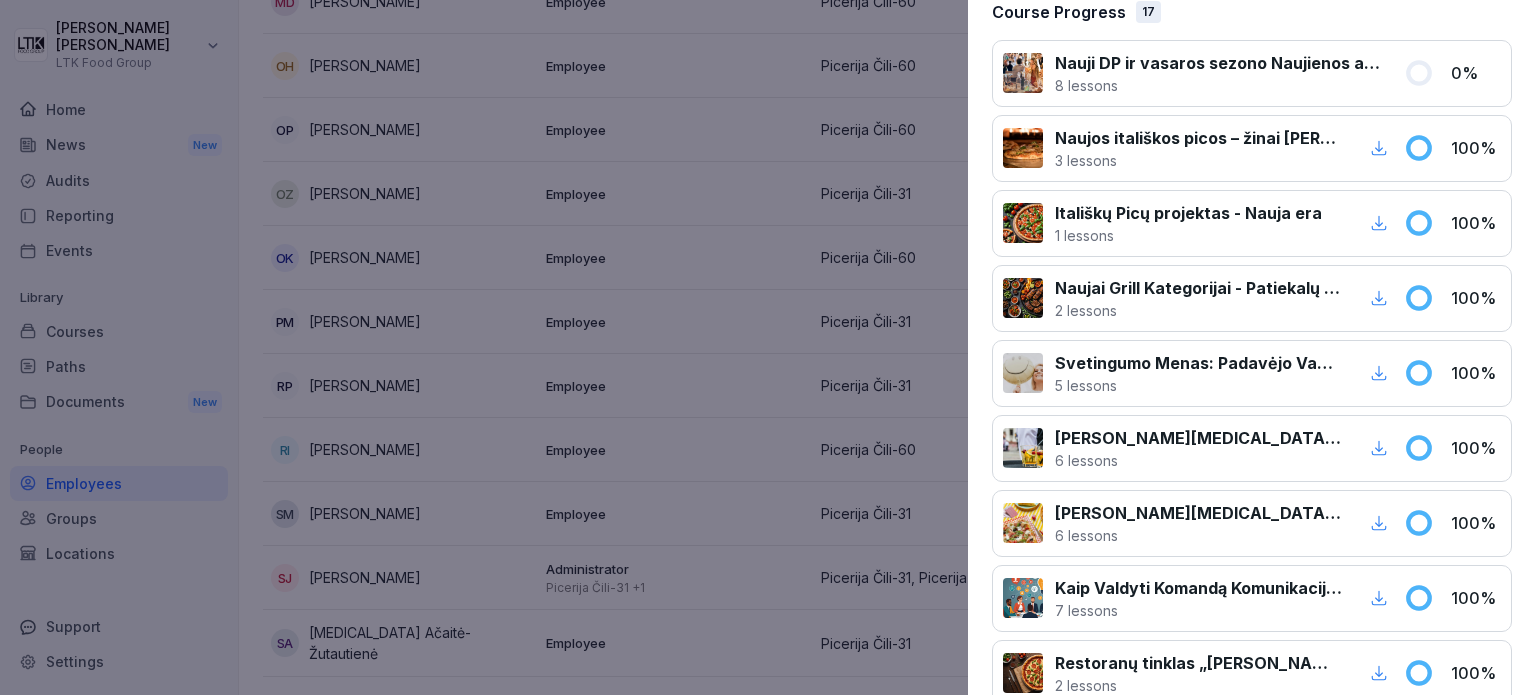 click at bounding box center (768, 347) 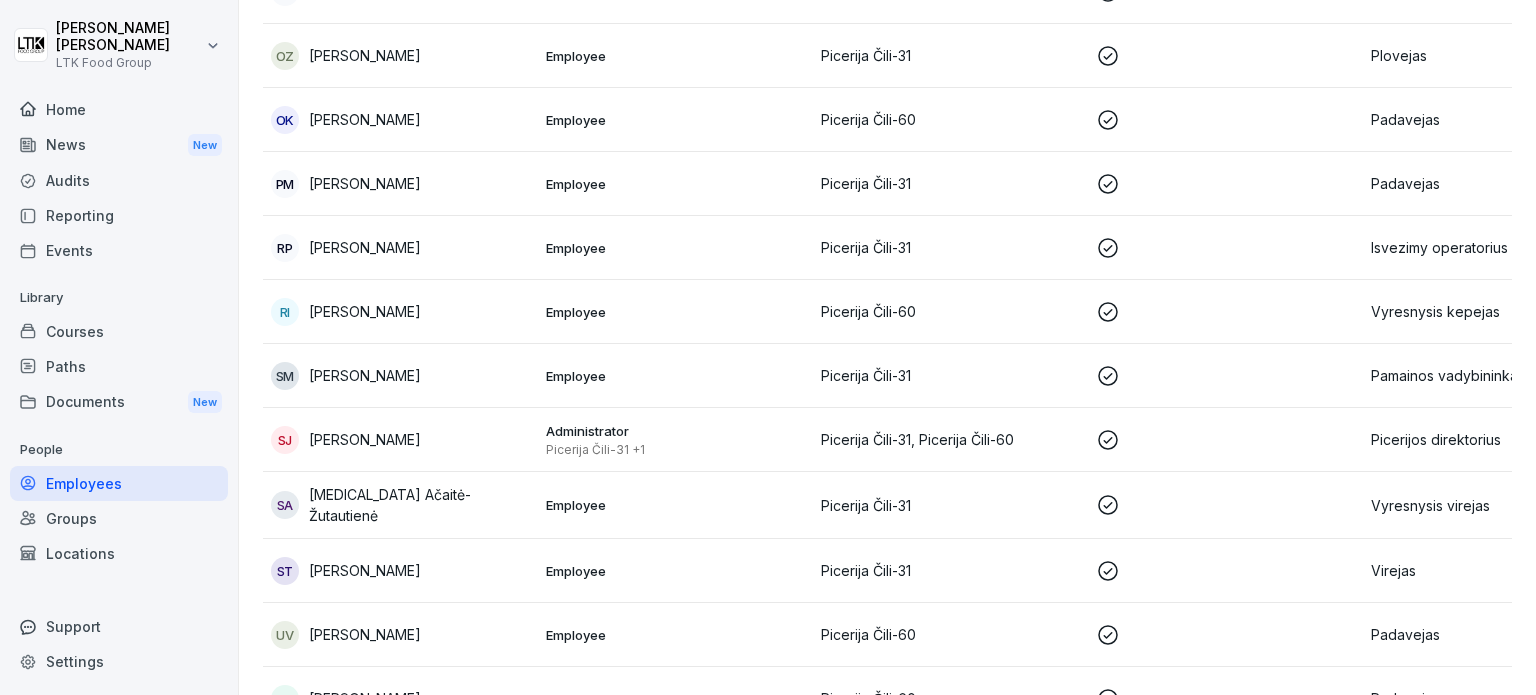 scroll, scrollTop: 1800, scrollLeft: 0, axis: vertical 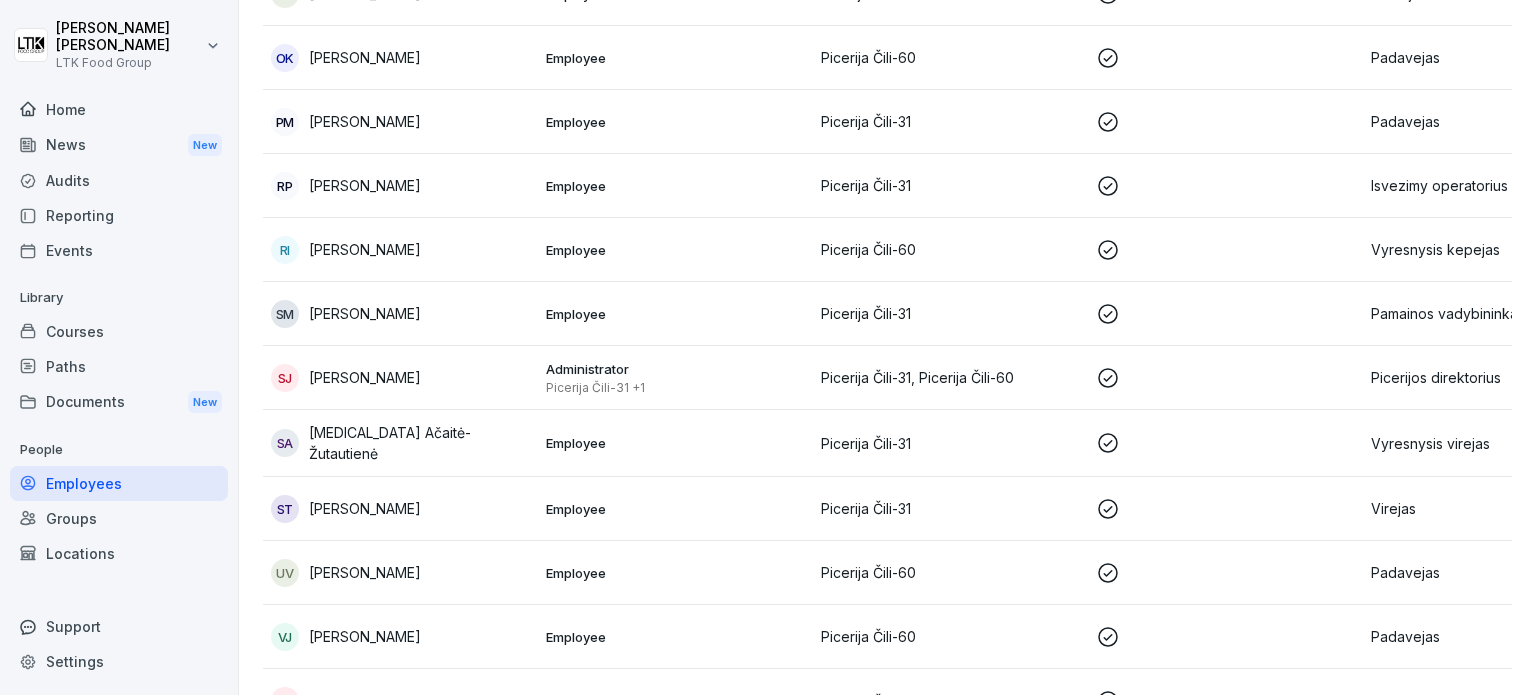 click on "[MEDICAL_DATA] Ačaitė-Žutautienė" at bounding box center [419, 443] 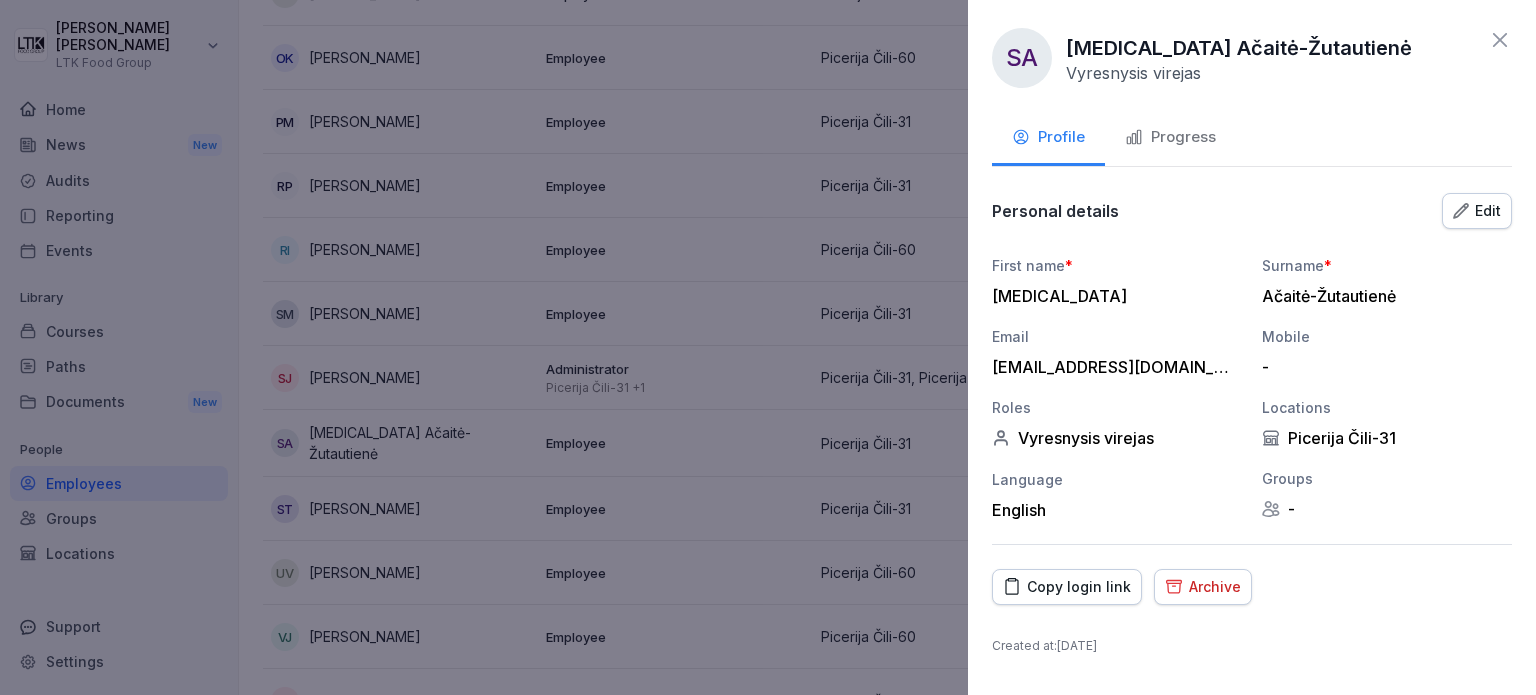click on "Progress" at bounding box center [1170, 137] 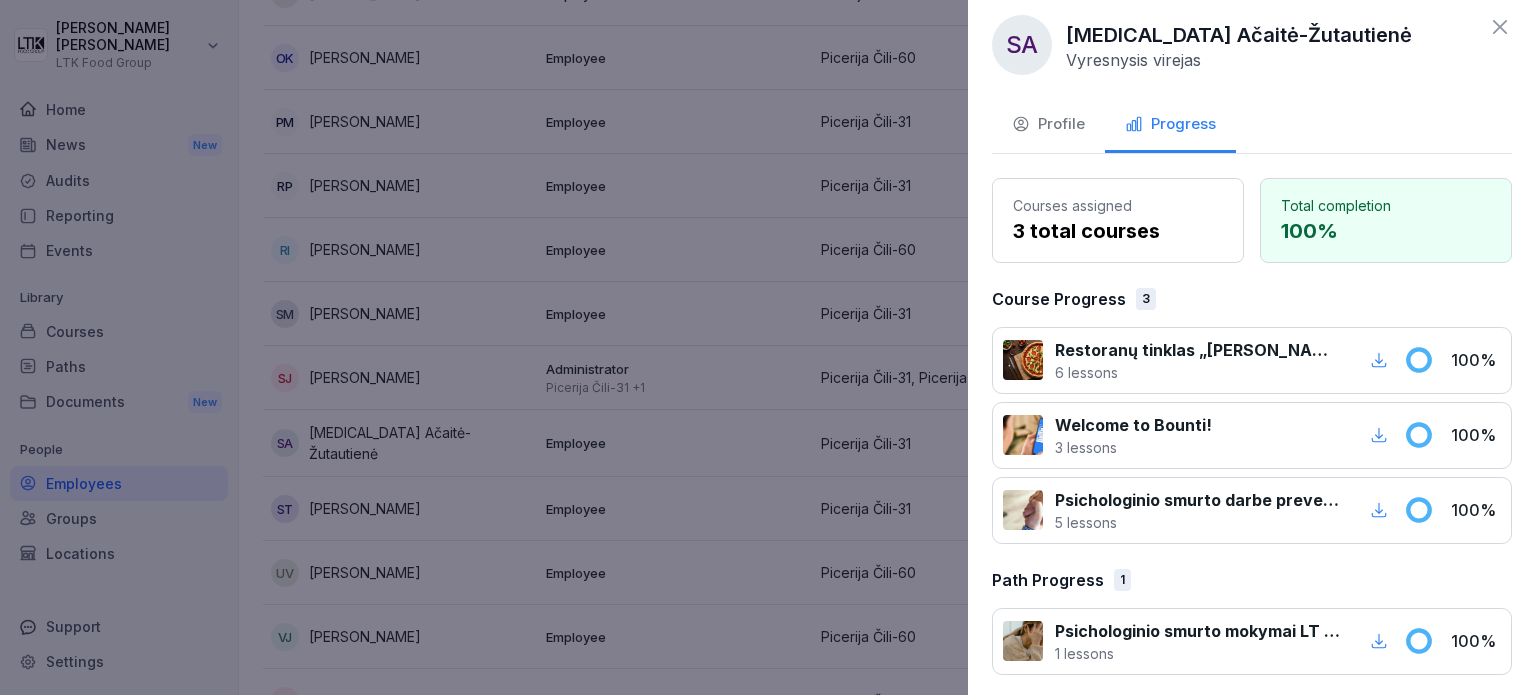 scroll, scrollTop: 17, scrollLeft: 0, axis: vertical 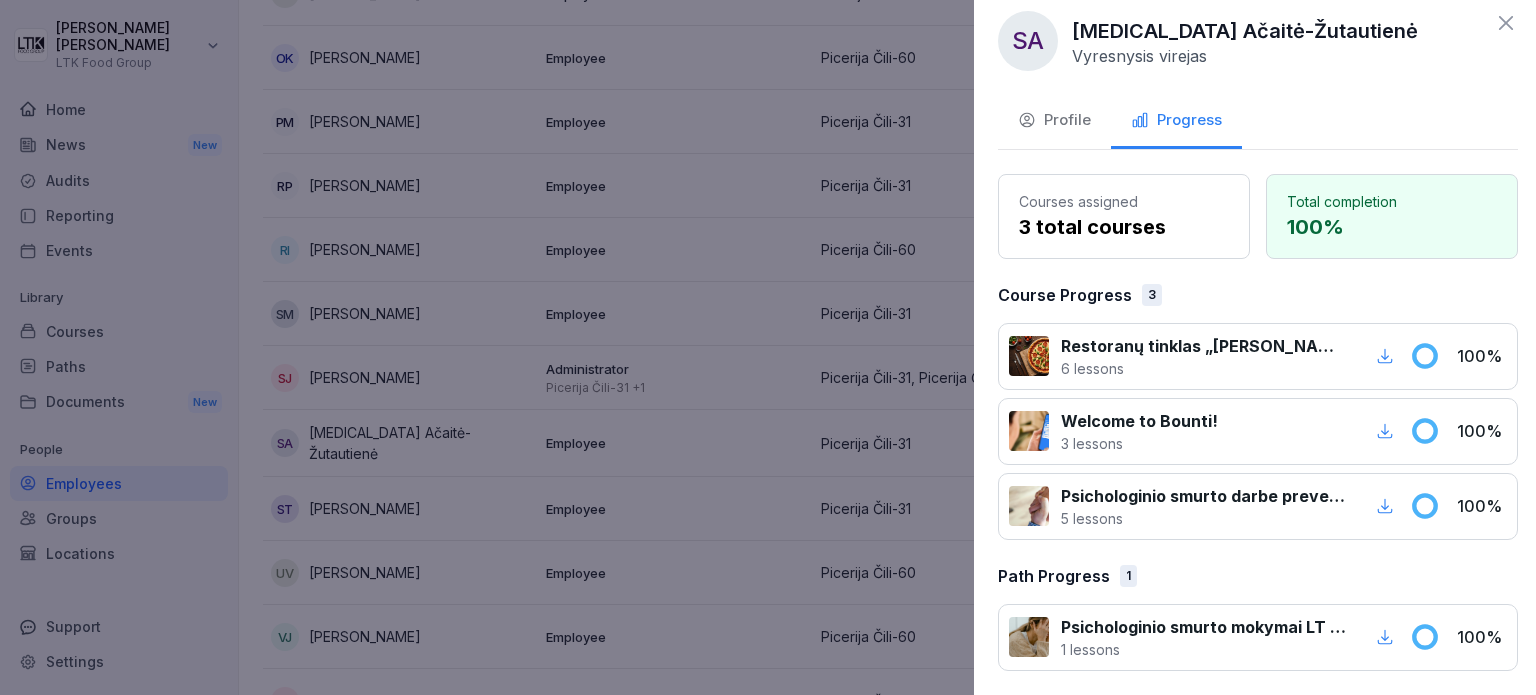 click at bounding box center [768, 347] 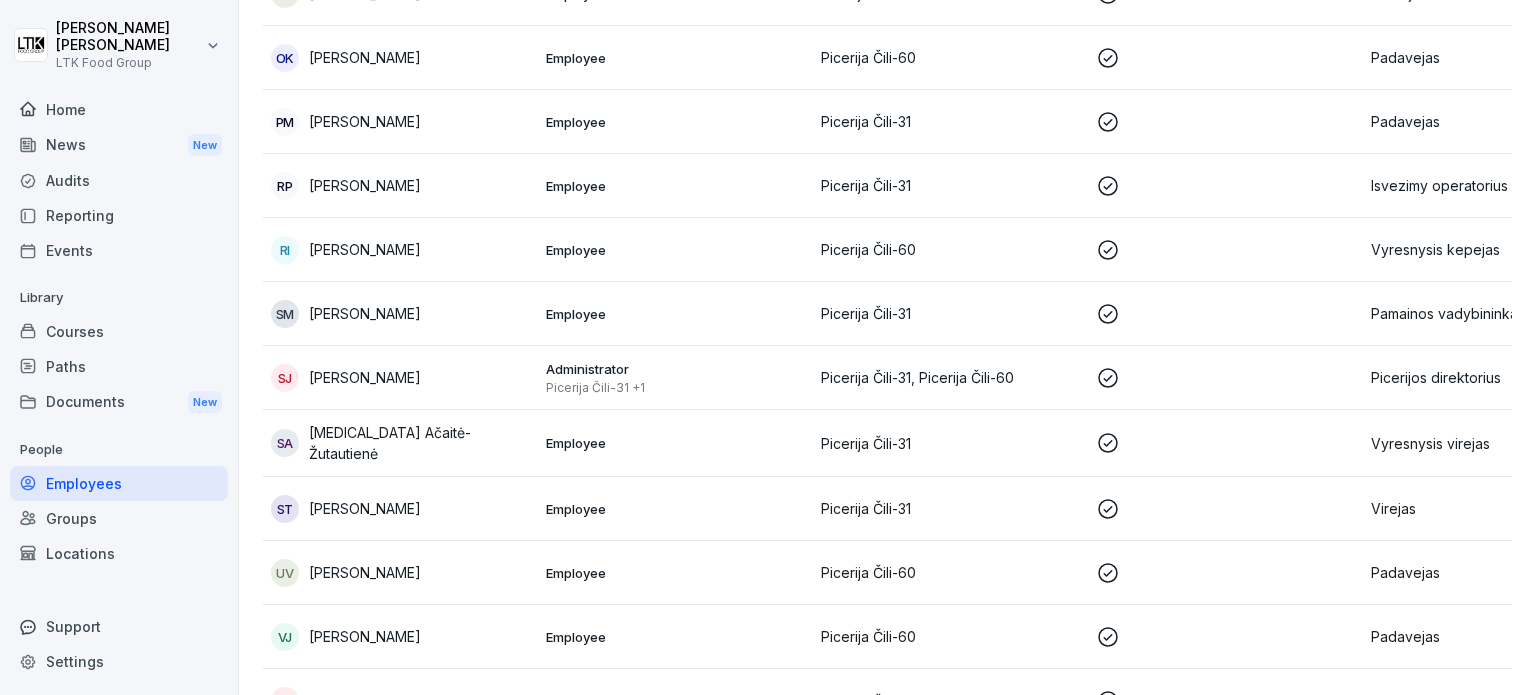 click on "ST [PERSON_NAME]" at bounding box center (400, 509) 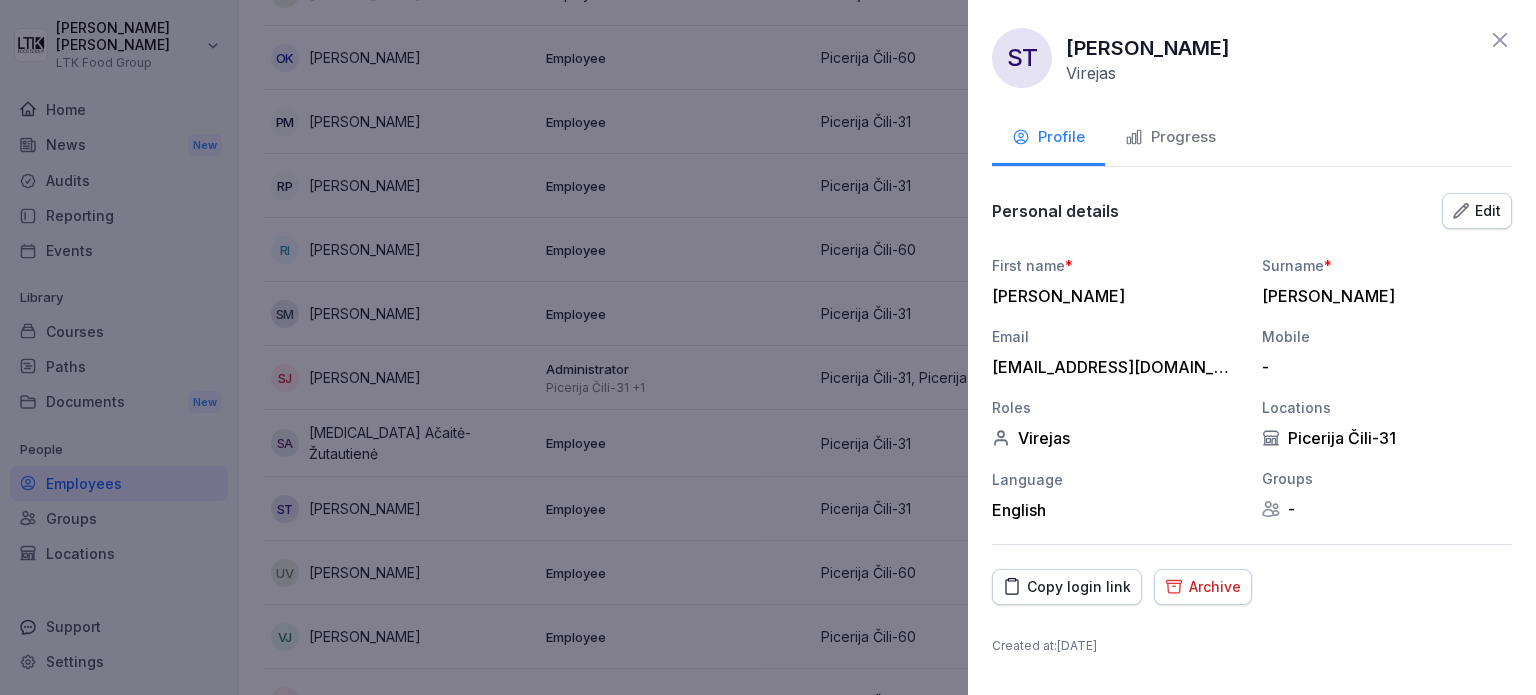 click on "Progress" at bounding box center (1170, 137) 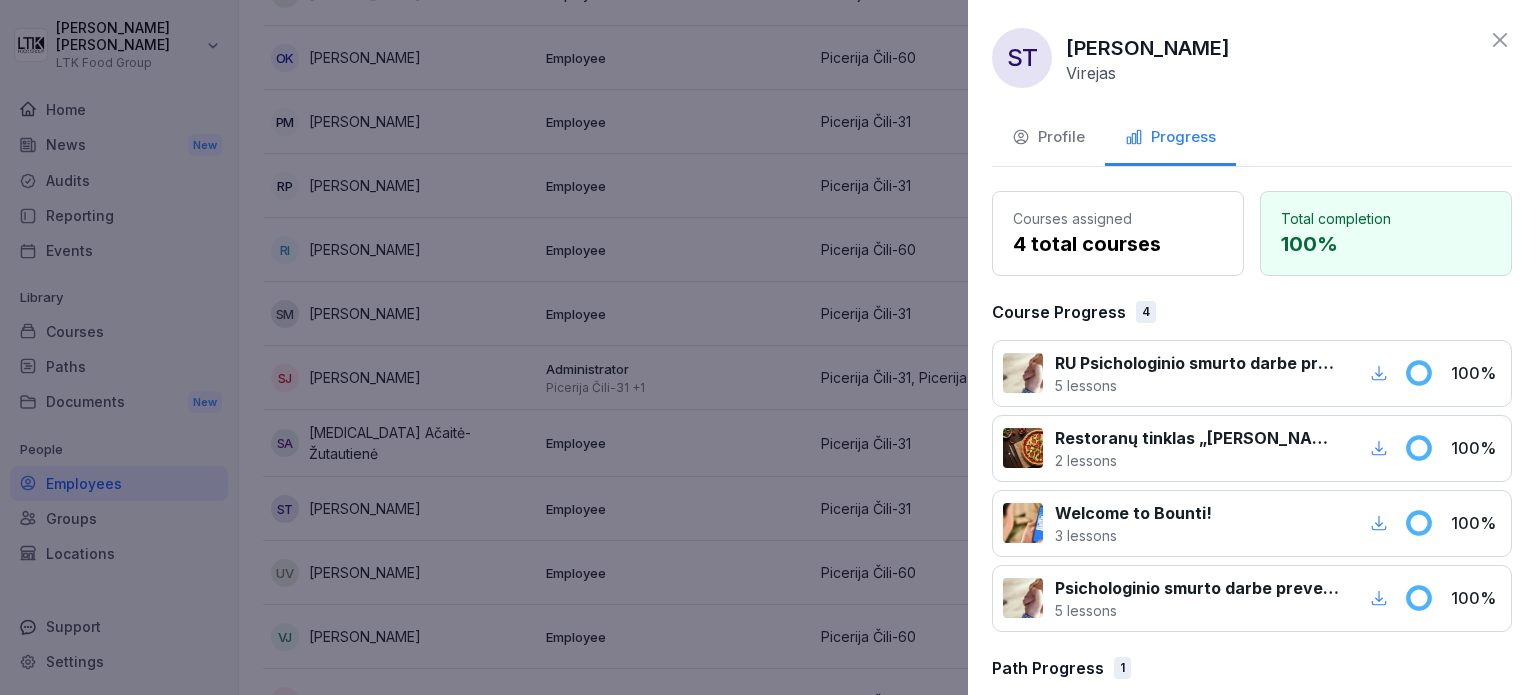 click at bounding box center (768, 347) 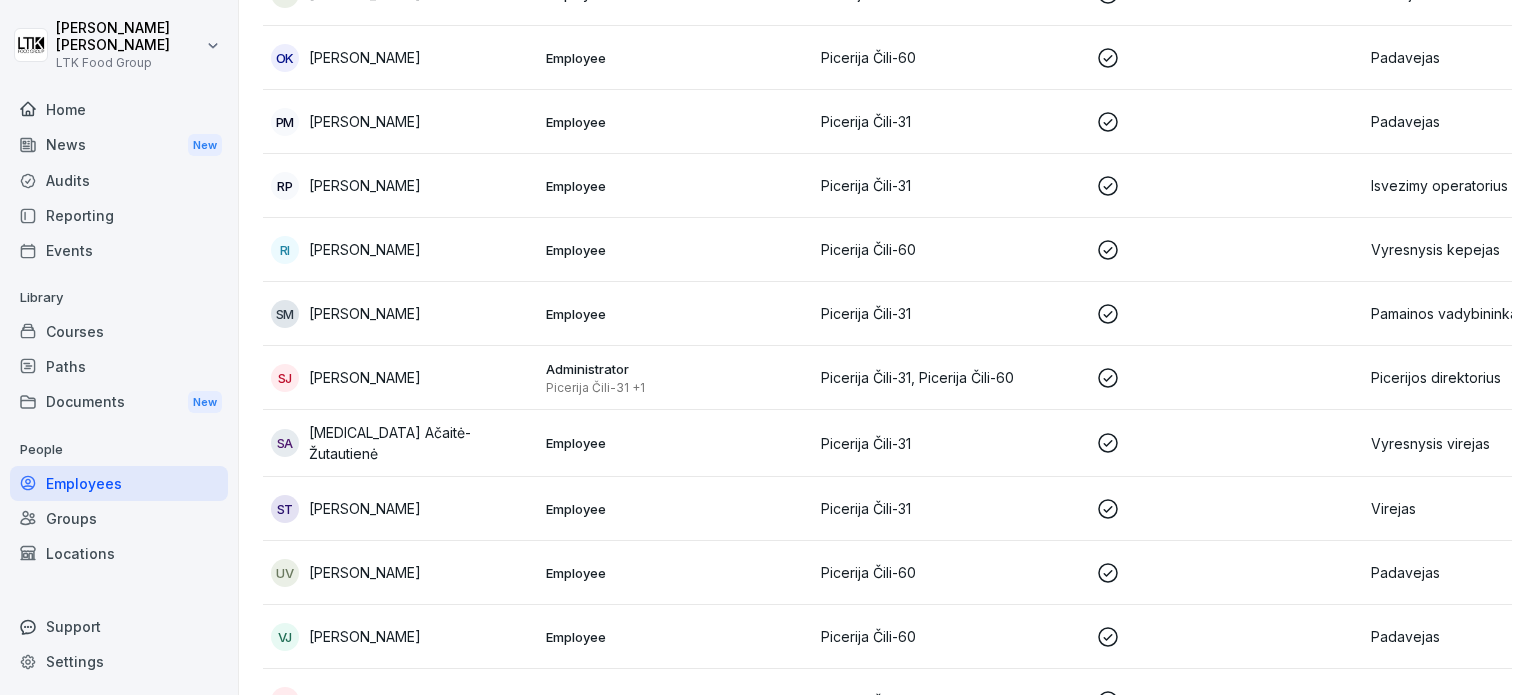 click on "UV [PERSON_NAME]" at bounding box center [400, 573] 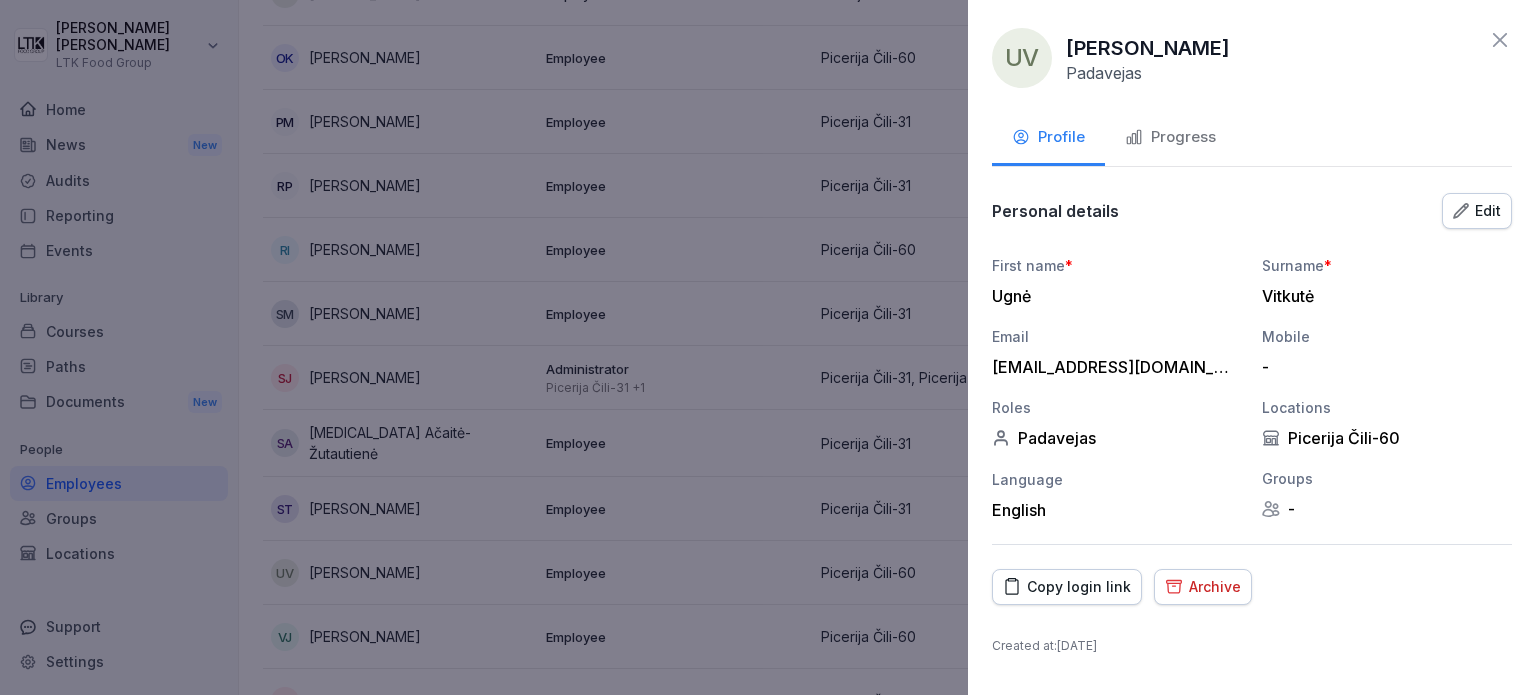 click on "Progress" at bounding box center [1170, 137] 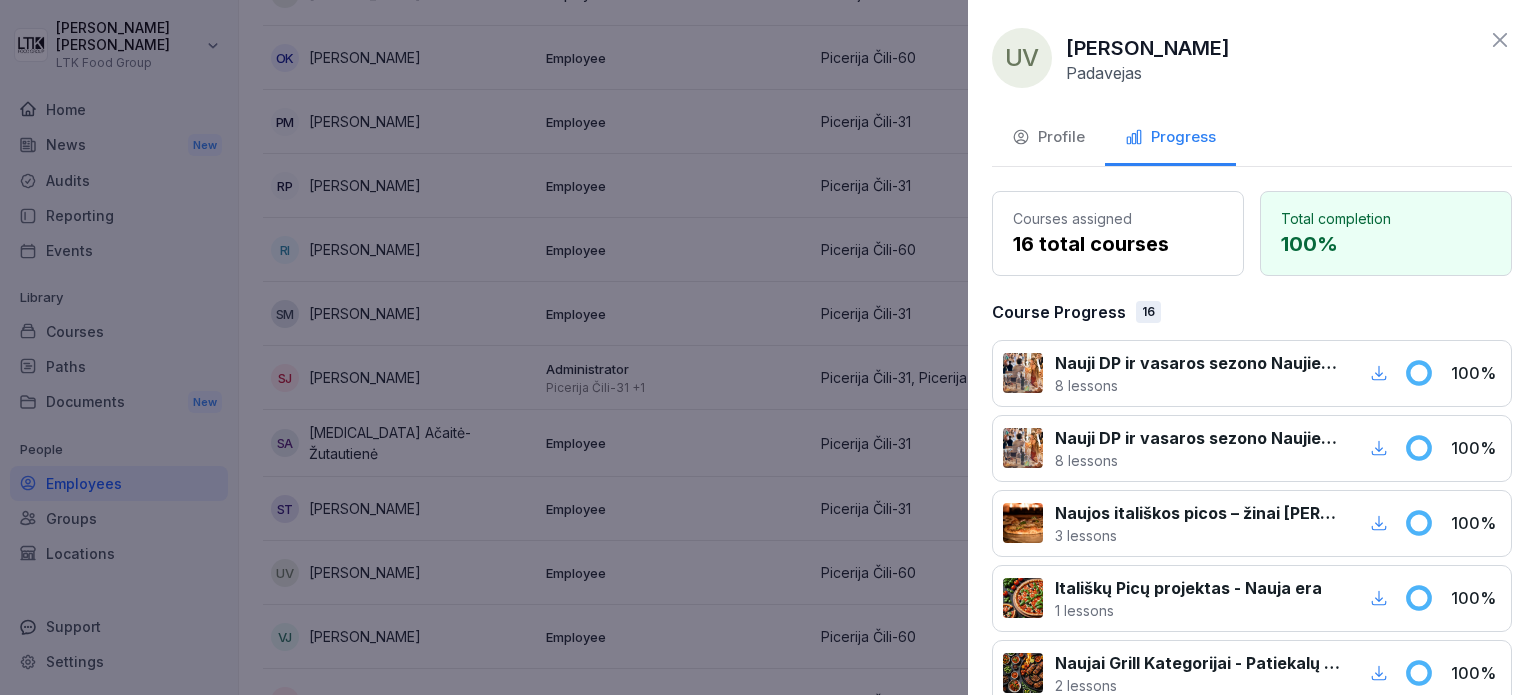click at bounding box center (768, 347) 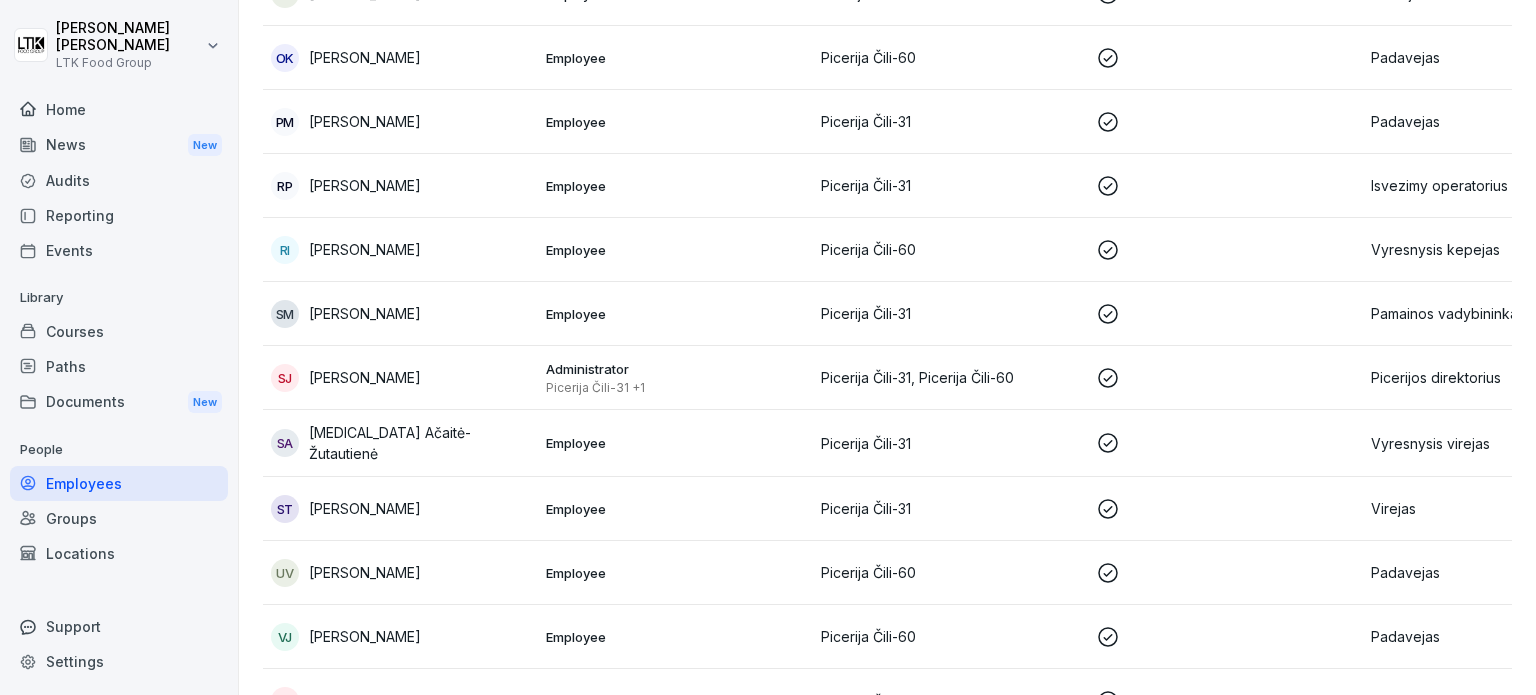 click on "[PERSON_NAME]" at bounding box center (365, 636) 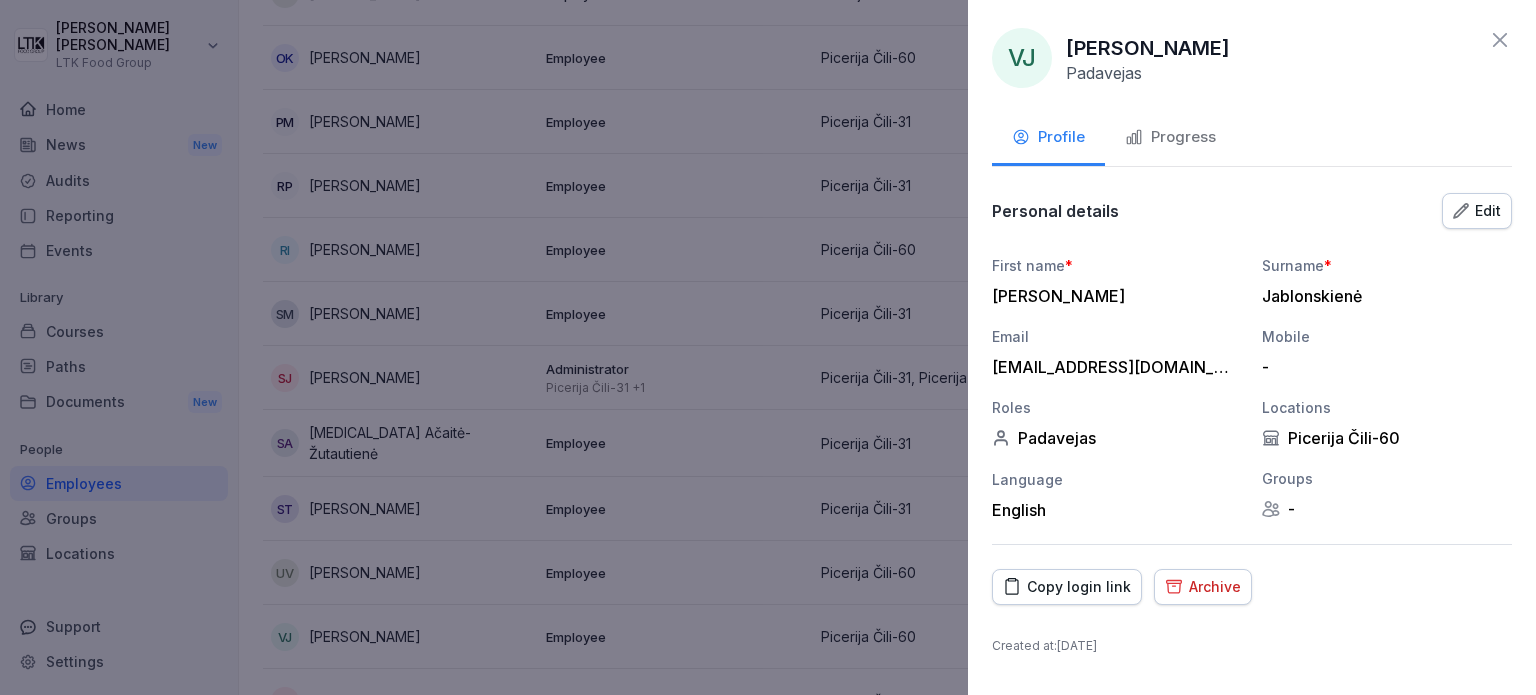 click on "Progress" at bounding box center (1170, 137) 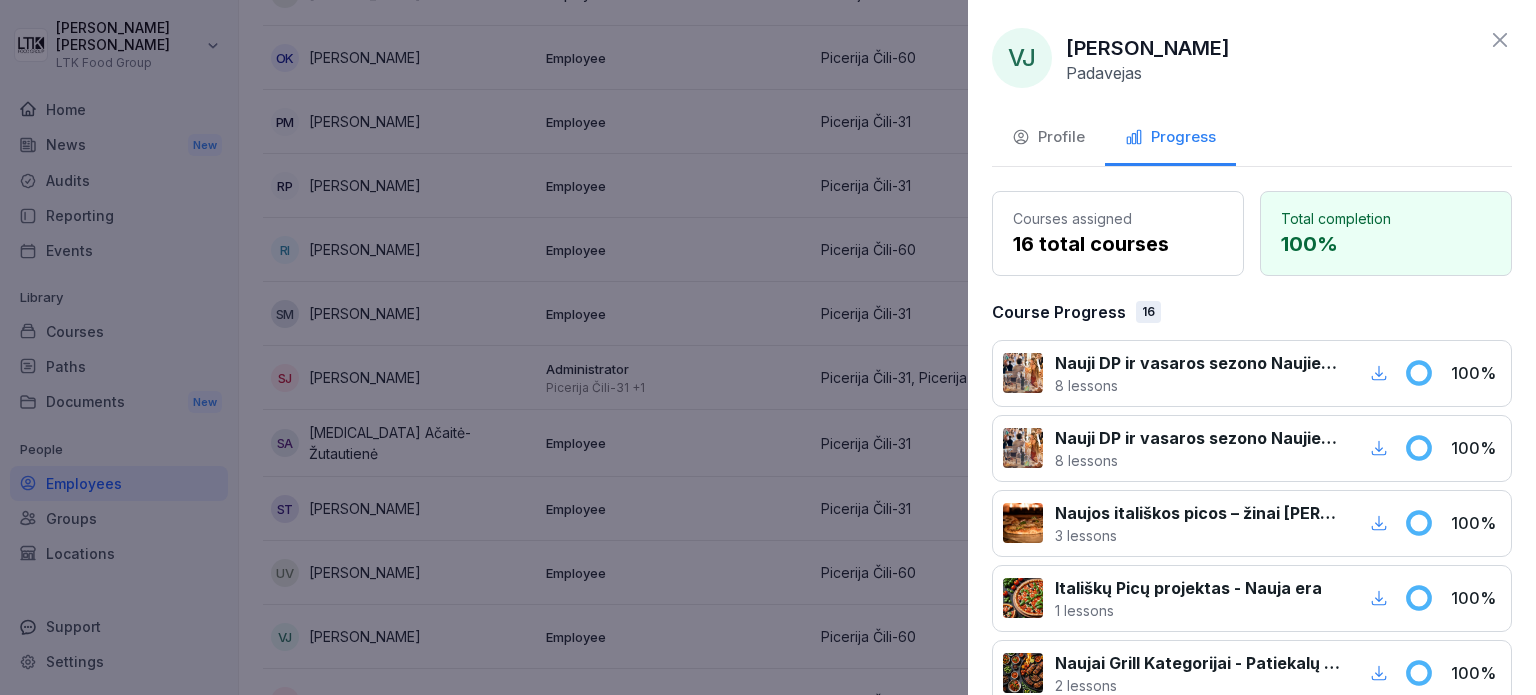 click at bounding box center (768, 347) 